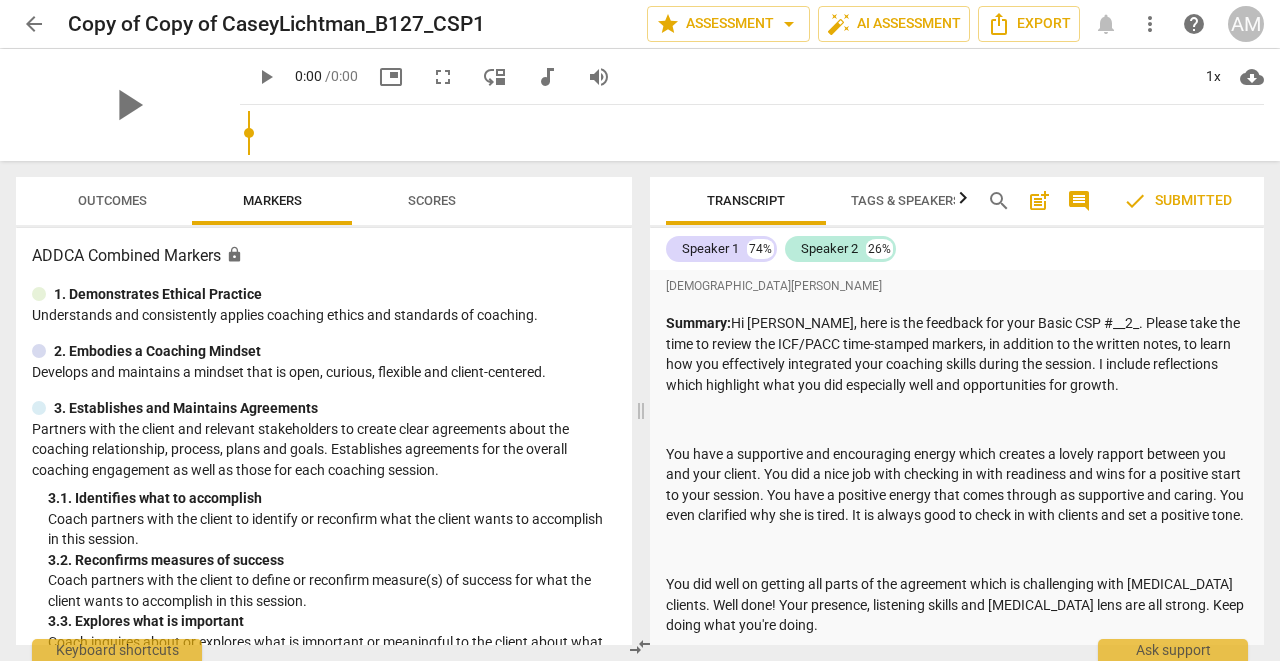 scroll, scrollTop: 0, scrollLeft: 0, axis: both 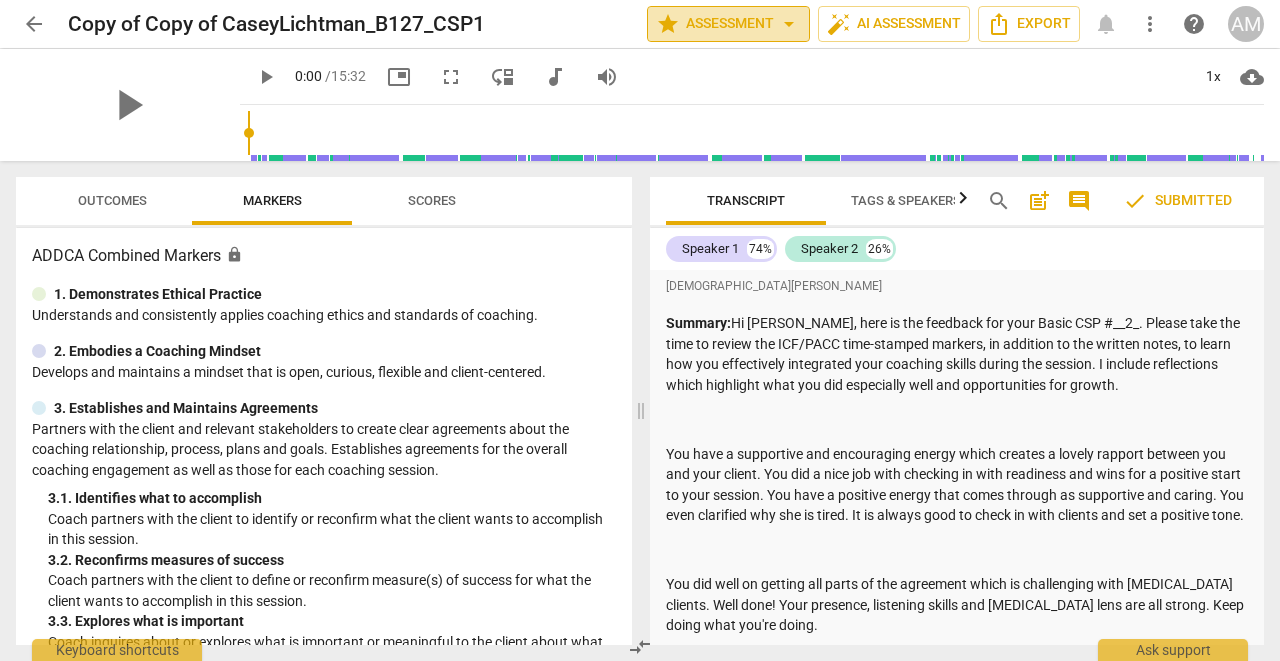 click on "arrow_drop_down" at bounding box center (789, 24) 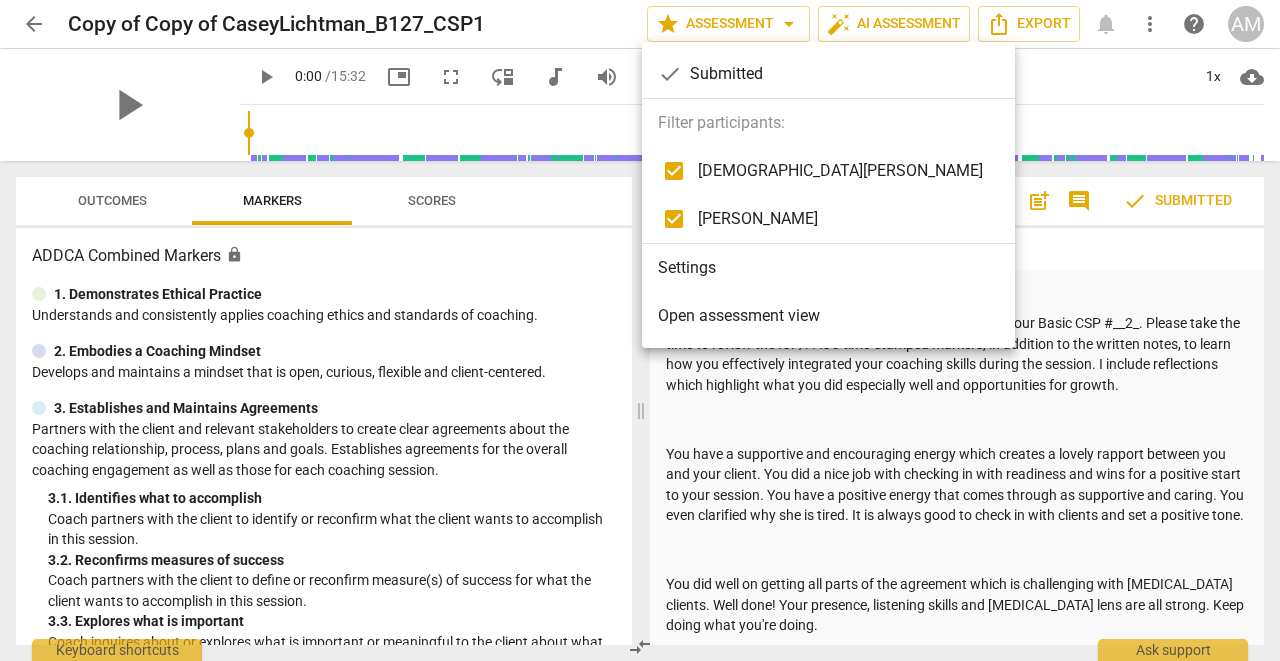 click at bounding box center [640, 330] 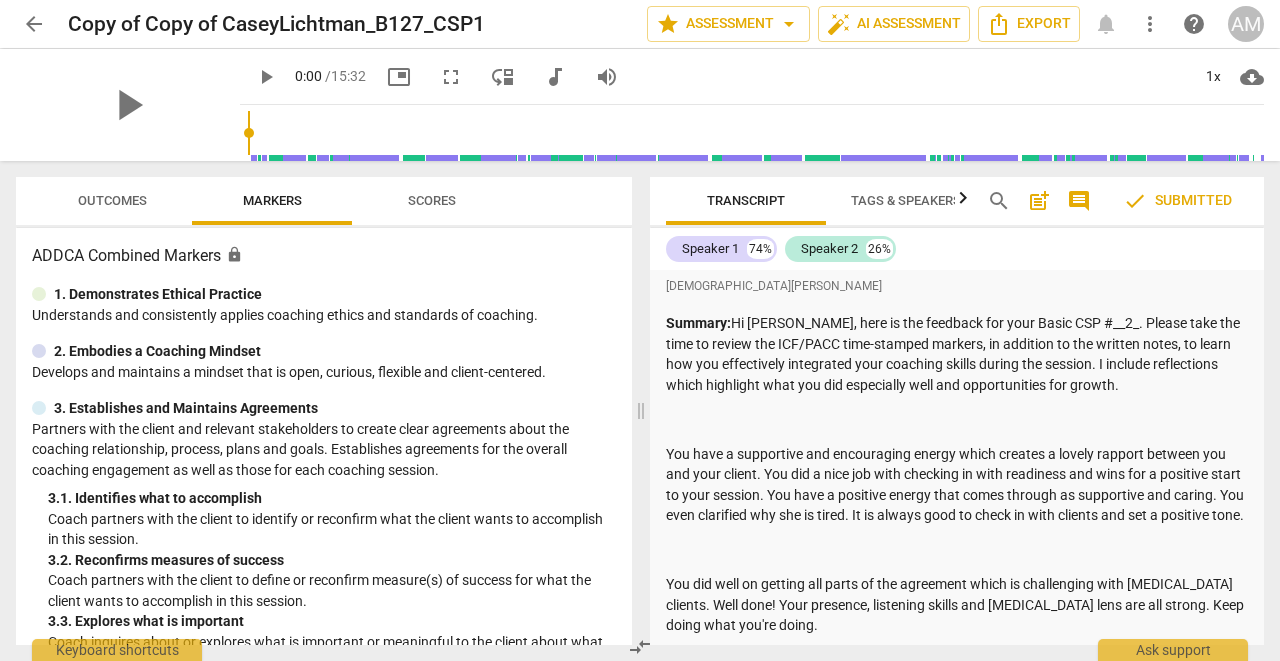 click on "arrow_back" at bounding box center (34, 24) 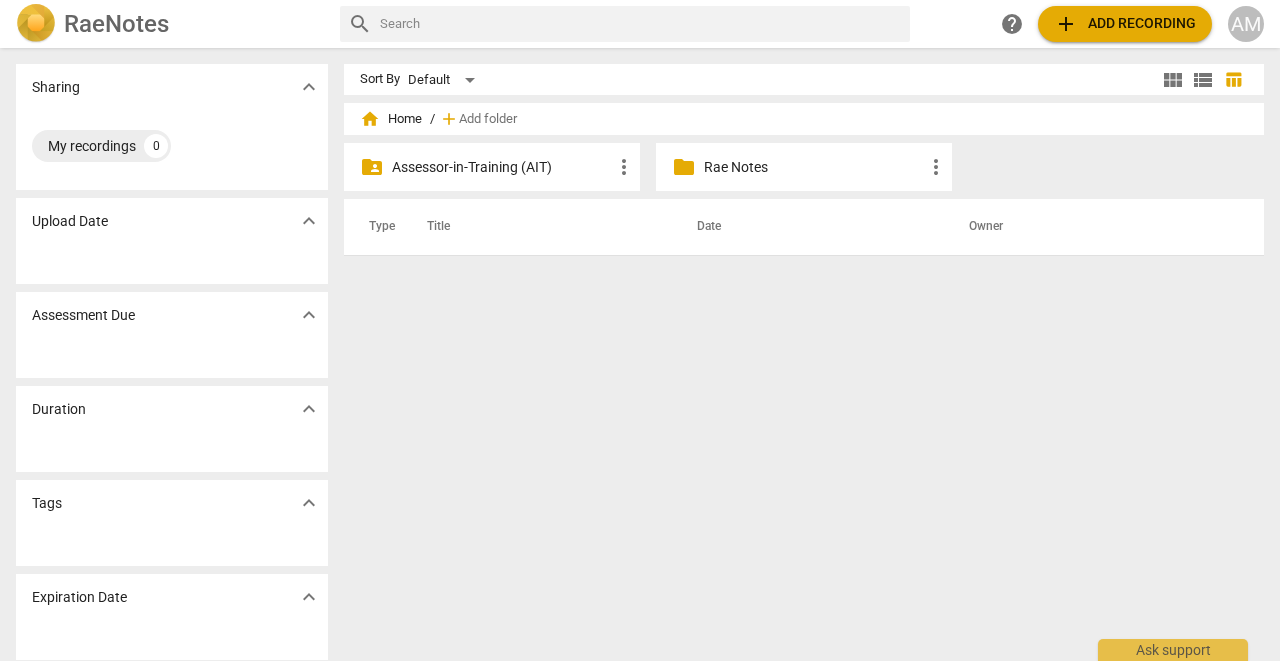 click on "Assessor-in-Training (AIT)" at bounding box center (502, 167) 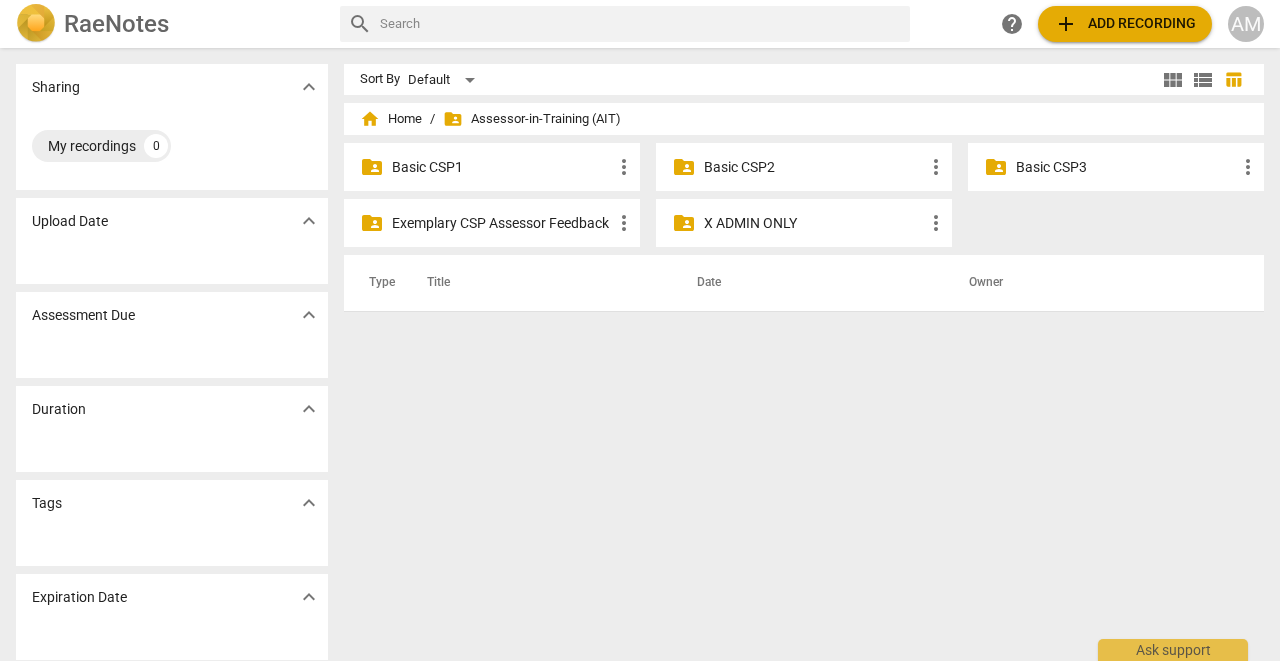 click on "Basic CSP3" at bounding box center (1126, 167) 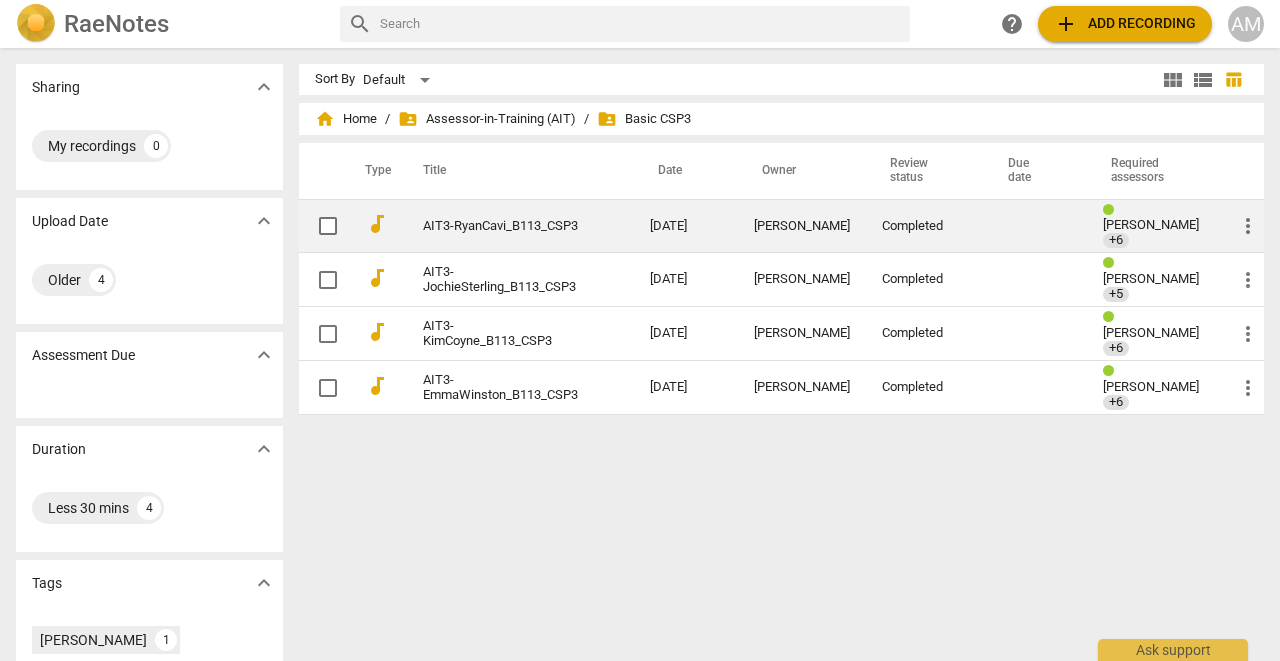 click on "AIT3-RyanCavi_B113_CSP3" at bounding box center [500, 226] 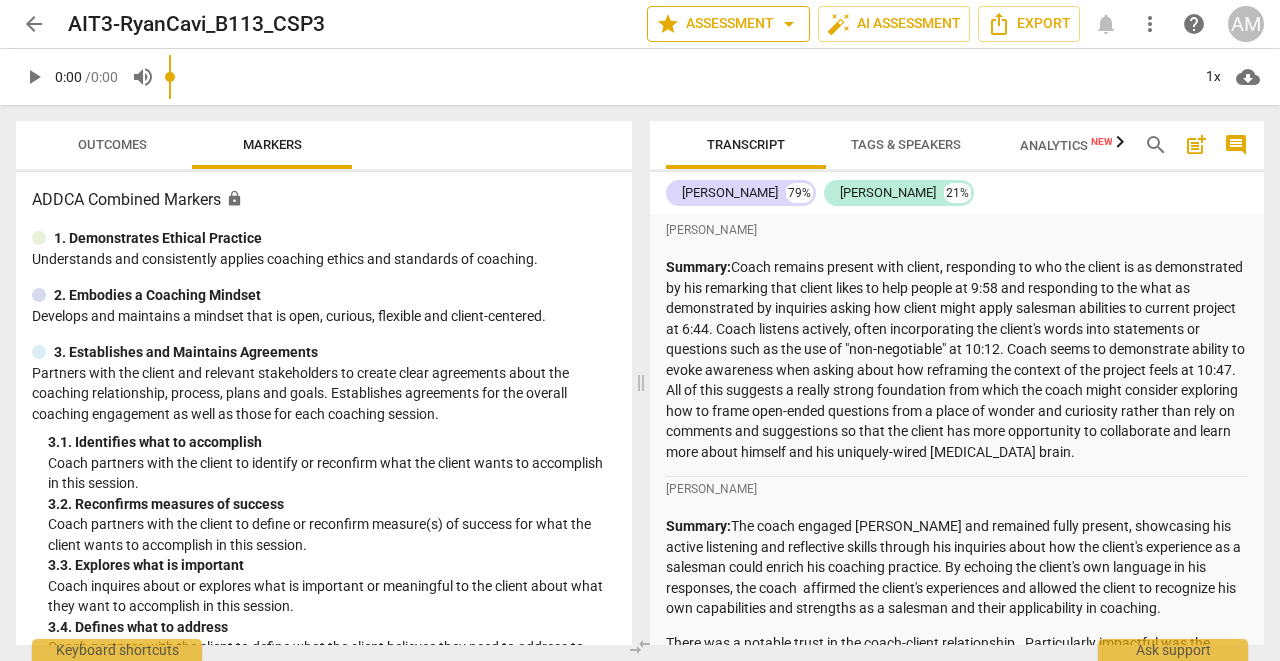 click on "star    Assessment   arrow_drop_down" at bounding box center [728, 24] 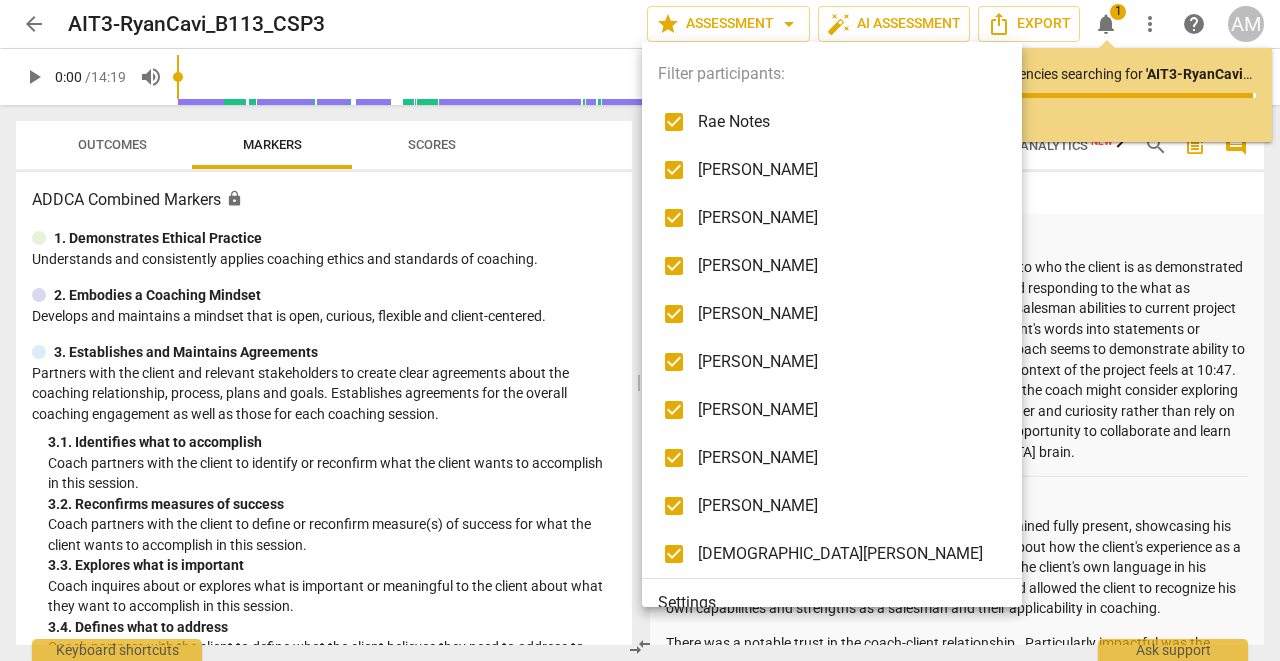 click on "Rae Notes" at bounding box center [847, 122] 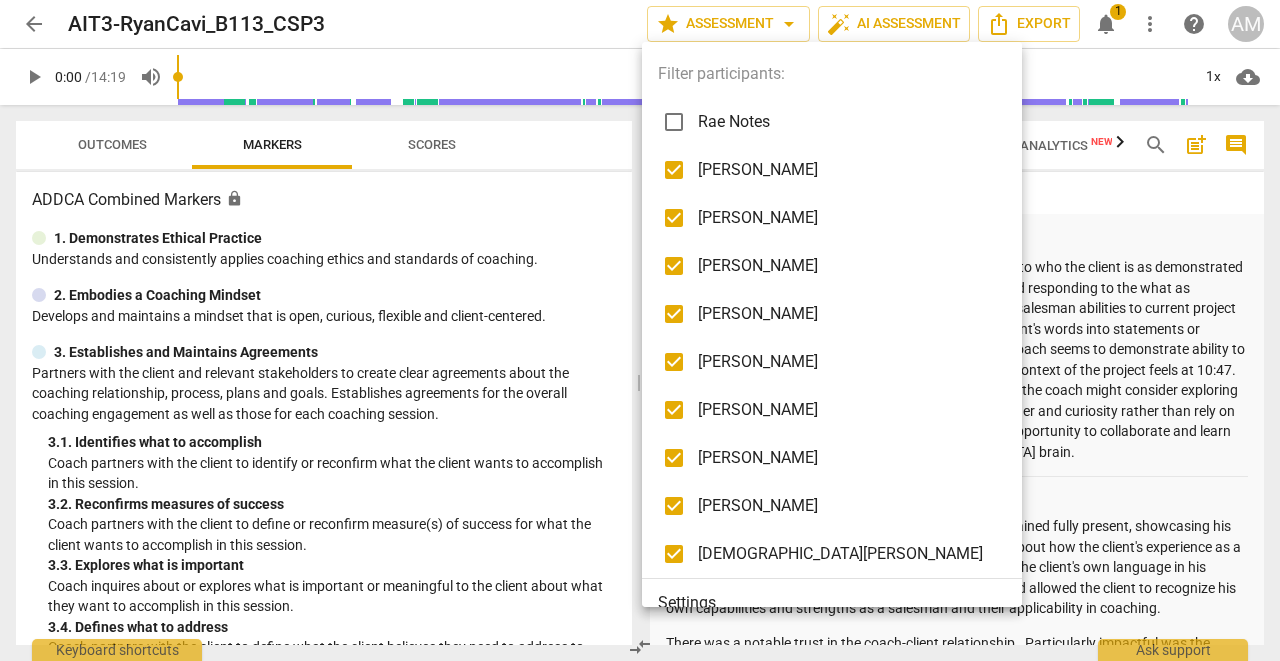 checkbox on "false" 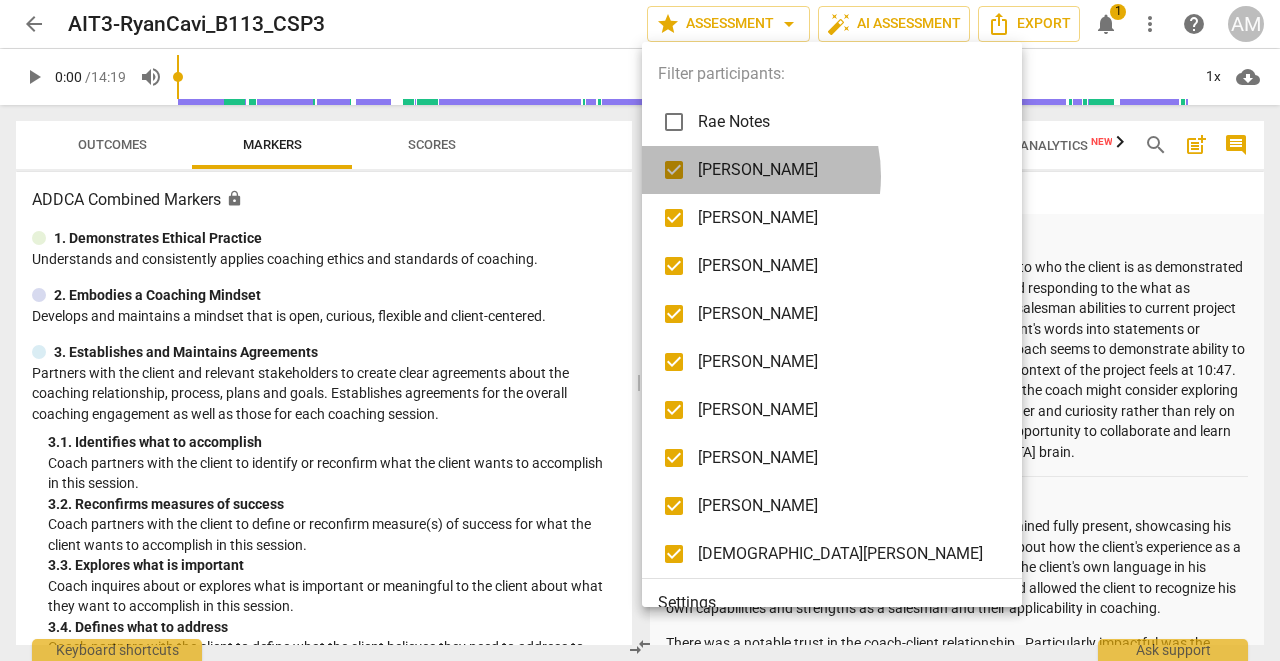 click on "[PERSON_NAME]" at bounding box center (847, 170) 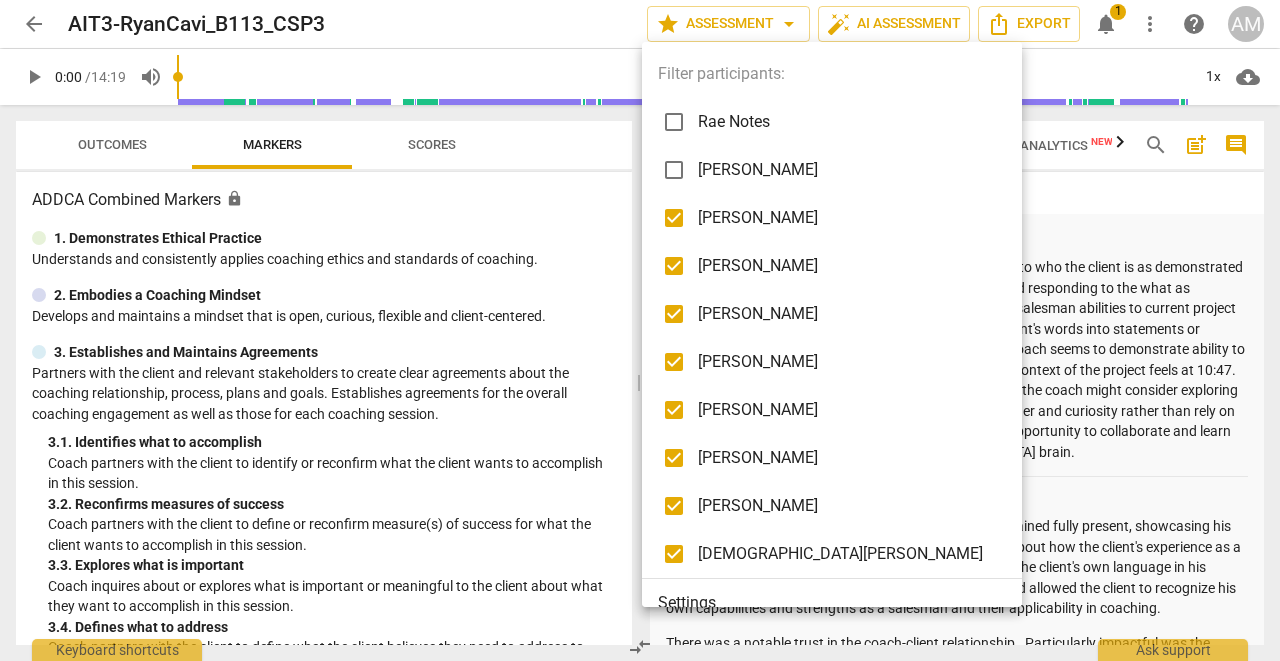 checkbox on "false" 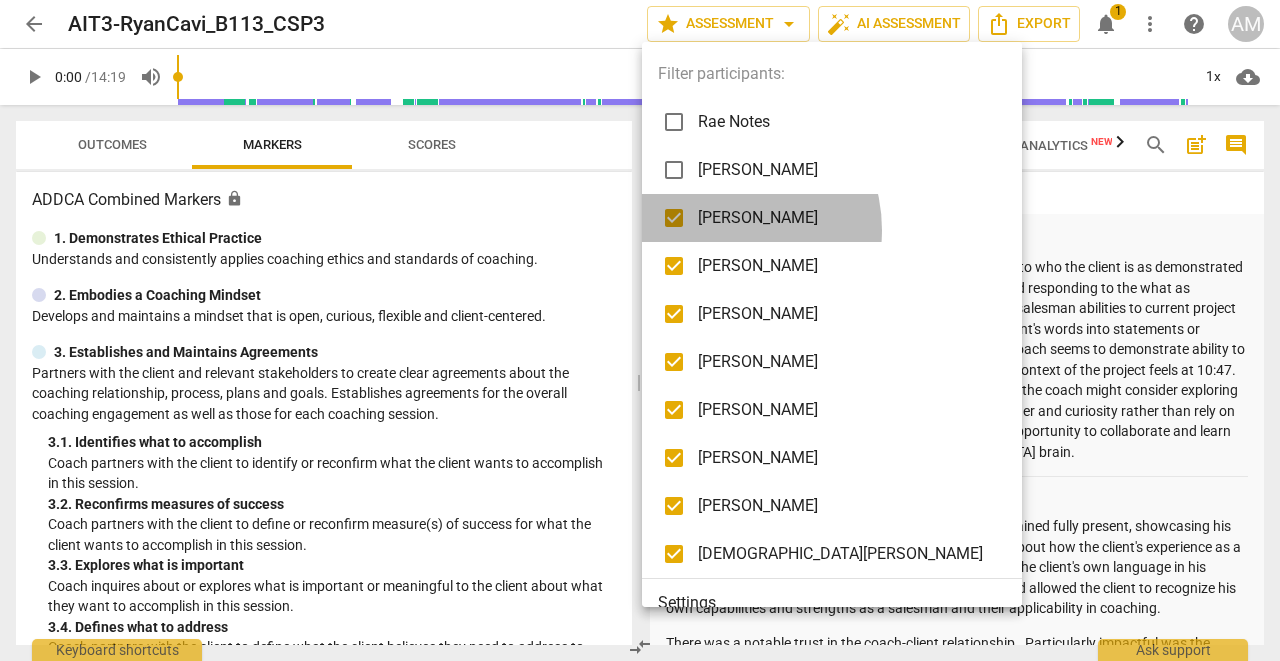 click on "[PERSON_NAME]" at bounding box center [835, 218] 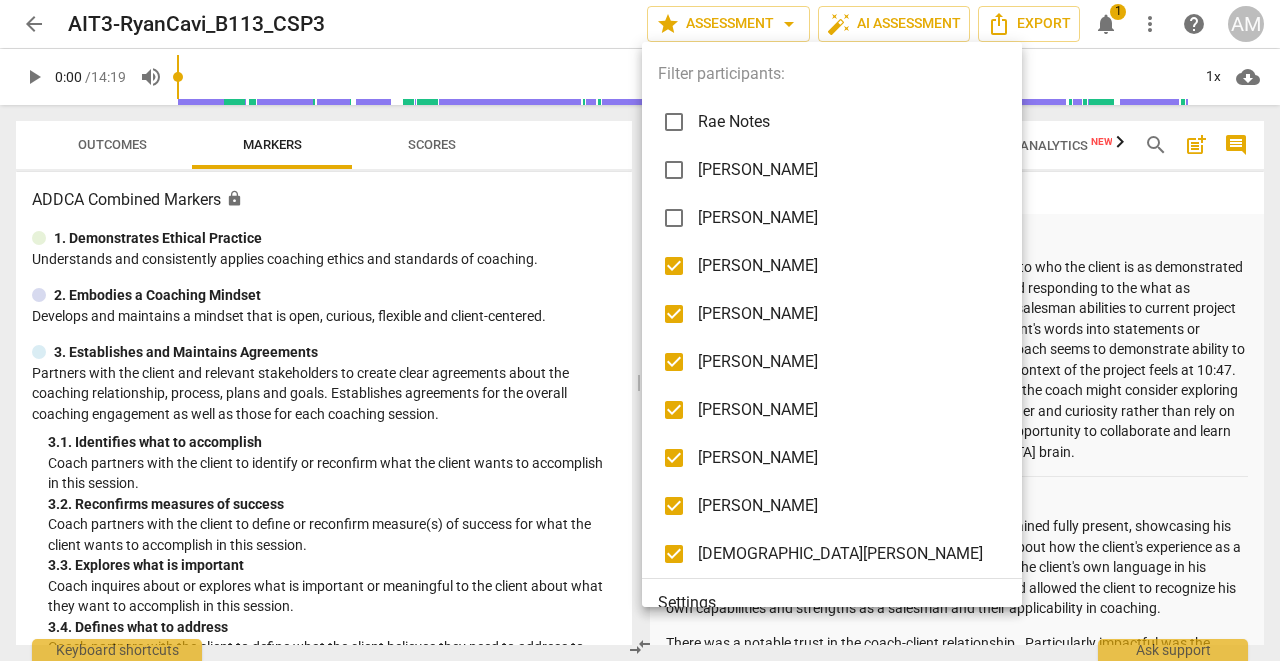 checkbox on "false" 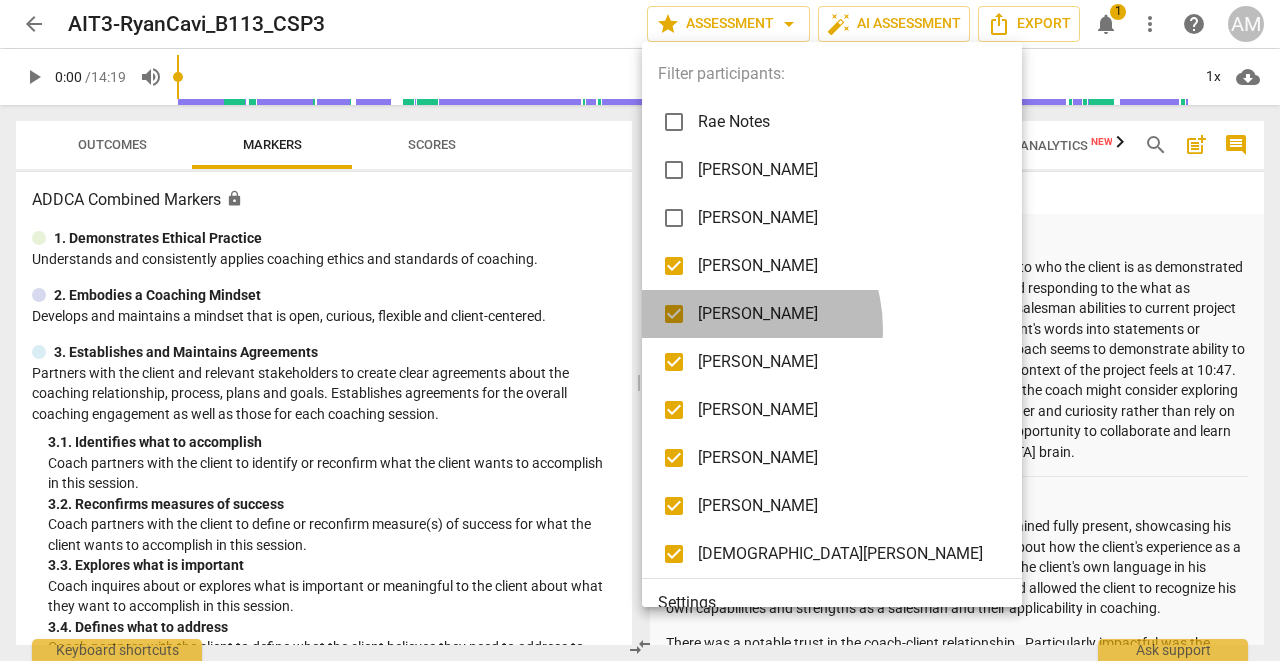 click on "[PERSON_NAME]" at bounding box center [835, 314] 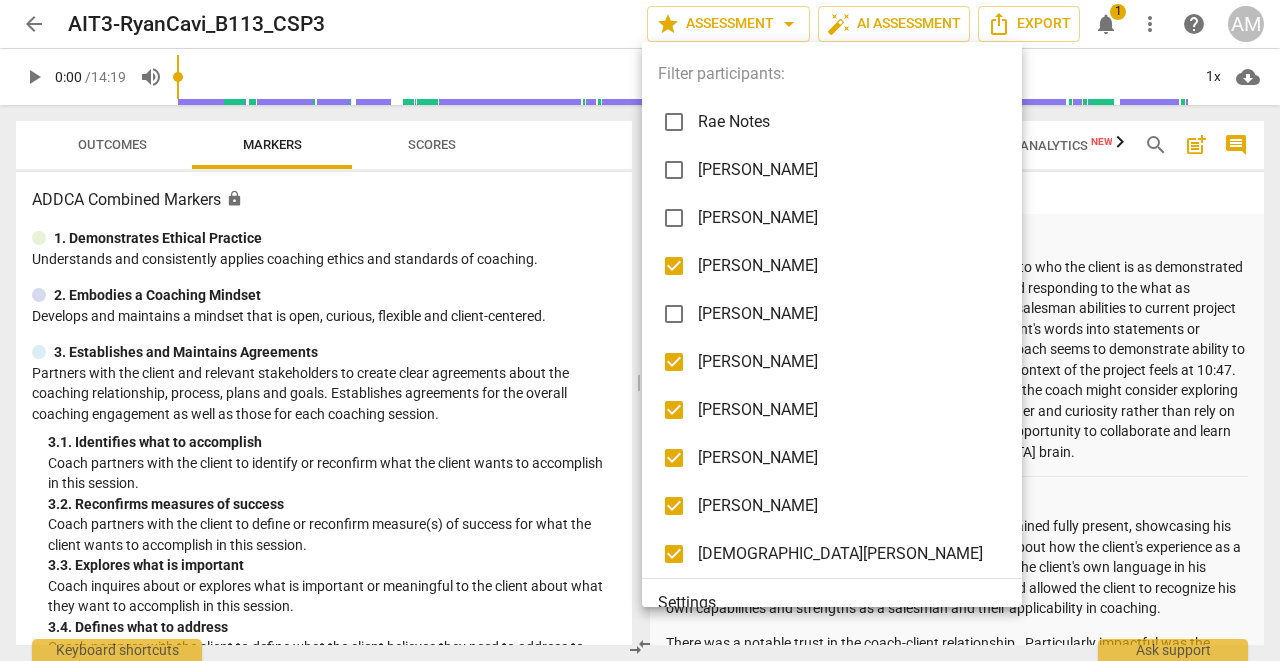checkbox on "false" 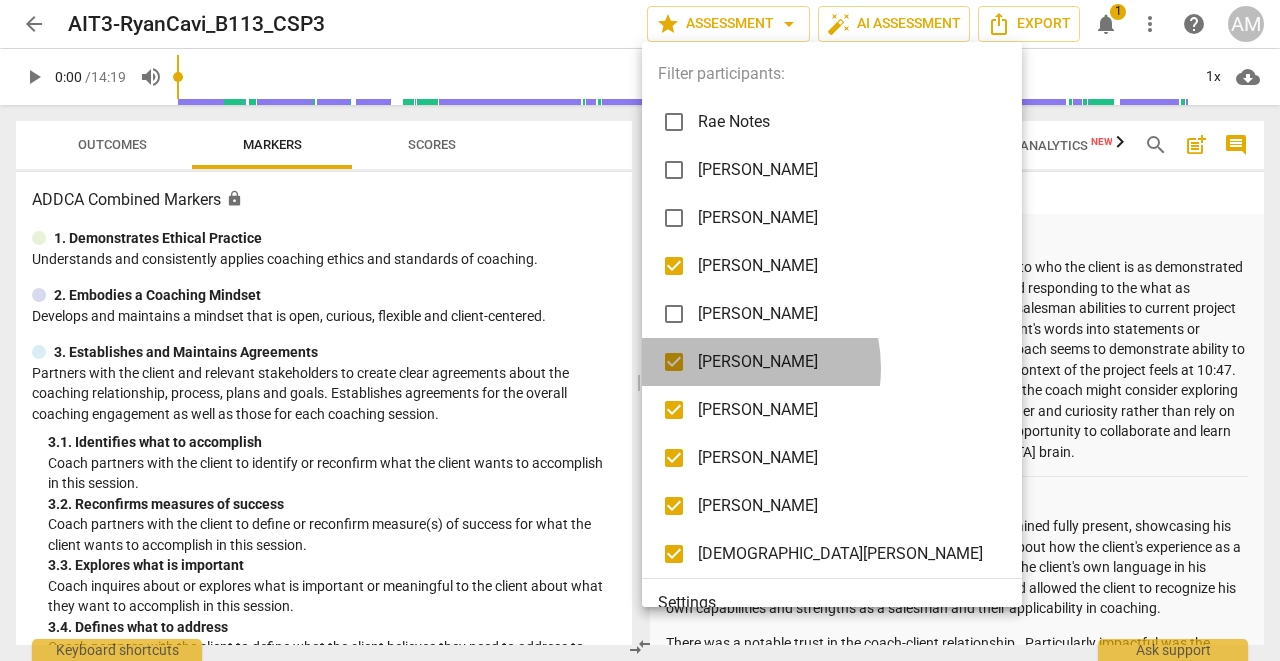 click on "[PERSON_NAME]" at bounding box center [847, 362] 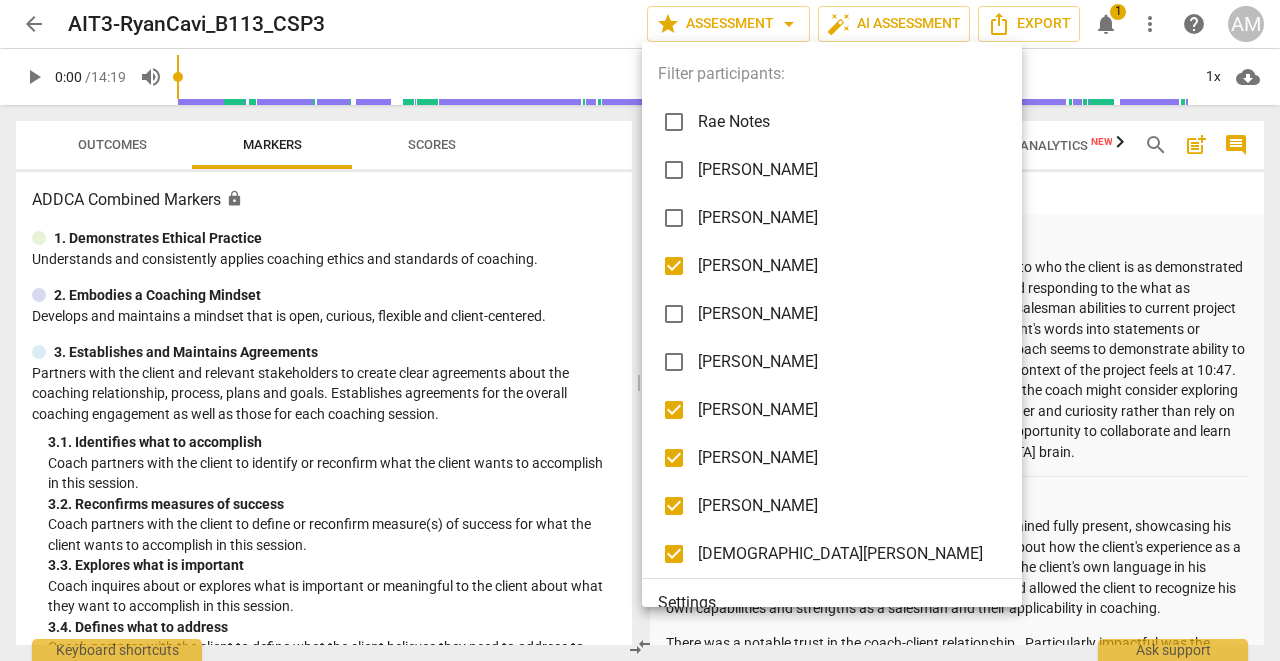 checkbox on "false" 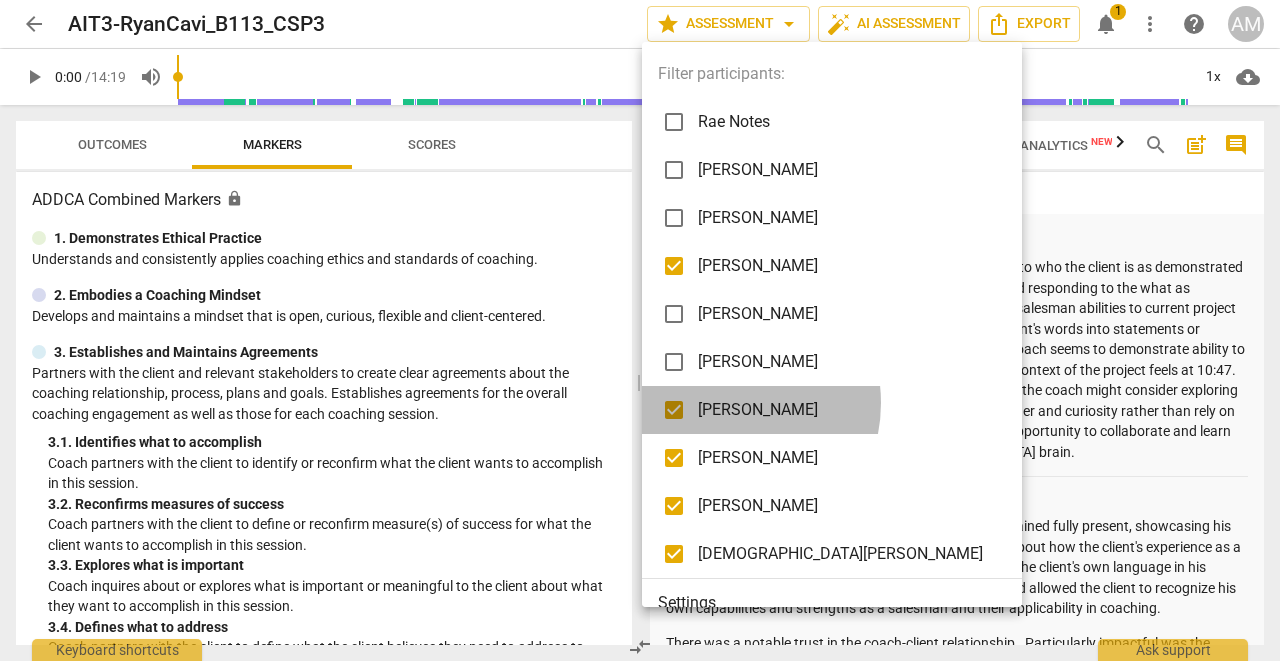 click on "[PERSON_NAME]" at bounding box center (847, 410) 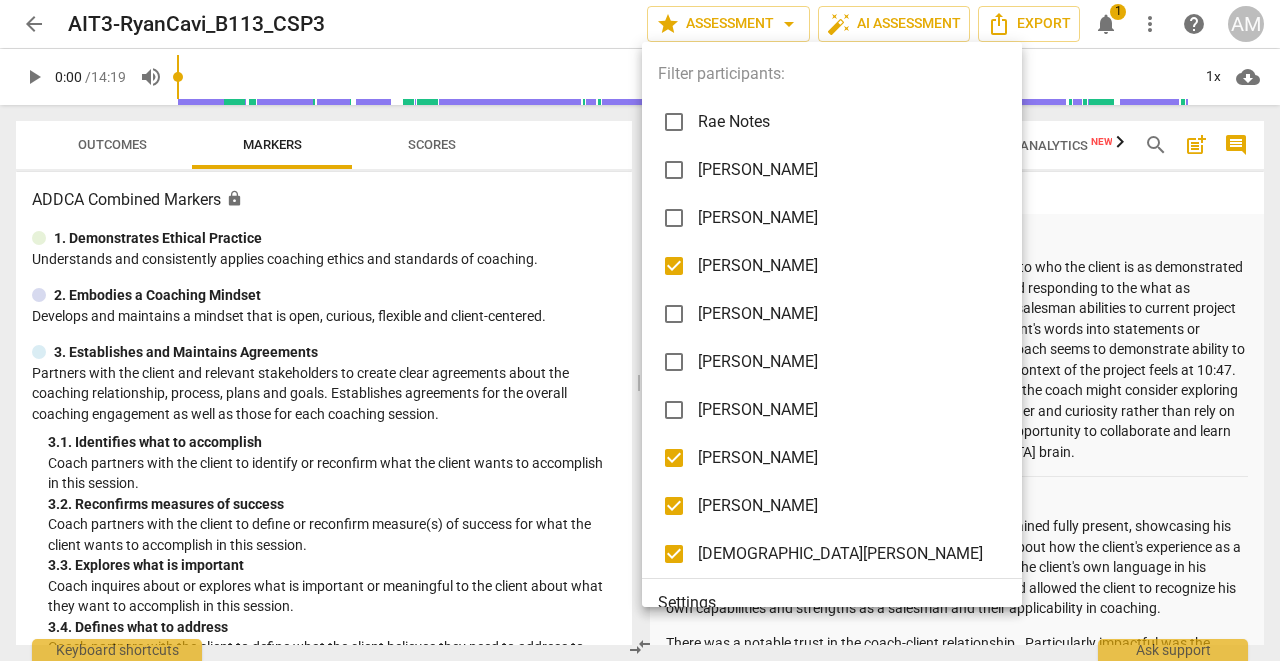 checkbox on "false" 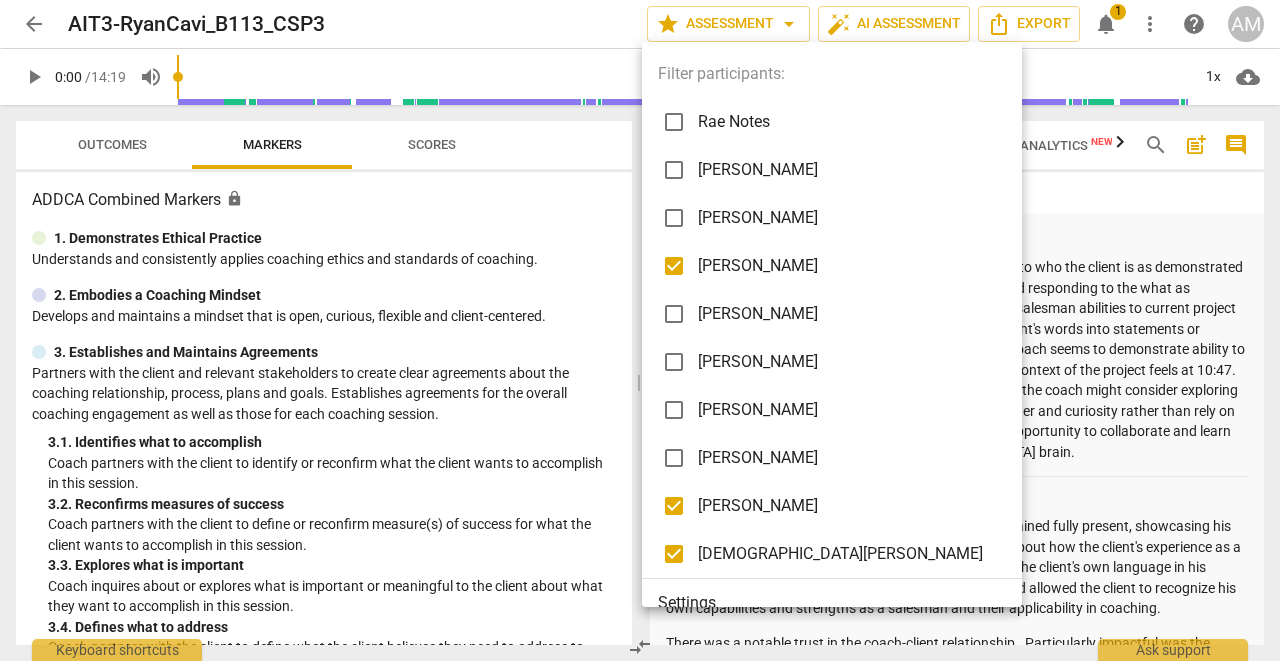 checkbox on "false" 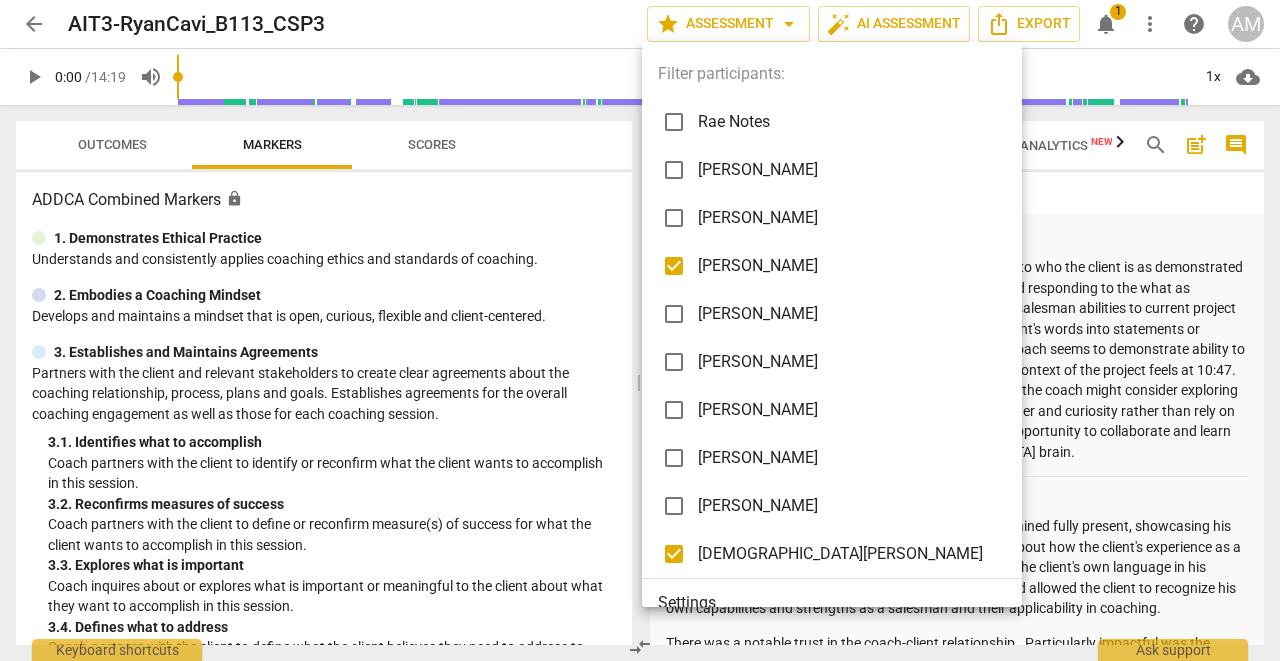 checkbox on "false" 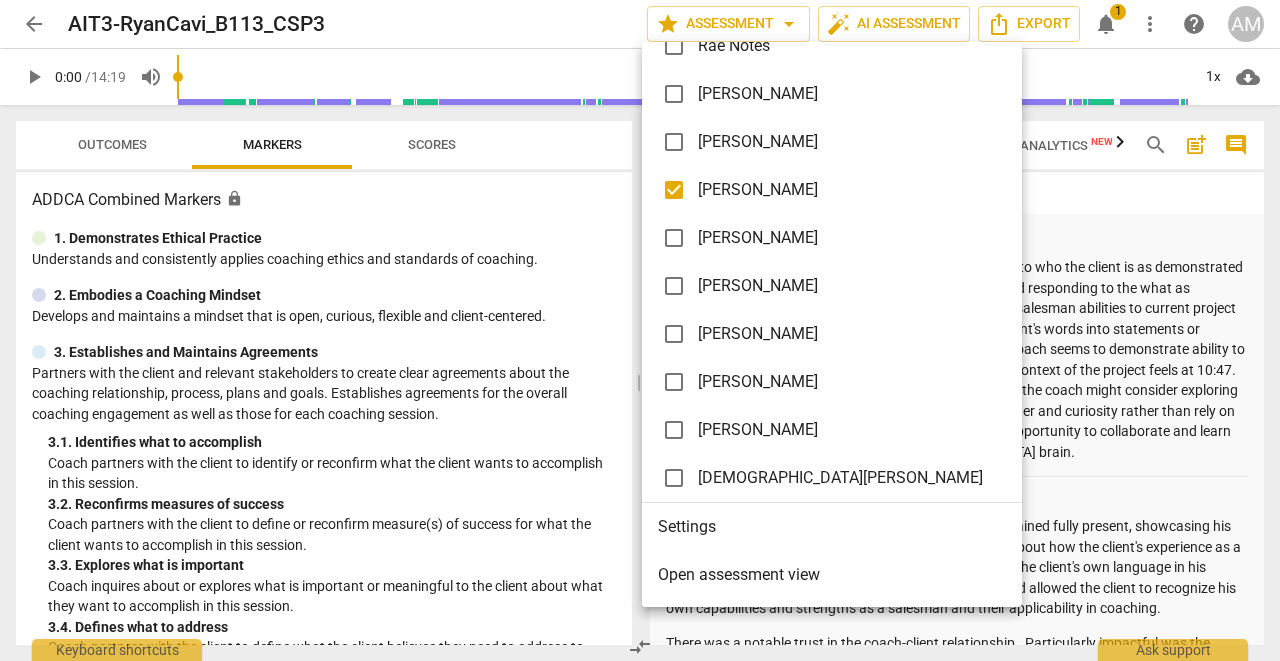 scroll, scrollTop: 76, scrollLeft: 0, axis: vertical 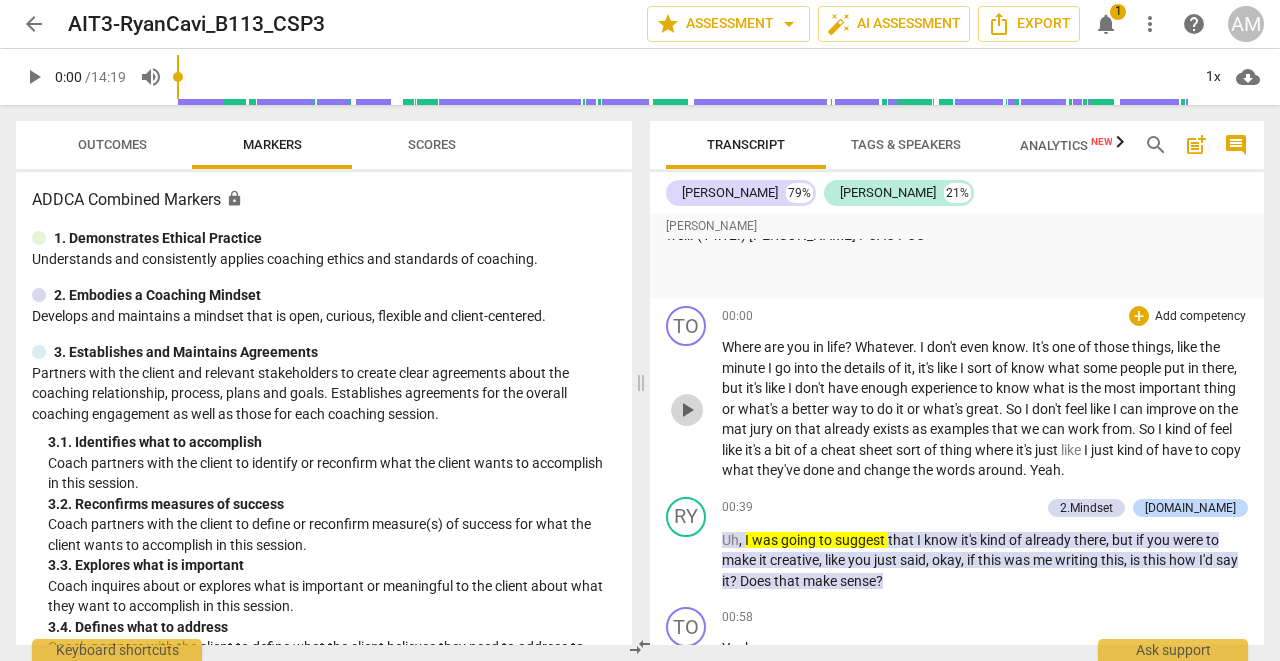 click on "play_arrow" at bounding box center [687, 410] 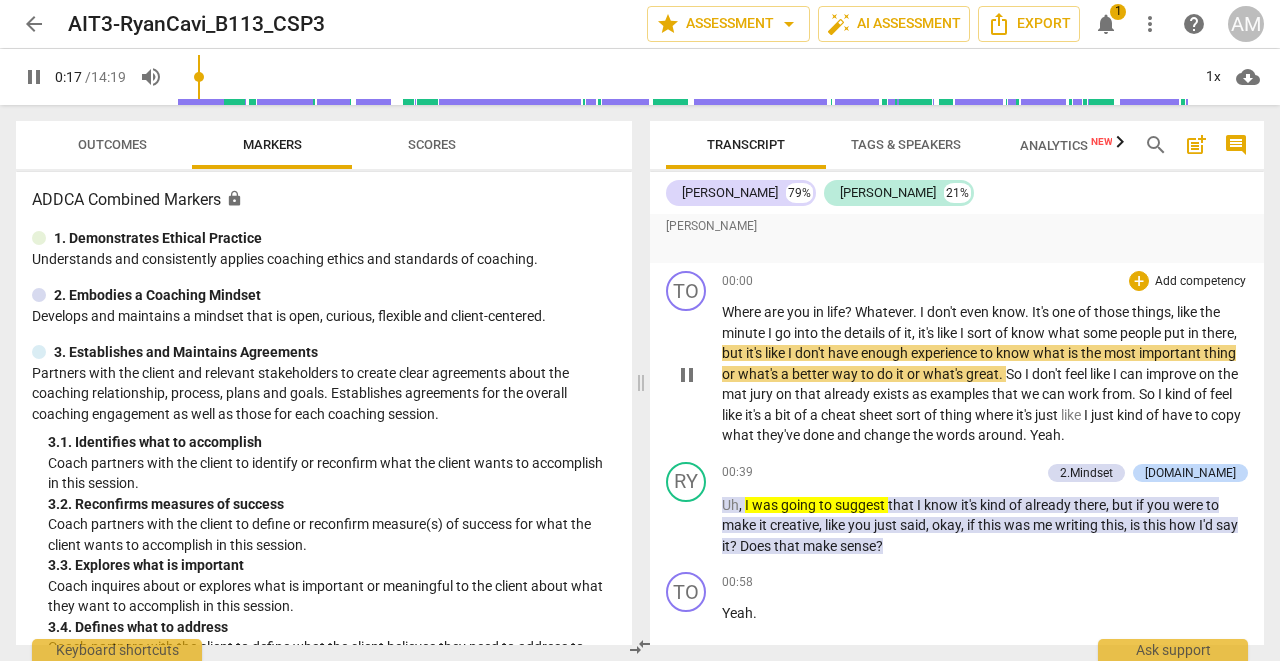 scroll, scrollTop: 1781, scrollLeft: 0, axis: vertical 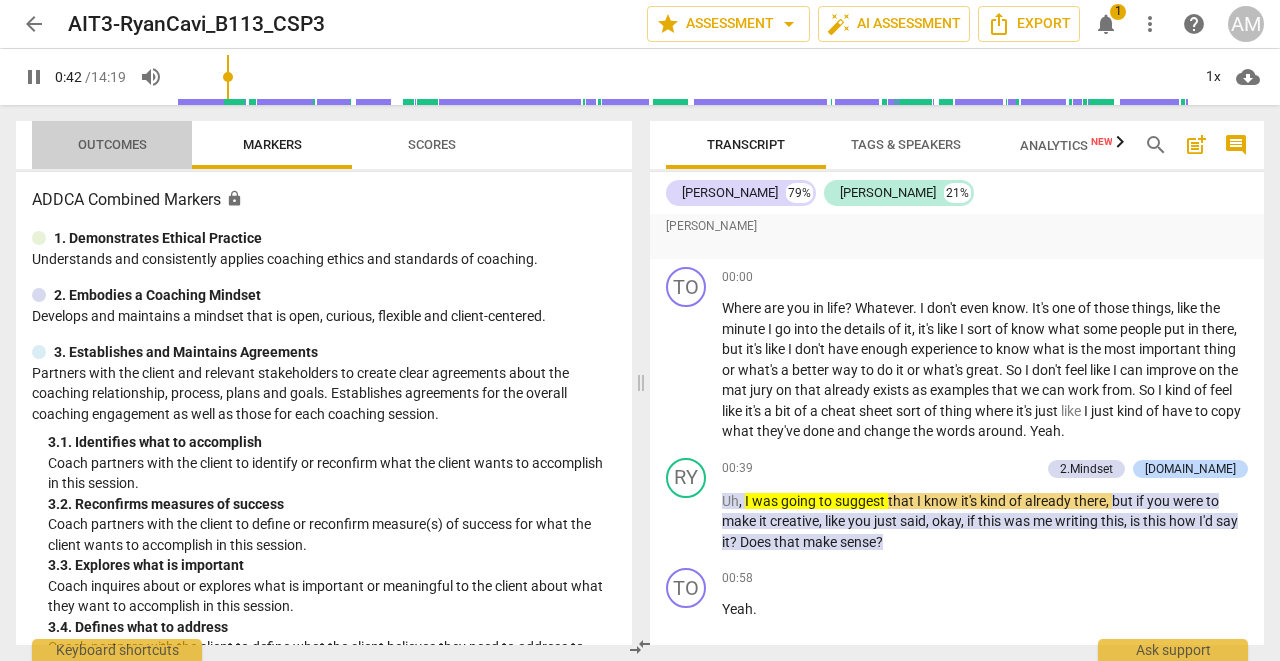 click on "Outcomes" at bounding box center [112, 144] 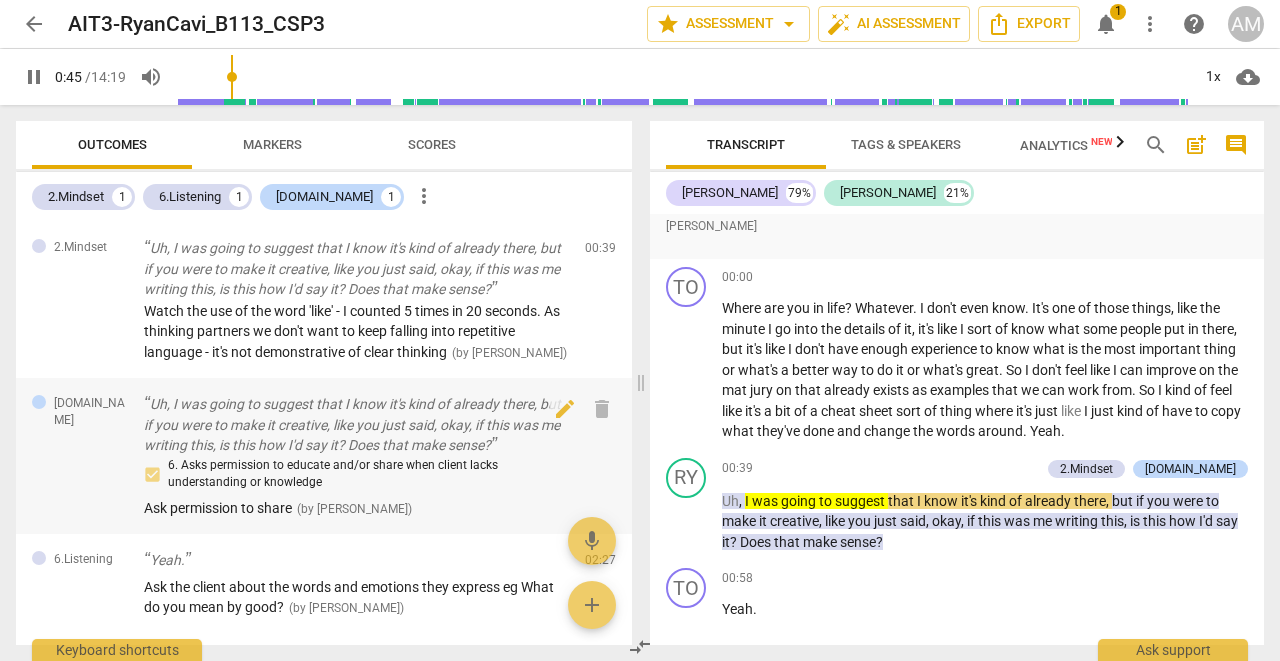 scroll, scrollTop: 0, scrollLeft: 0, axis: both 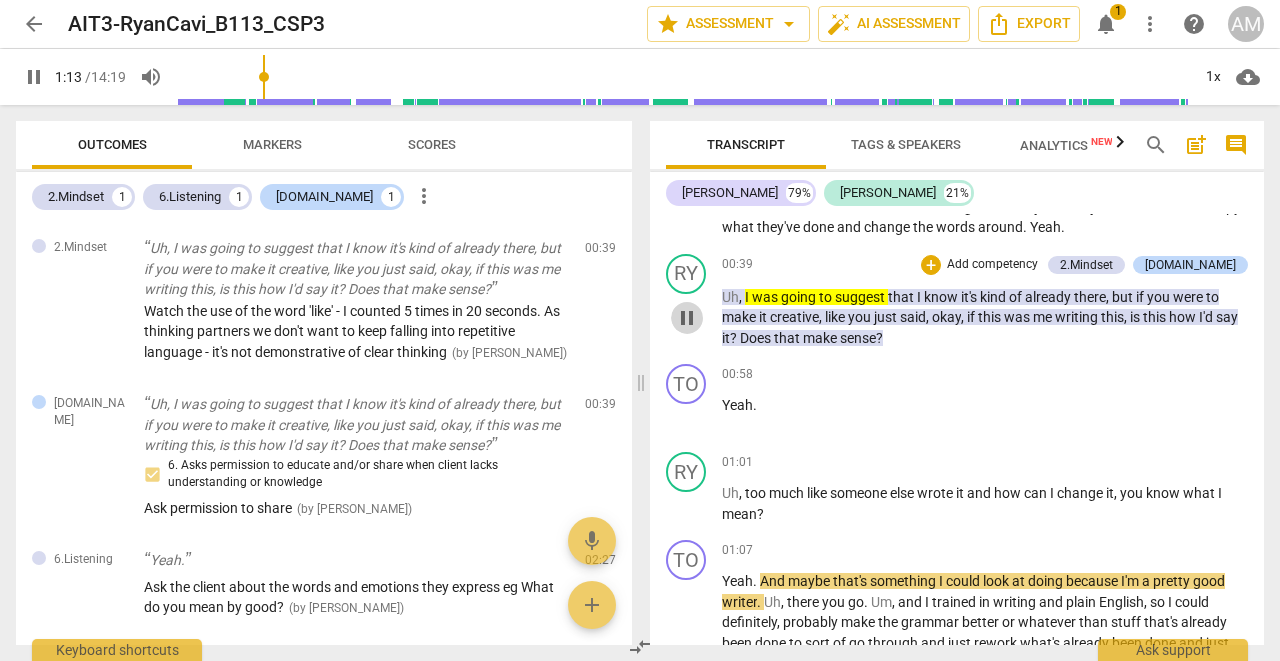 click on "pause" at bounding box center [687, 318] 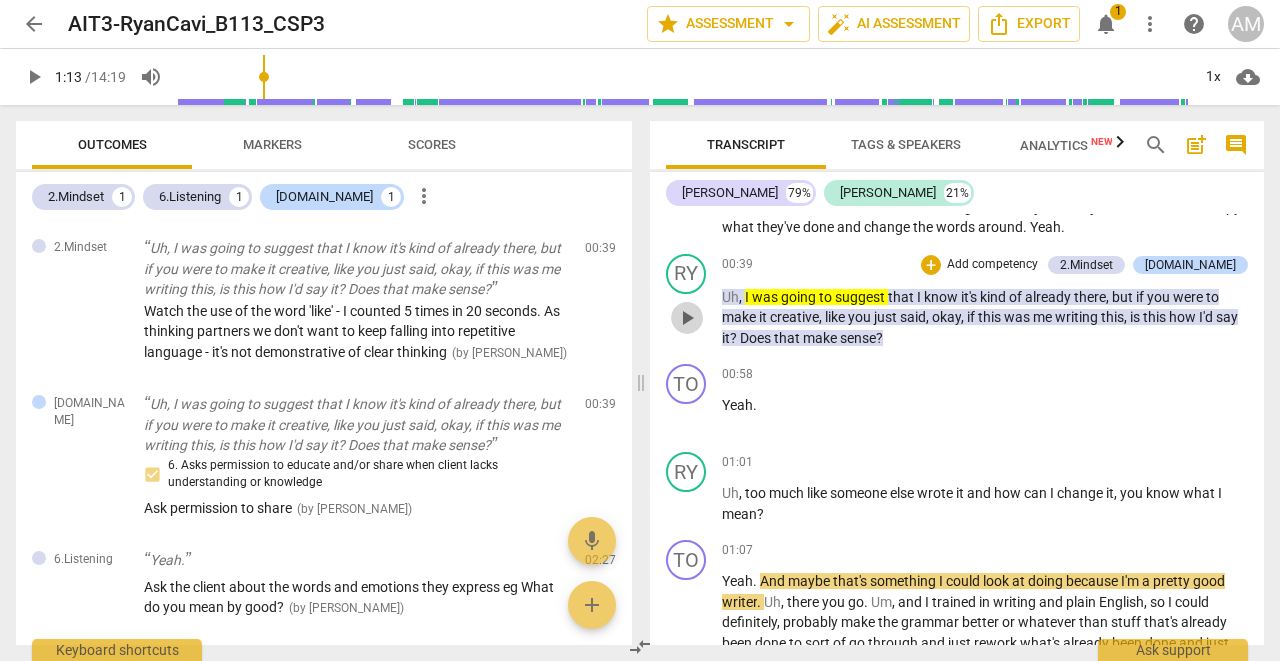 click on "play_arrow" at bounding box center [687, 318] 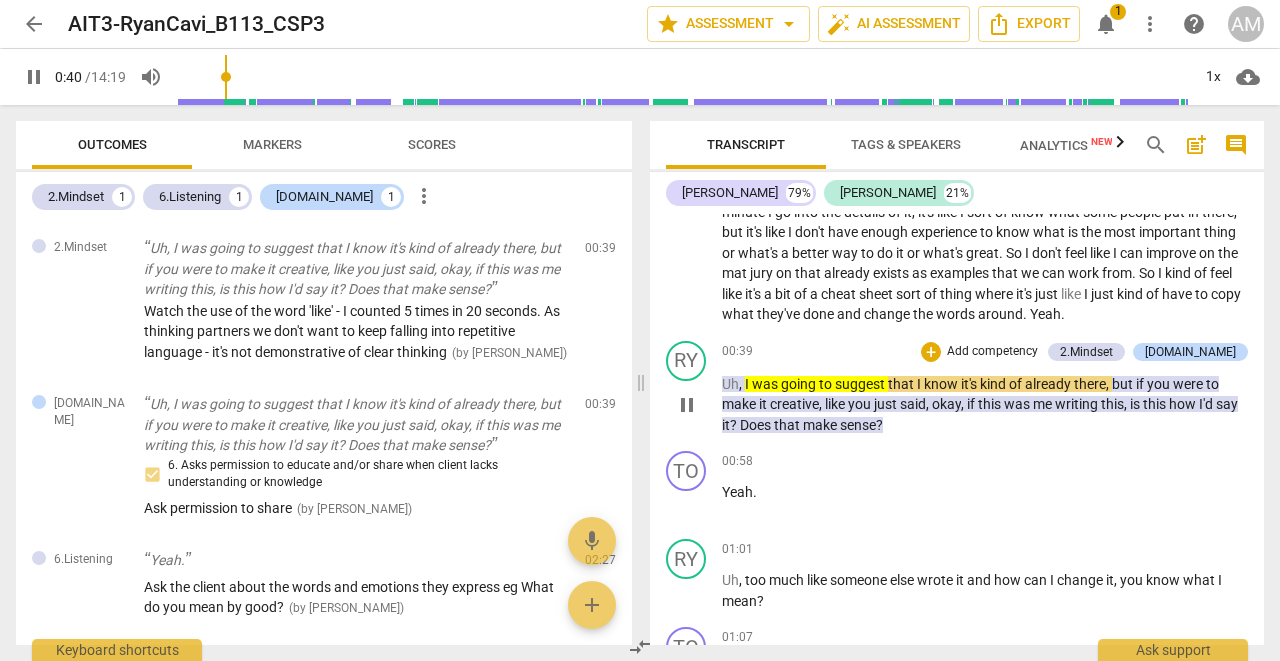 scroll, scrollTop: 1869, scrollLeft: 0, axis: vertical 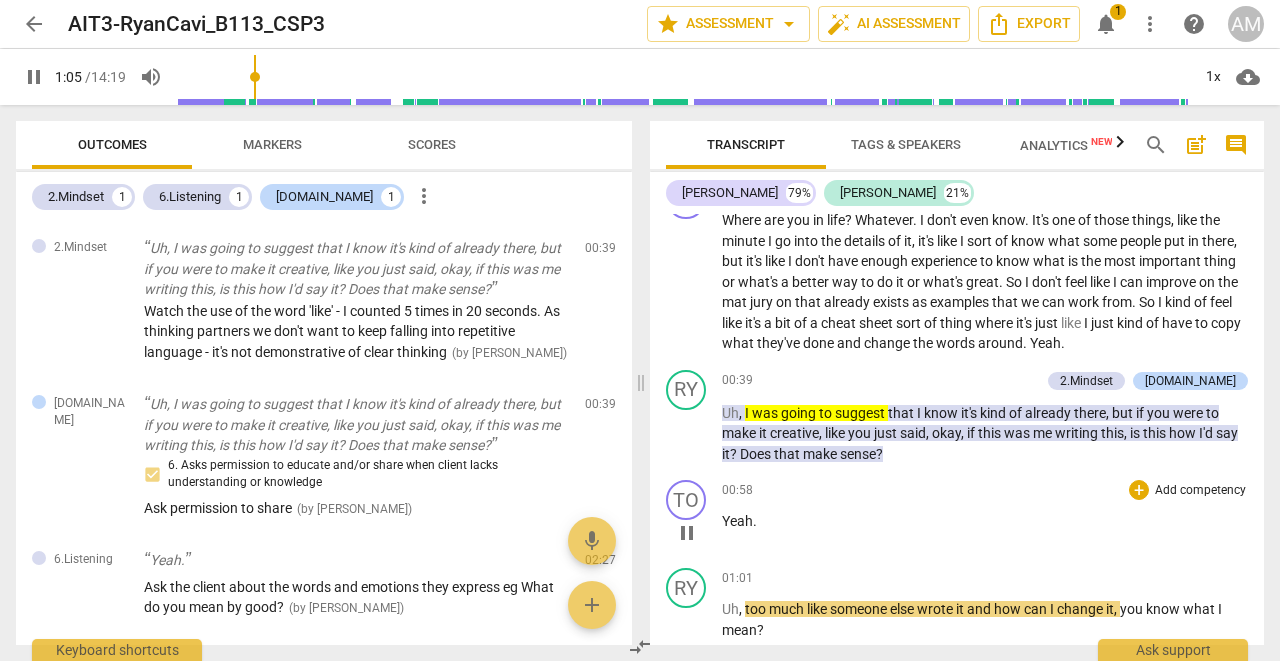 click on "pause" at bounding box center [687, 533] 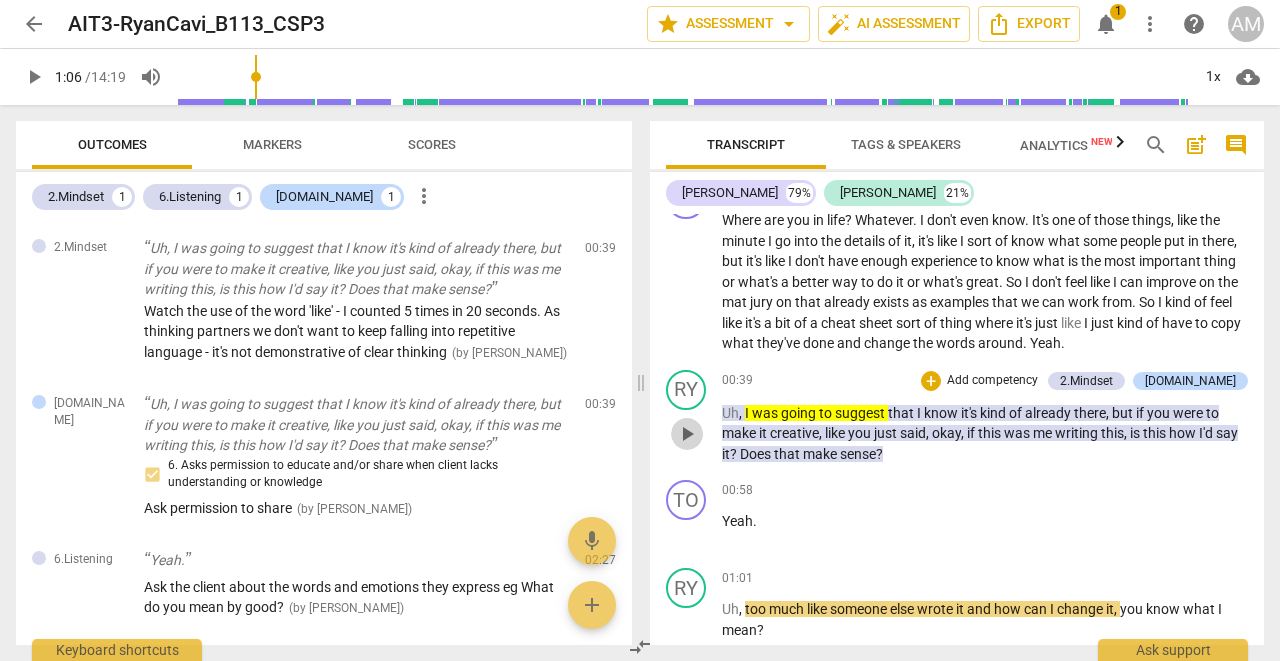 click on "play_arrow" at bounding box center [687, 434] 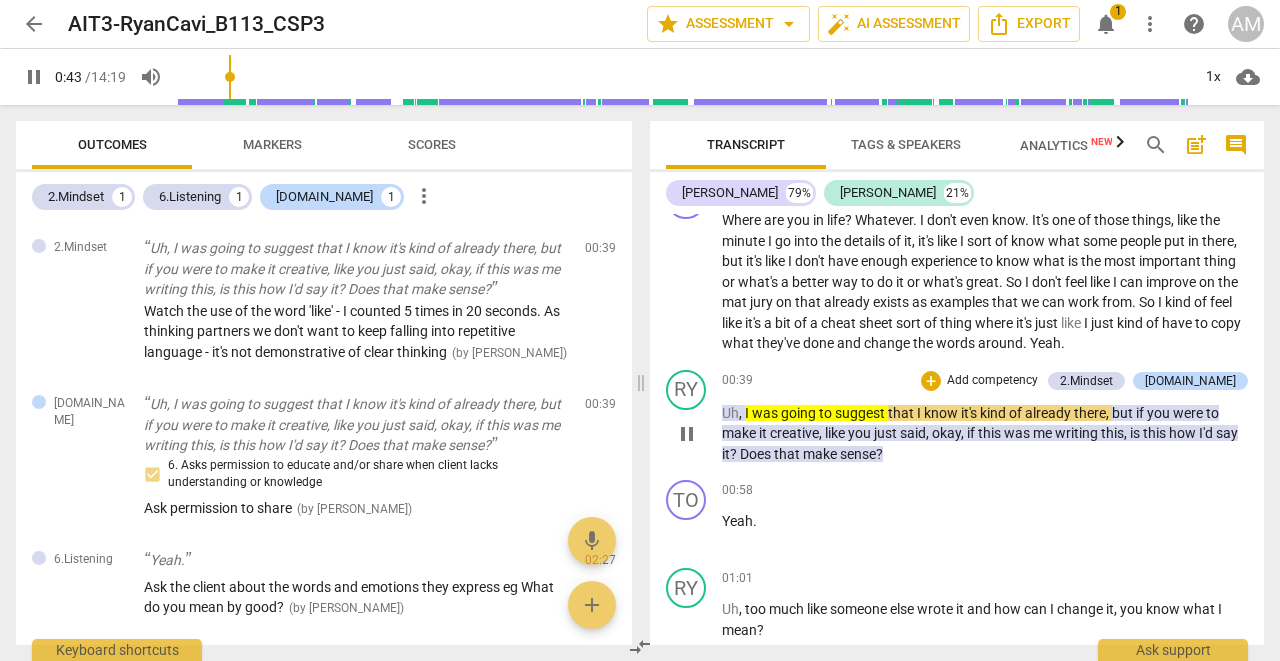 click on "pause" at bounding box center (687, 434) 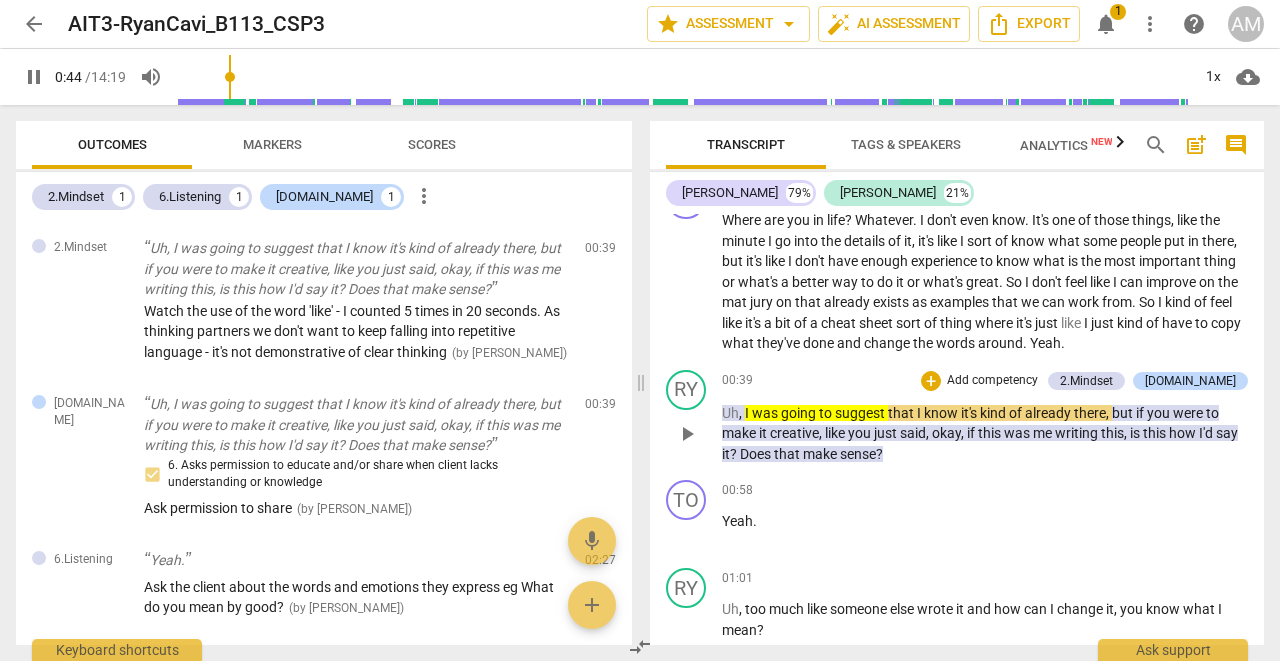 type on "44" 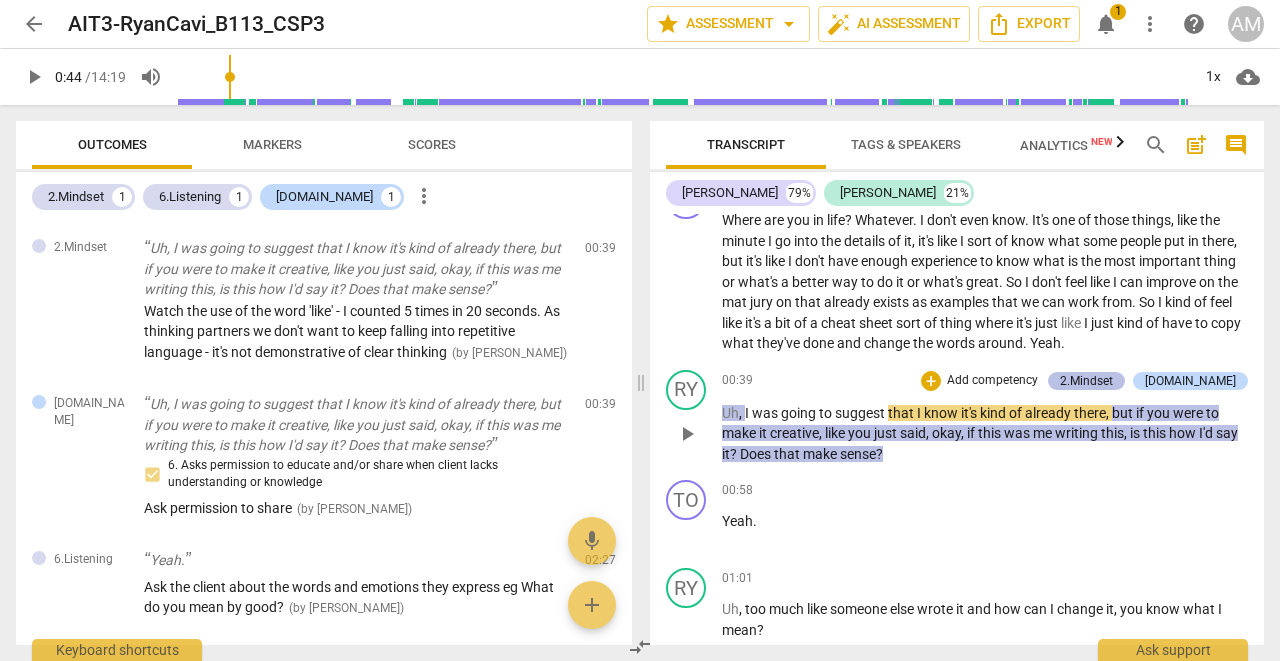click on "2.Mindset" at bounding box center (1086, 381) 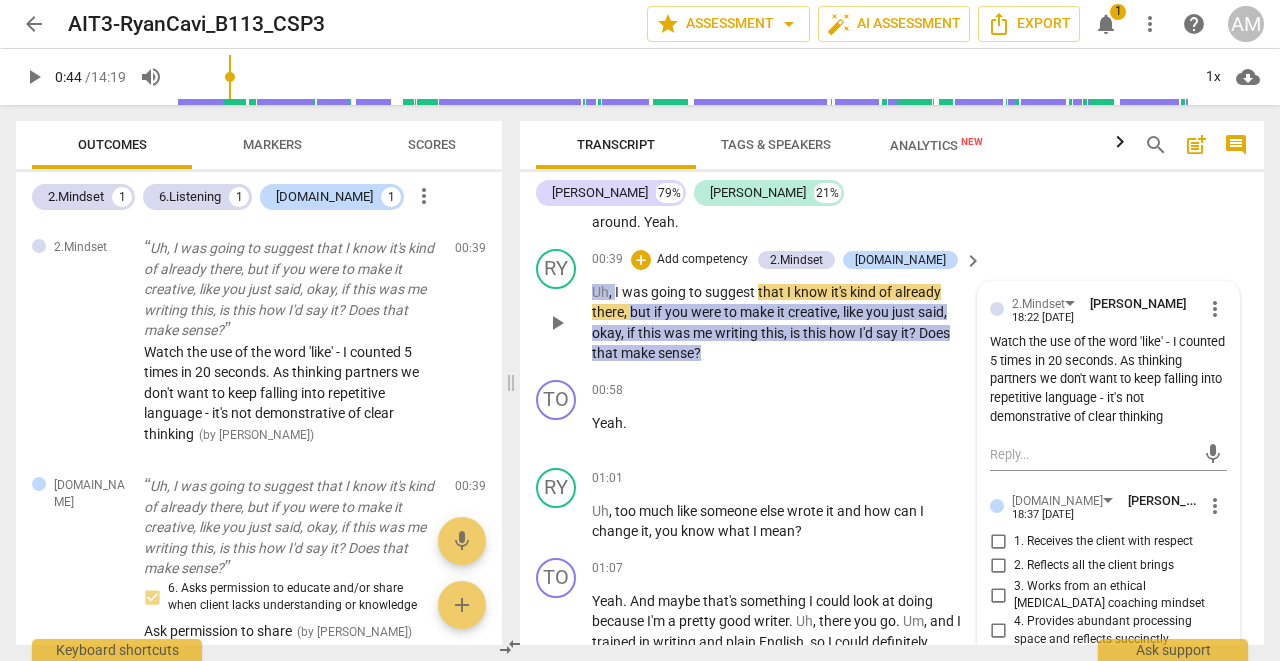 click on "Watch the use of the word 'like' - I counted 5 times in 20 seconds. As thinking partners we don't want to keep falling into repetitive language - it's not demonstrative of clear thinking" at bounding box center [1108, 380] 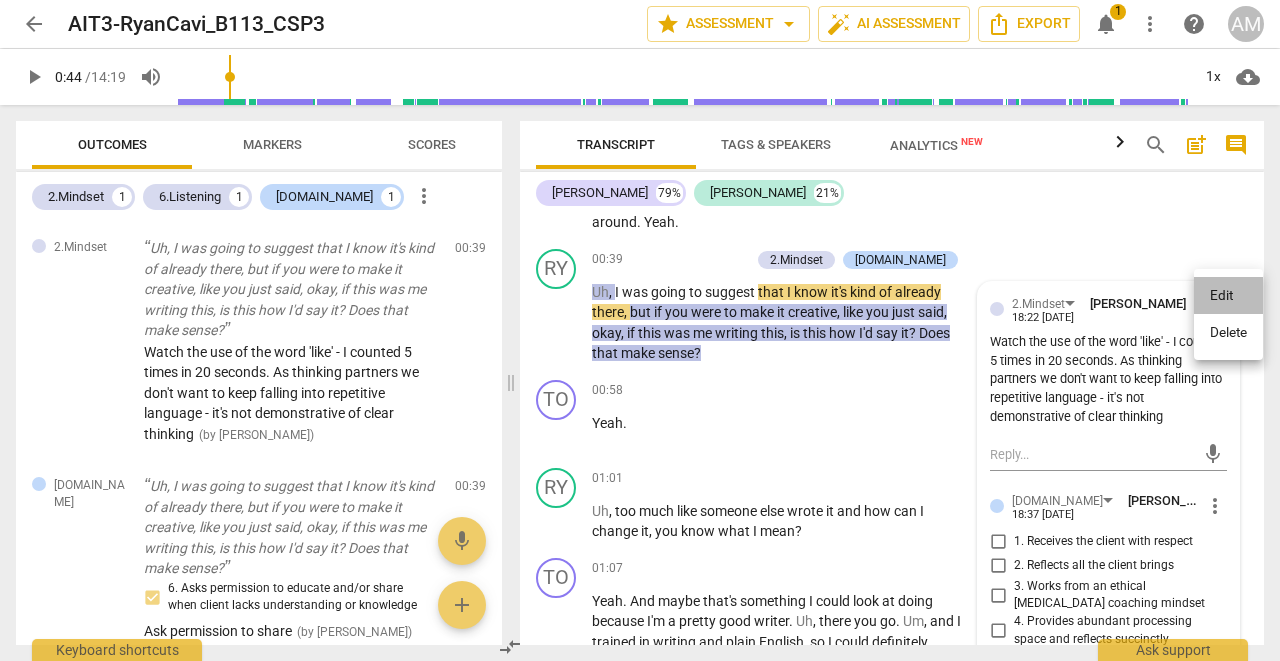 click on "Edit" at bounding box center [1228, 296] 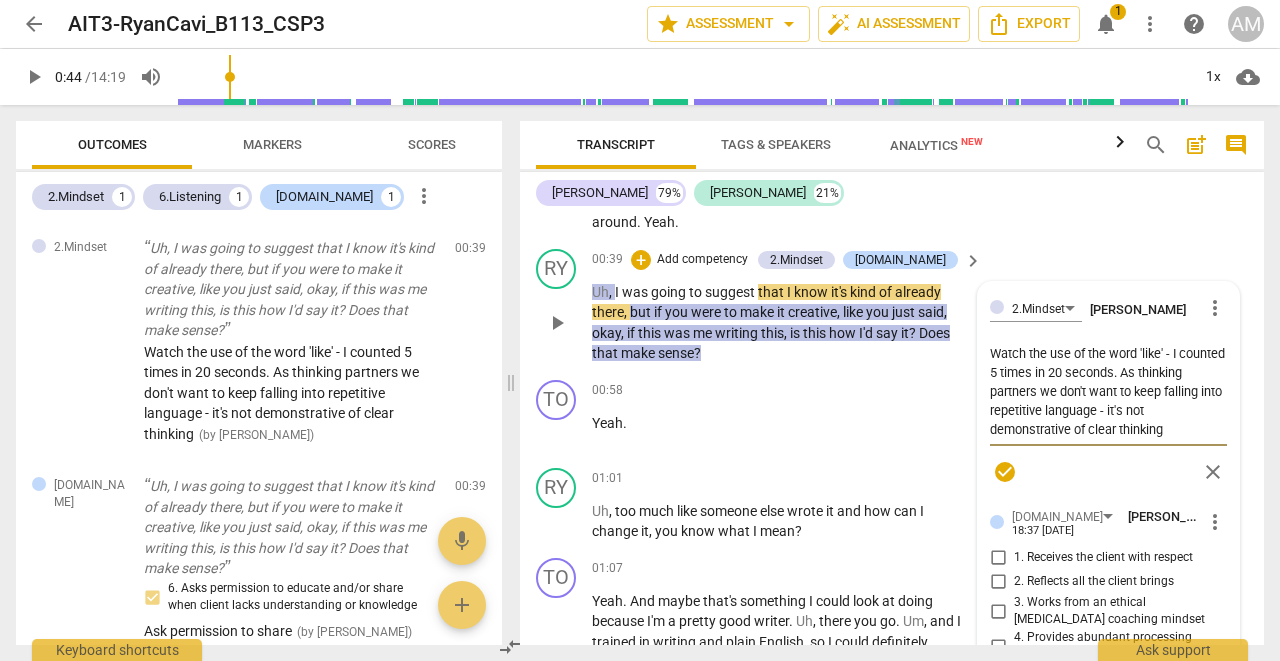 click on "Watch the use of the word 'like' - I counted 5 times in 20 seconds. As thinking partners we don't want to keep falling into repetitive language - it's not demonstrative of clear thinking" at bounding box center [1108, 391] 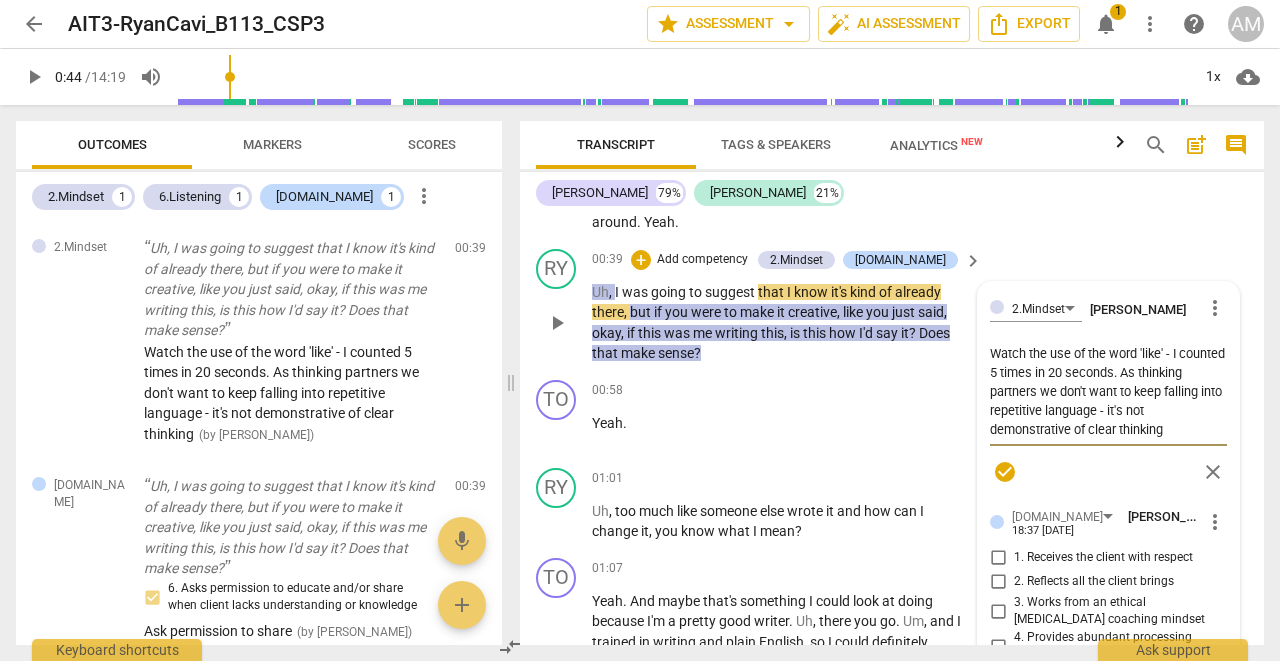 type on "Watch the use of rthe word 'like' - I counted 5 times in 20 seconds. As thinking partners we don't want to keep falling into repetitive language - it's not demonstrative of clear thinking" 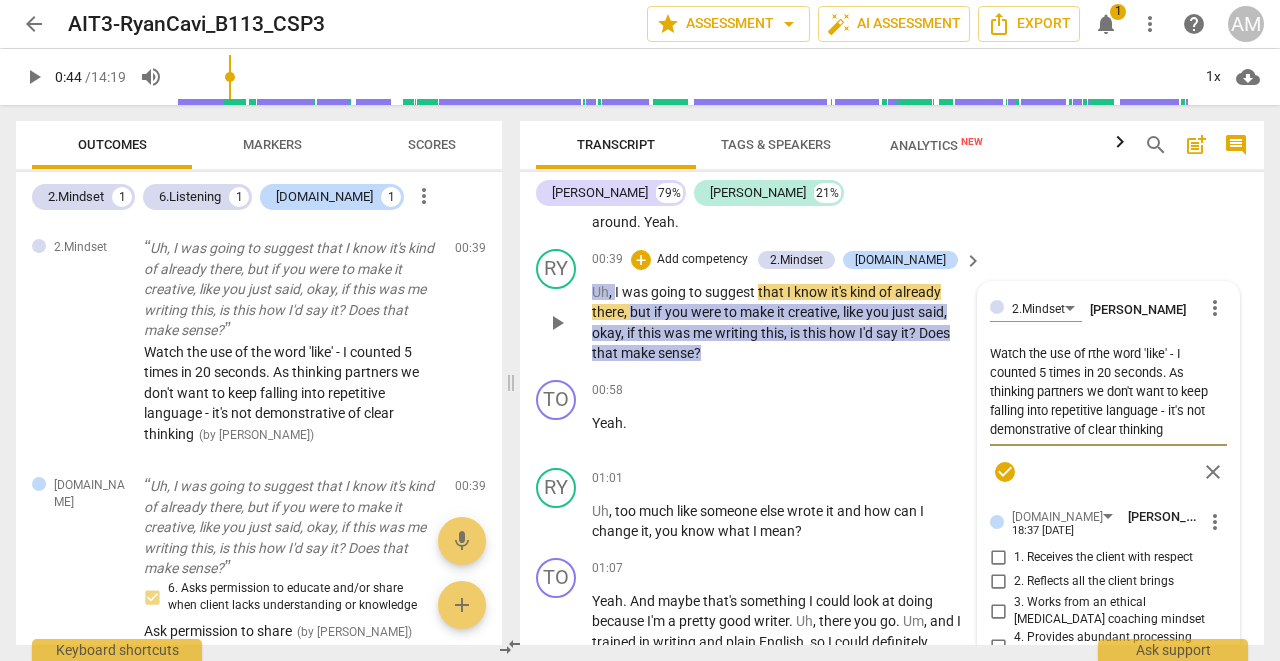 type on "Watch the use of rethe word 'like' - I counted 5 times in 20 seconds. As thinking partners we don't want to keep falling into repetitive language - it's not demonstrative of clear thinking" 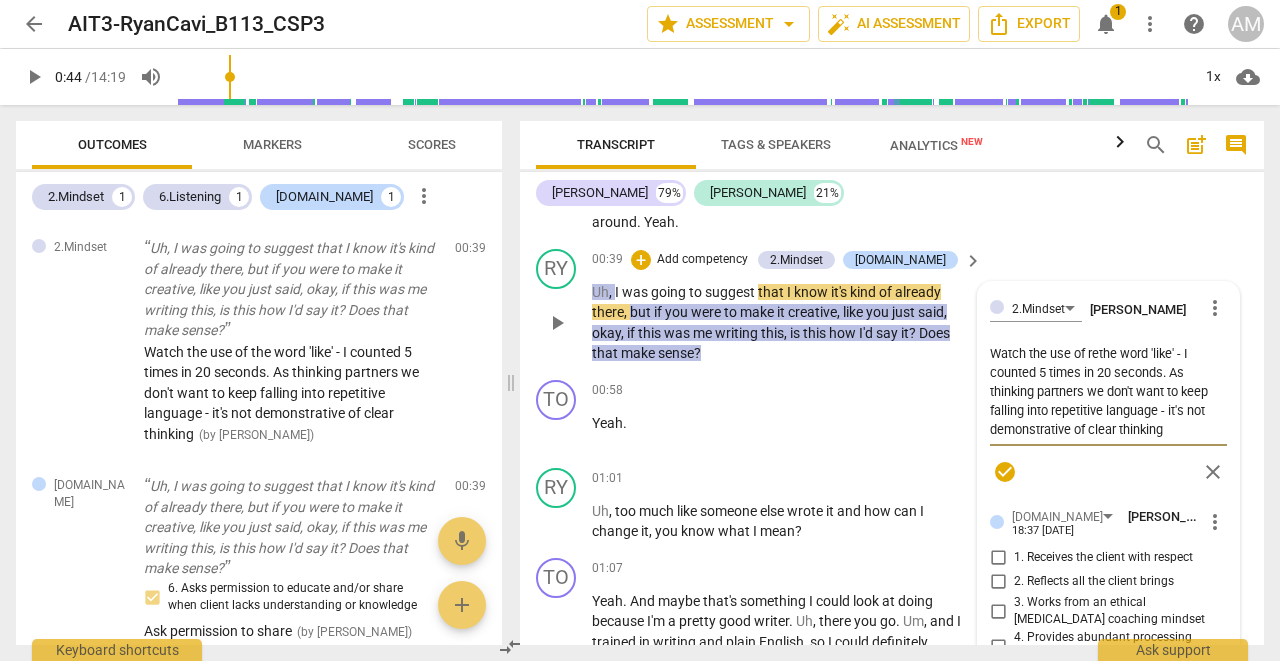 type on "Watch the use of repthe word 'like' - I counted 5 times in 20 seconds. As thinking partners we don't want to keep falling into repetitive language - it's not demonstrative of clear thinking" 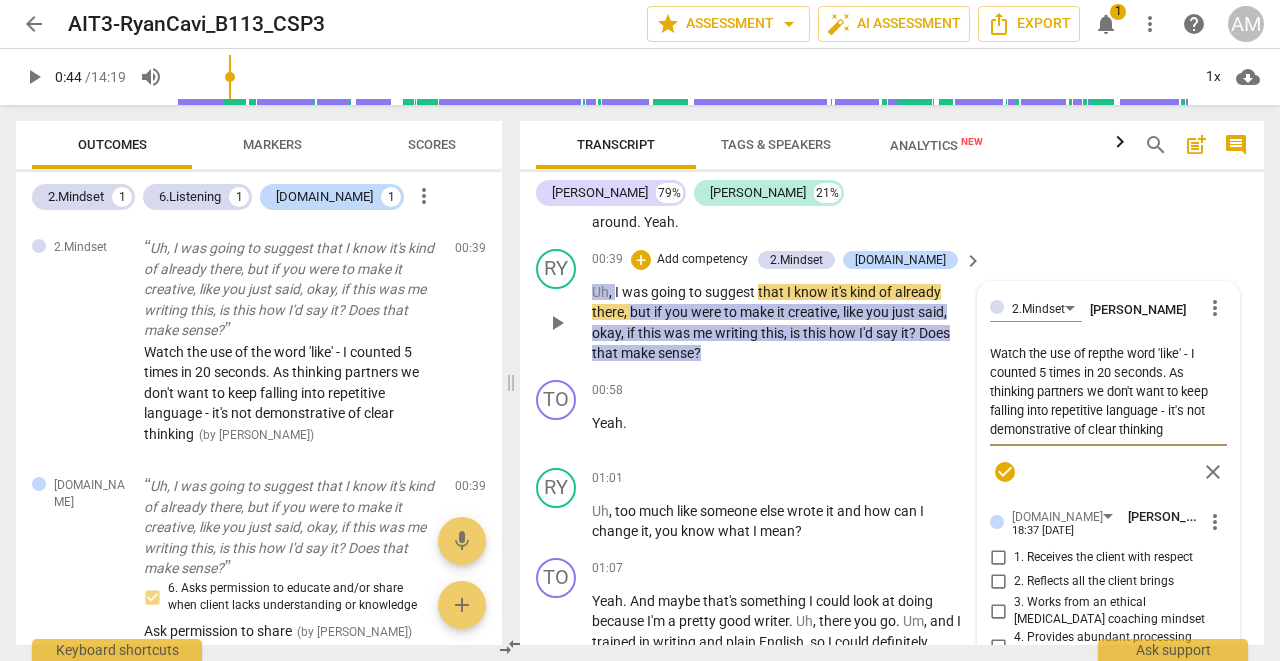 type on "Watch the use of repethe word 'like' - I counted 5 times in 20 seconds. As thinking partners we don't want to keep falling into repetitive language - it's not demonstrative of clear thinking" 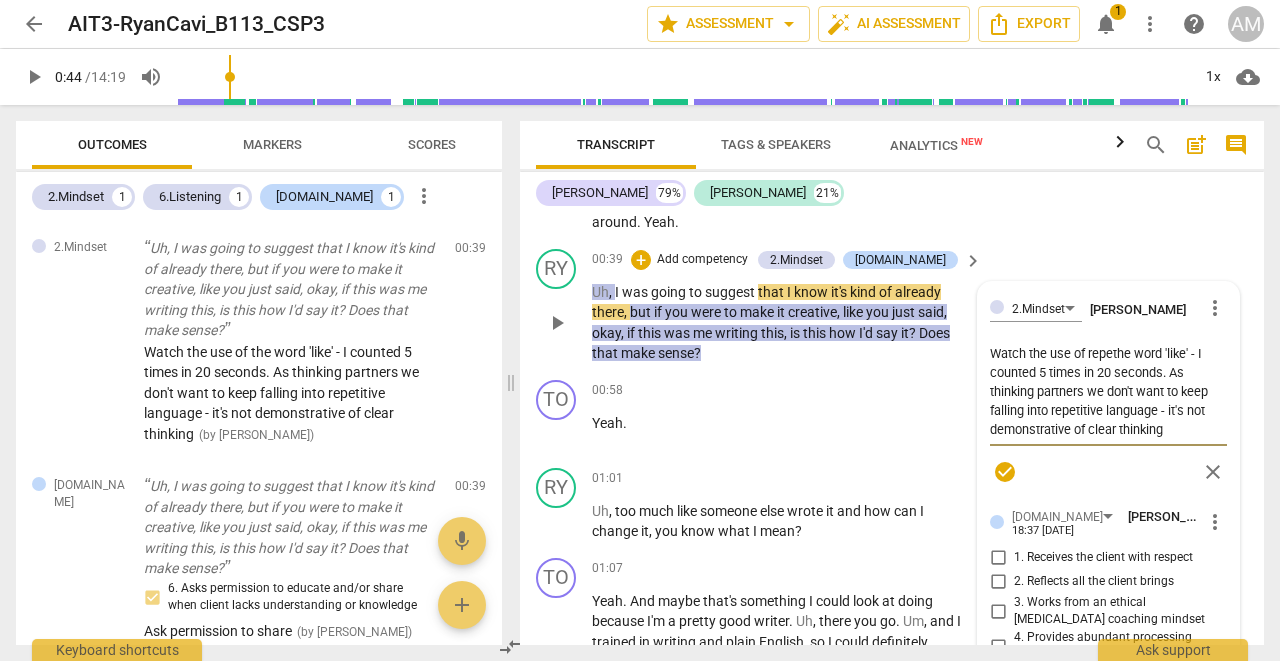 type on "Watch the use of repetthe word 'like' - I counted 5 times in 20 seconds. As thinking partners we don't want to keep falling into repetitive language - it's not demonstrative of clear thinking" 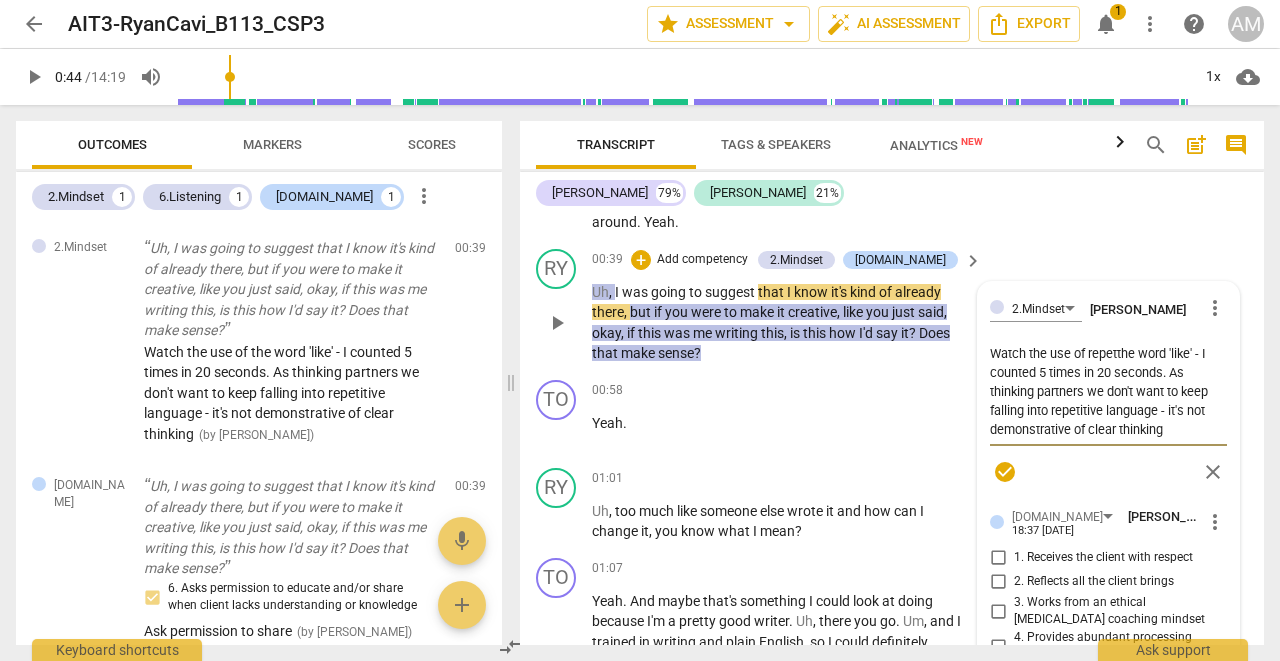 type on "Watch the use of repetothe word 'like' - I counted 5 times in 20 seconds. As thinking partners we don't want to keep falling into repetitive language - it's not demonstrative of clear thinking" 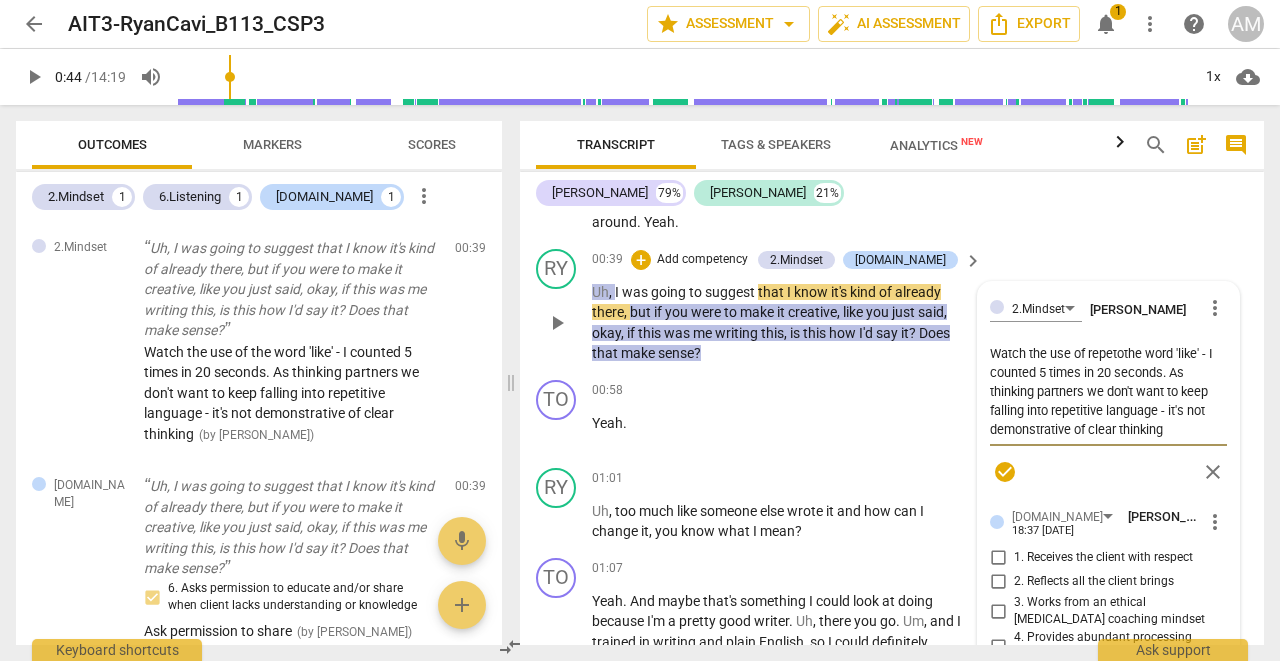 type on "Watch the use of repetthe word 'like' - I counted 5 times in 20 seconds. As thinking partners we don't want to keep falling into repetitive language - it's not demonstrative of clear thinking" 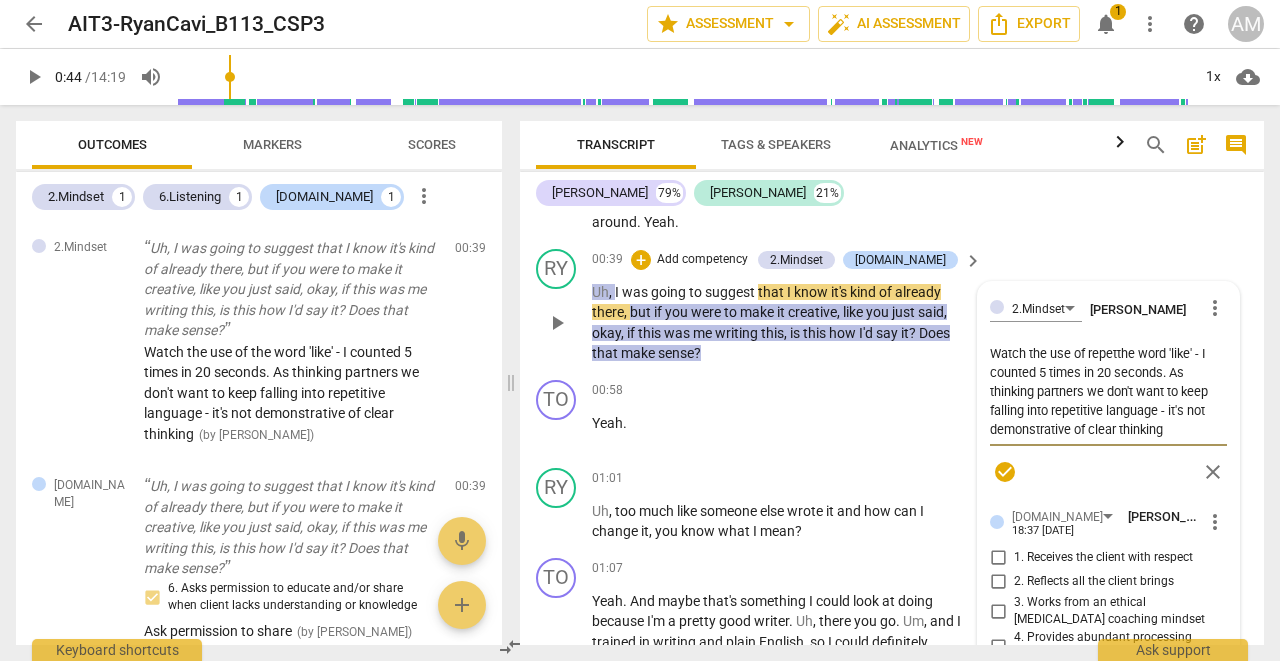 type on "Watch the use of repetithe word 'like' - I counted 5 times in 20 seconds. As thinking partners we don't want to keep falling into repetitive language - it's not demonstrative of clear thinking" 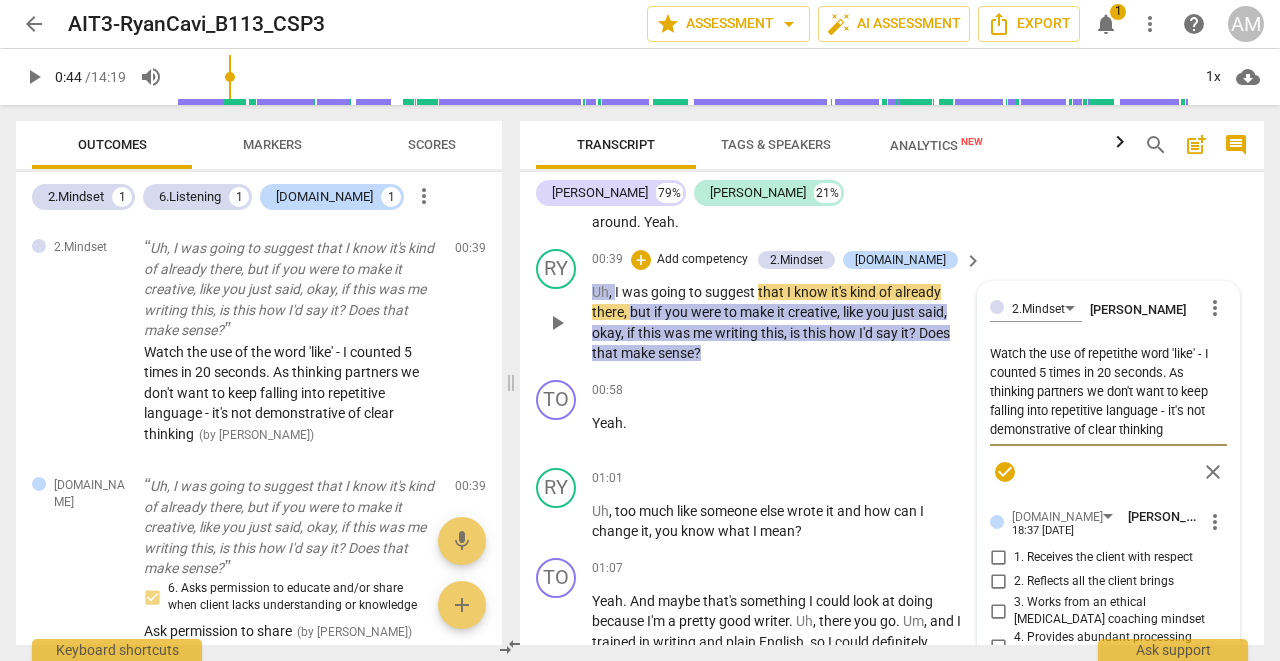 type on "Watch the use of repetitthe word 'like' - I counted 5 times in 20 seconds. As thinking partners we don't want to keep falling into repetitive language - it's not demonstrative of clear thinking" 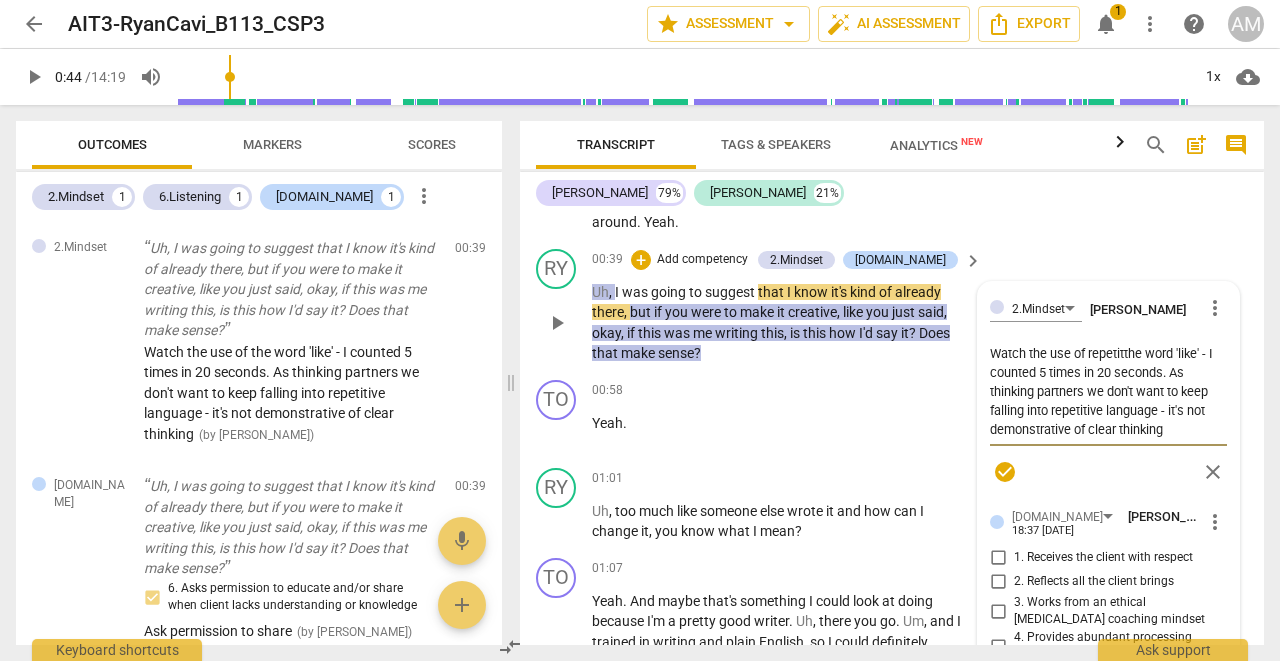 type on "Watch the use of repetitithe word 'like' - I counted 5 times in 20 seconds. As thinking partners we don't want to keep falling into repetitive language - it's not demonstrative of clear thinking" 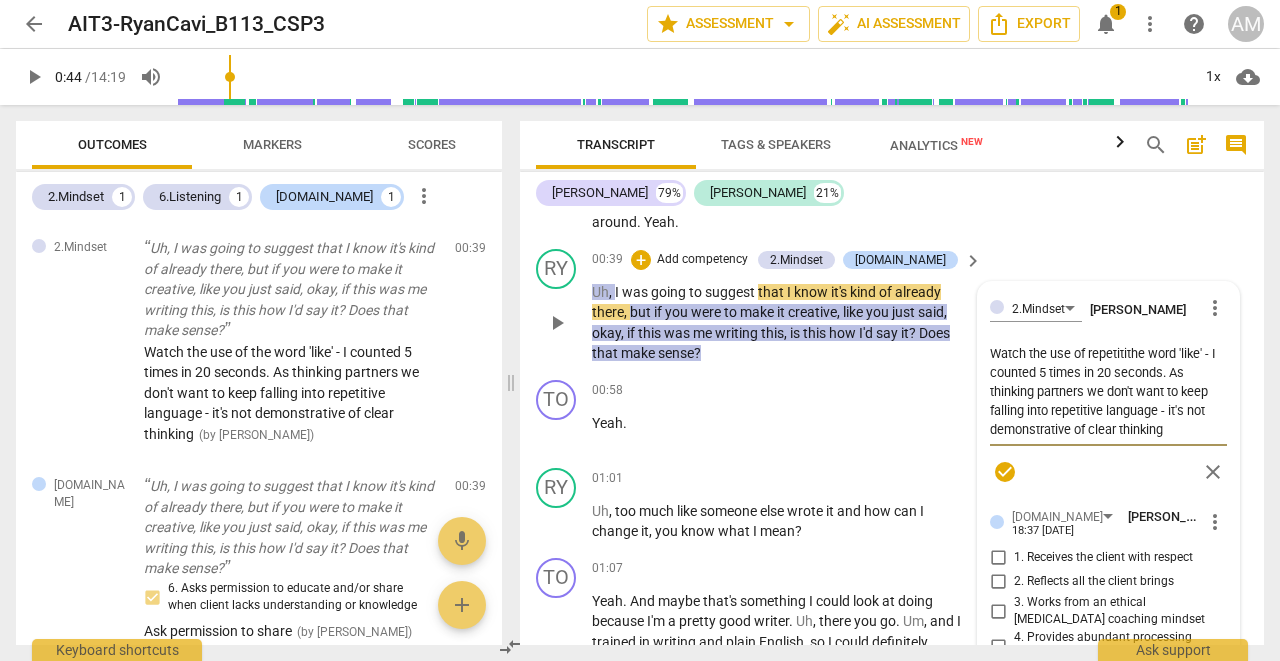 type on "Watch the use of repetitivthe word 'like' - I counted 5 times in 20 seconds. As thinking partners we don't want to keep falling into repetitive language - it's not demonstrative of clear thinking" 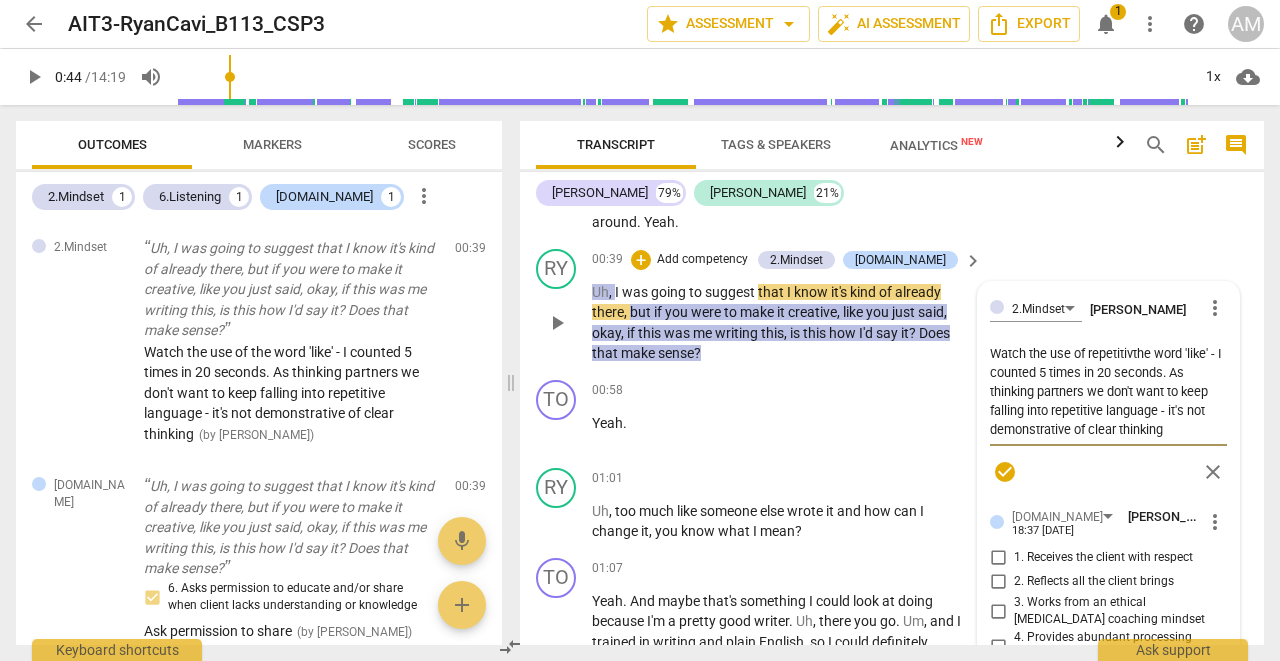 type on "Watch the use of repetitivethe word 'like' - I counted 5 times in 20 seconds. As thinking partners we don't want to keep falling into repetitive language - it's not demonstrative of clear thinking" 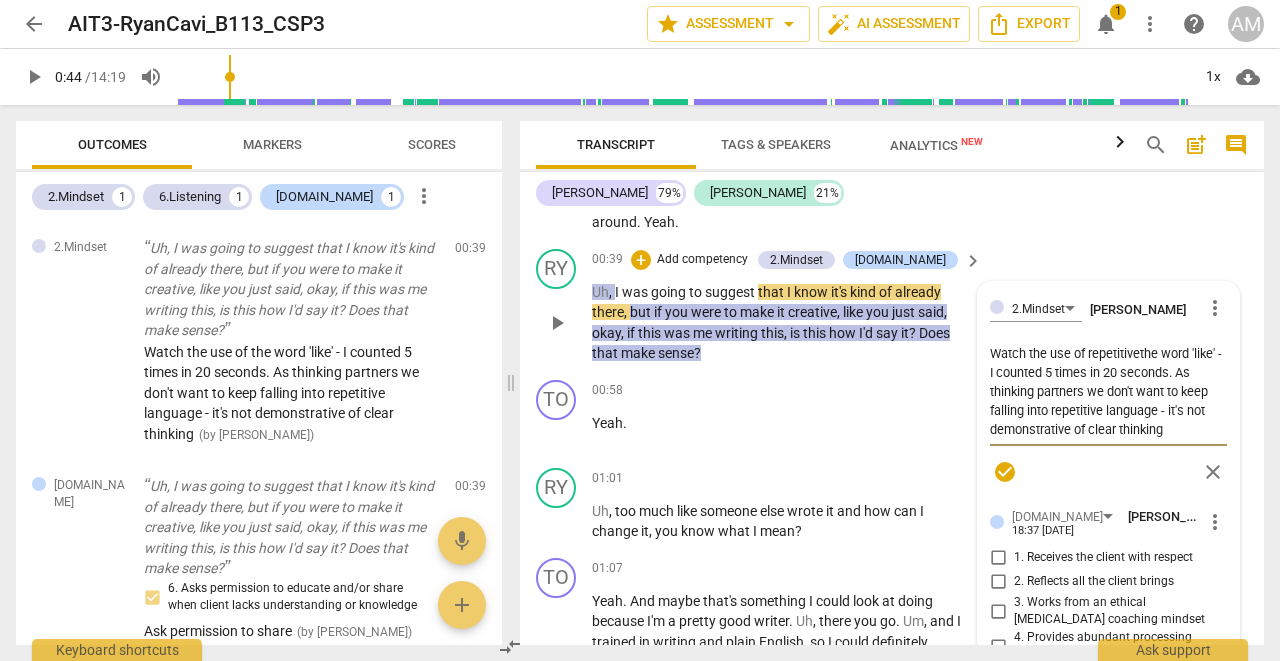 type on "Watch the use of repetitive the word 'like' - I counted 5 times in 20 seconds. As thinking partners we don't want to keep falling into repetitive language - it's not demonstrative of clear thinking" 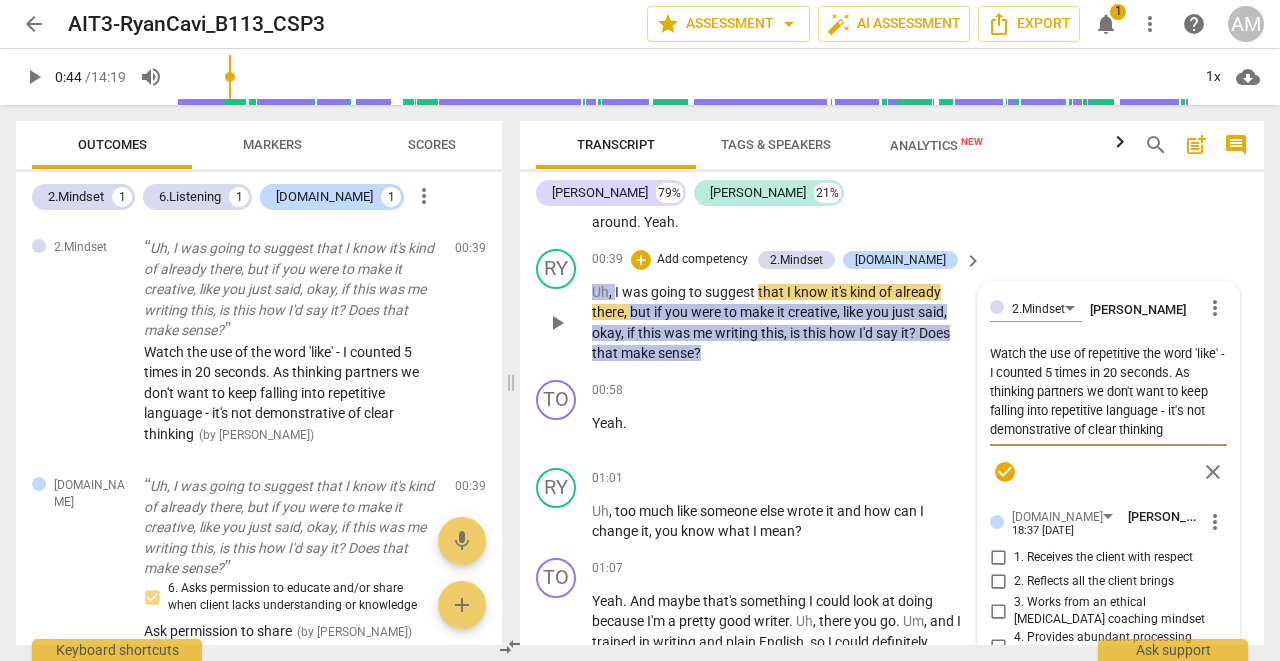 type on "Watch the use of repetitive lthe word 'like' - I counted 5 times in 20 seconds. As thinking partners we don't want to keep falling into repetitive language - it's not demonstrative of clear thinking" 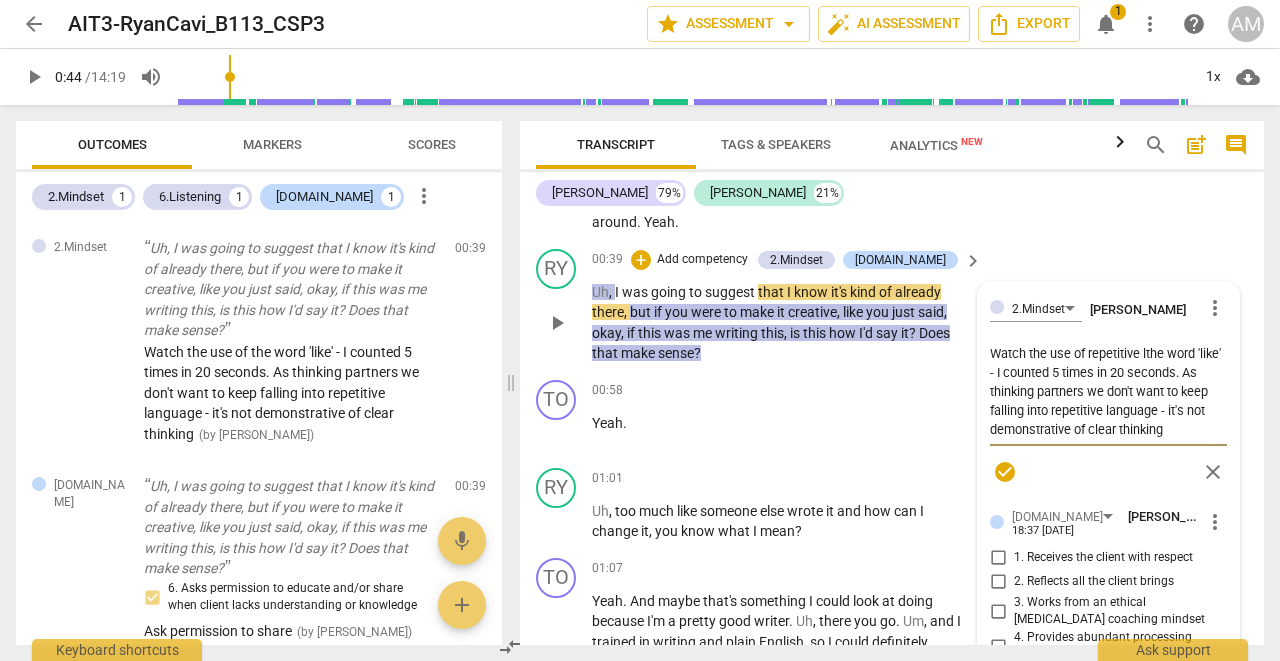 type on "Watch the use of repetitive lathe word 'like' - I counted 5 times in 20 seconds. As thinking partners we don't want to keep falling into repetitive language - it's not demonstrative of clear thinking" 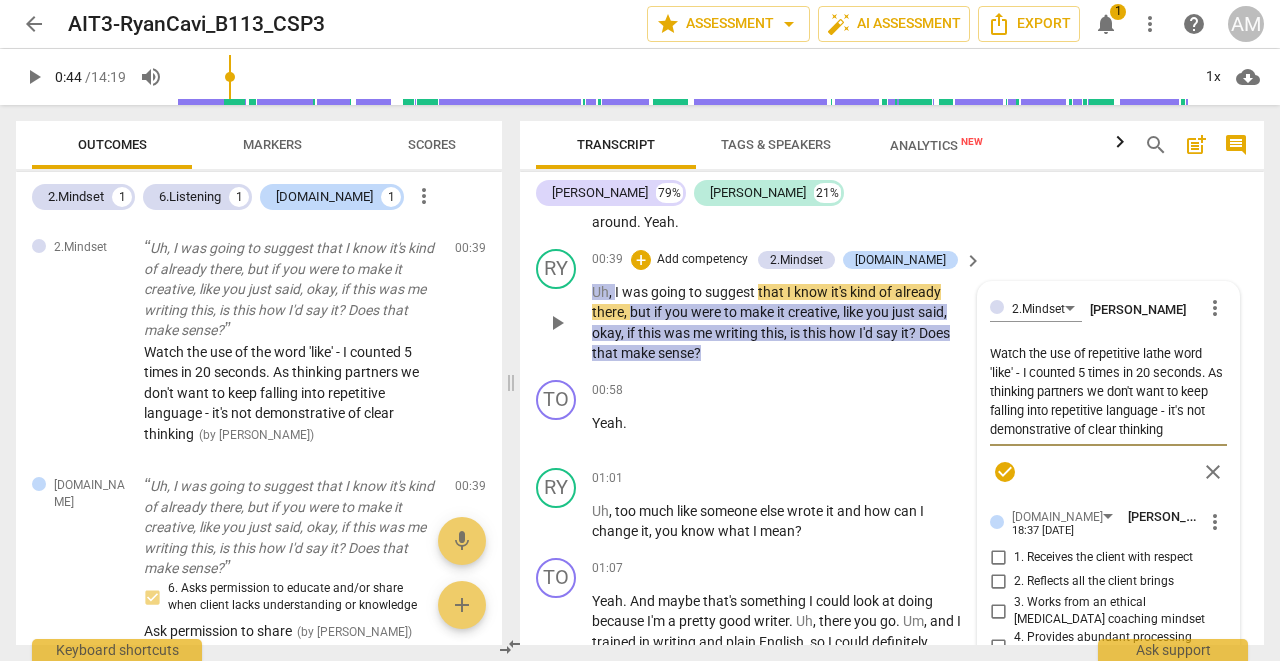 type on "Watch the use of repetitive lanthe word 'like' - I counted 5 times in 20 seconds. As thinking partners we don't want to keep falling into repetitive language - it's not demonstrative of clear thinking" 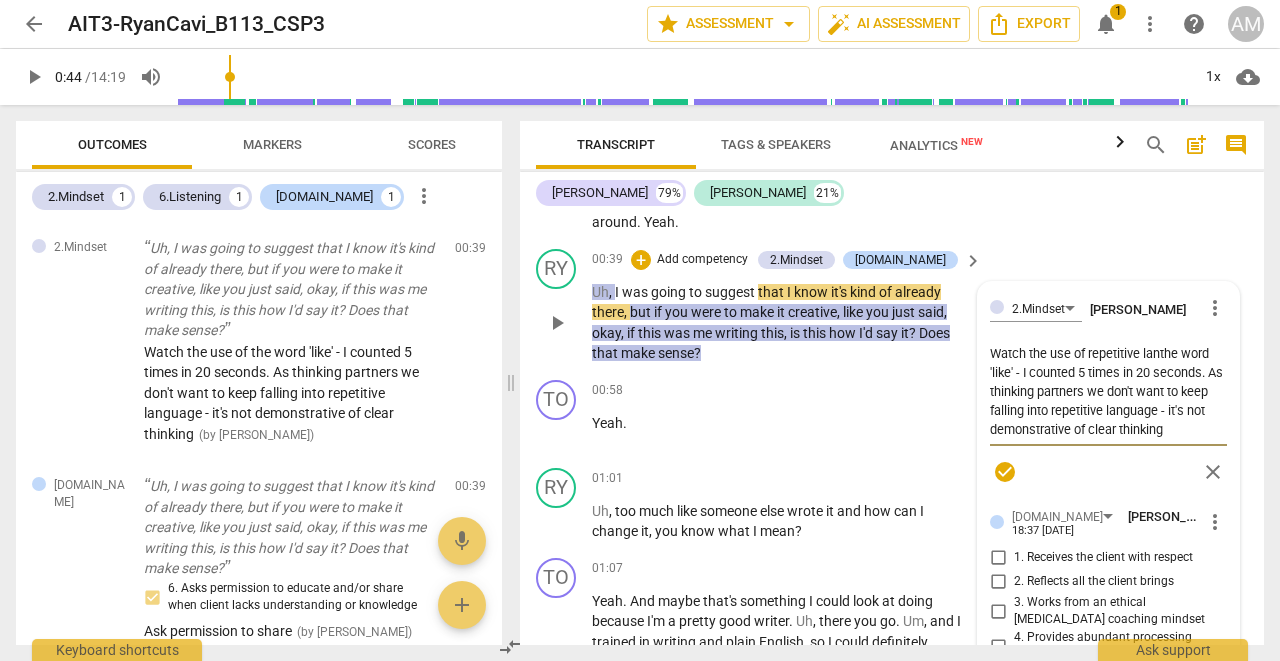type on "Watch the use of repetitive langthe word 'like' - I counted 5 times in 20 seconds. As thinking partners we don't want to keep falling into repetitive language - it's not demonstrative of clear thinking" 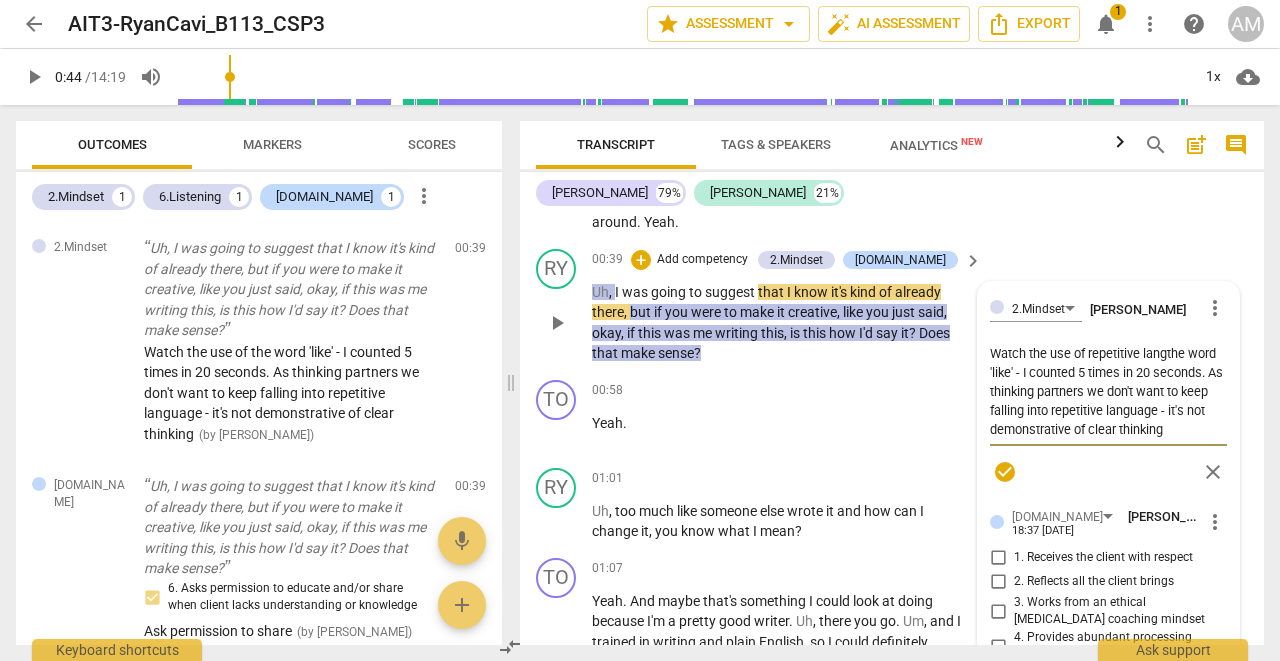 type on "Watch the use of repetitive languthe word 'like' - I counted 5 times in 20 seconds. As thinking partners we don't want to keep falling into repetitive language - it's not demonstrative of clear thinking" 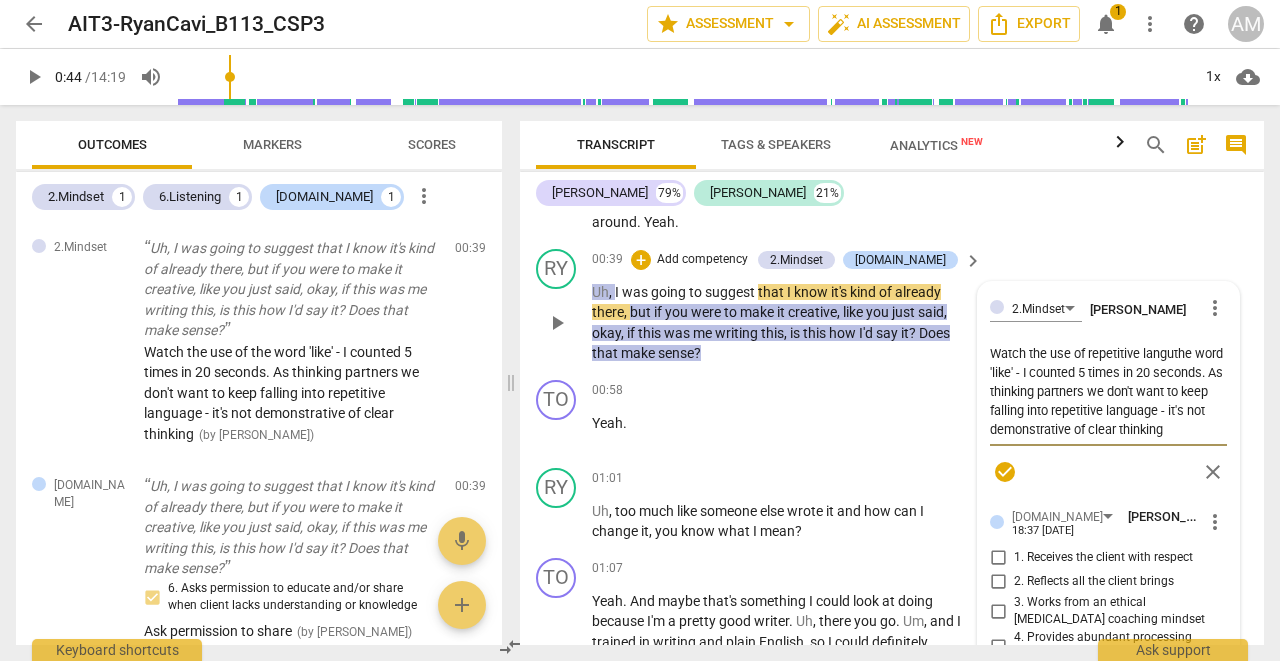 type on "Watch the use of repetitive languathe word 'like' - I counted 5 times in 20 seconds. As thinking partners we don't want to keep falling into repetitive language - it's not demonstrative of clear thinking" 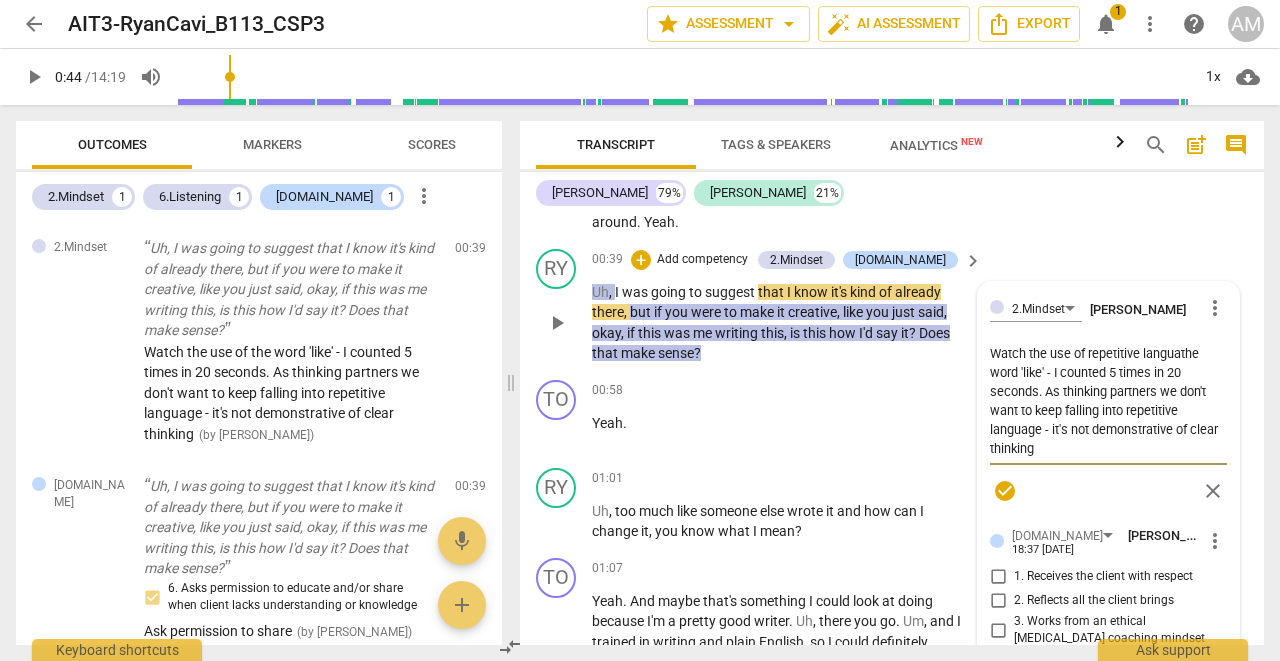type on "Watch the use of repetitive languagthe word 'like' - I counted 5 times in 20 seconds. As thinking partners we don't want to keep falling into repetitive language - it's not demonstrative of clear thinking" 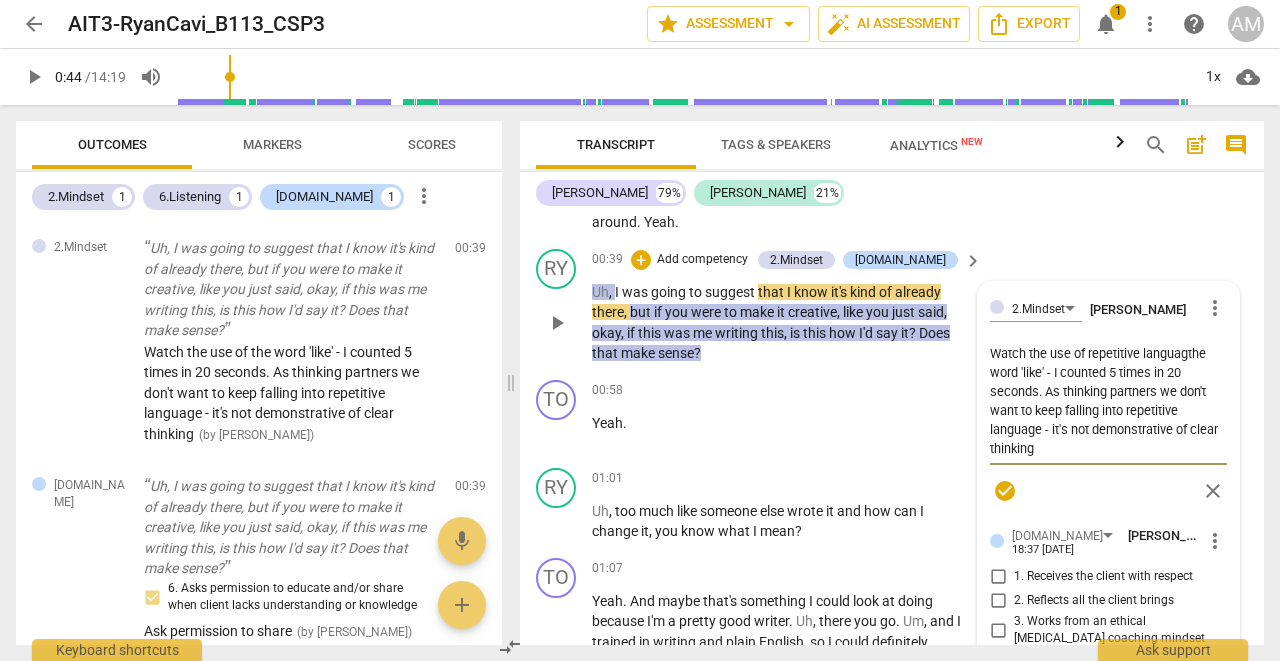 type on "Watch the use of repetitive languagethe word 'like' - I counted 5 times in 20 seconds. As thinking partners we don't want to keep falling into repetitive language - it's not demonstrative of clear thinking" 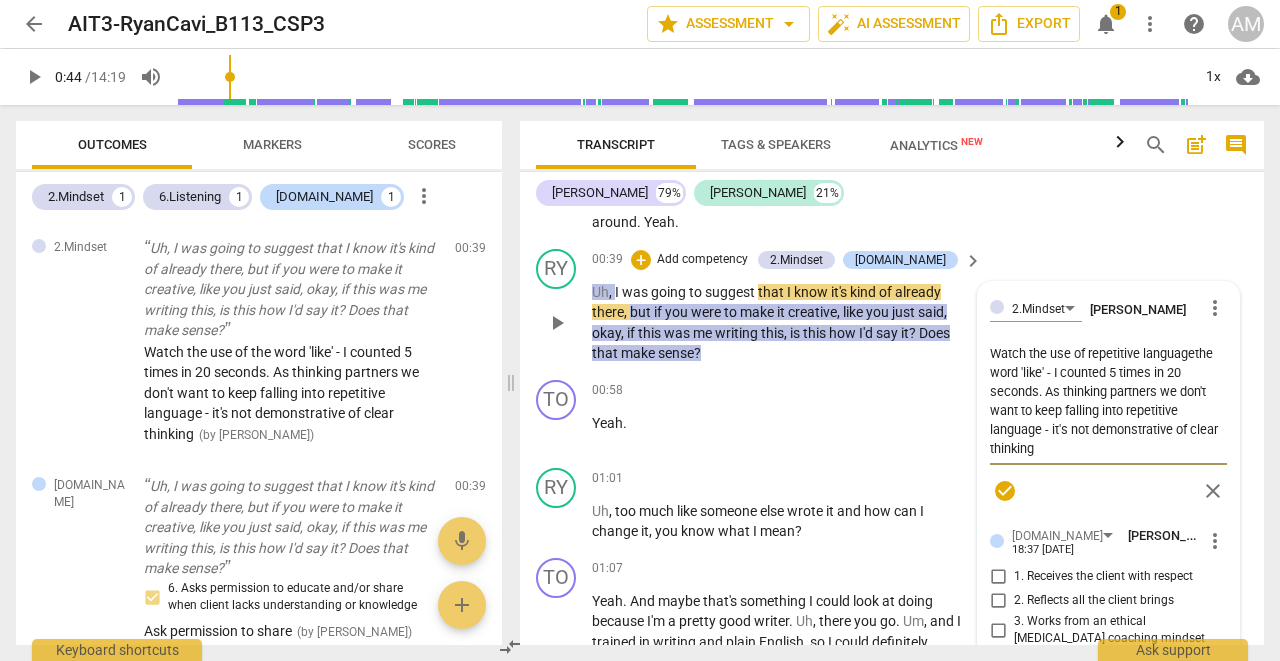 type on "Watch the use of repetitive language the word 'like' - I counted 5 times in 20 seconds. As thinking partners we don't want to keep falling into repetitive language - it's not demonstrative of clear thinking" 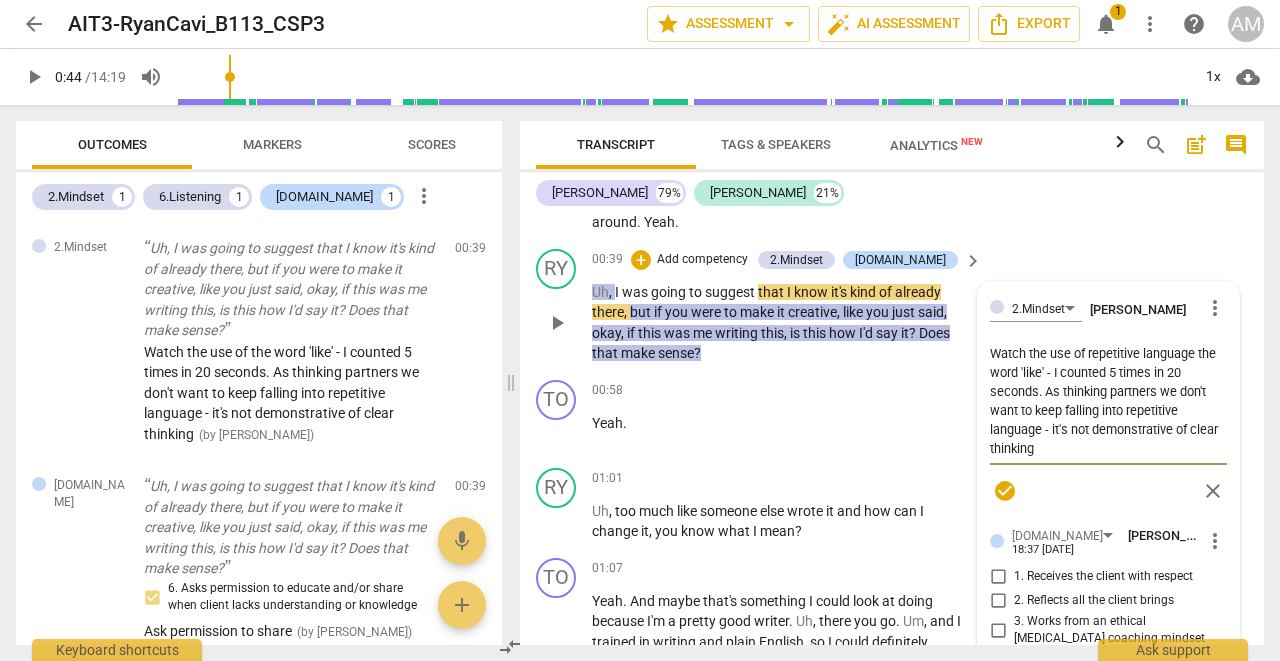 type on "Watch the use of repetitive language ethe word 'like' - I counted 5 times in 20 seconds. As thinking partners we don't want to keep falling into repetitive language - it's not demonstrative of clear thinking" 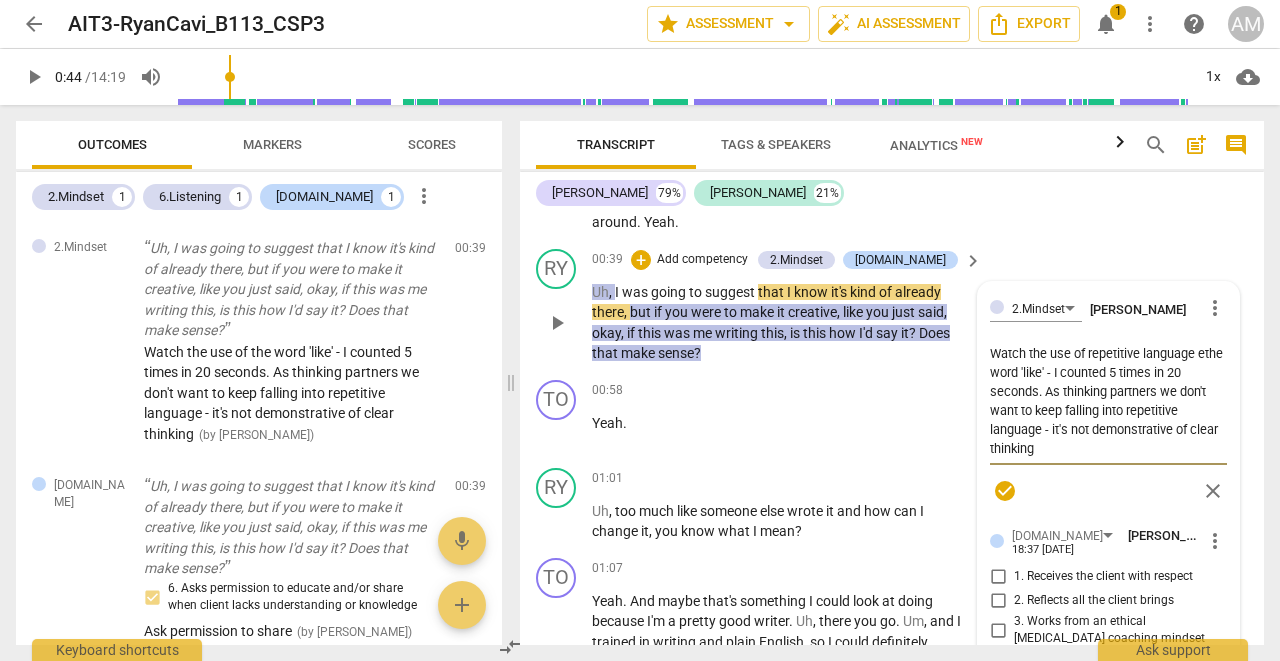type on "Watch the use of repetitive language egthe word 'like' - I counted 5 times in 20 seconds. As thinking partners we don't want to keep falling into repetitive language - it's not demonstrative of clear thinking" 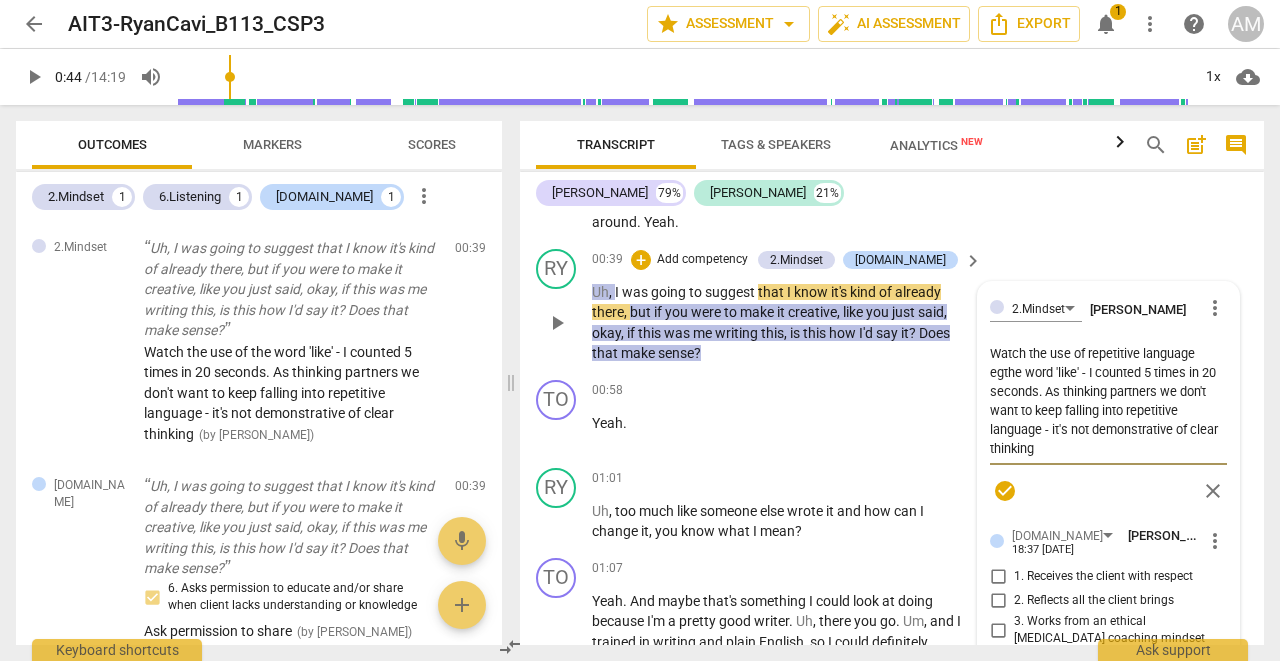 type on "Watch the use of repetitive language eg the word 'like' - I counted 5 times in 20 seconds. As thinking partners we don't want to keep falling into repetitive language - it's not demonstrative of clear thinking" 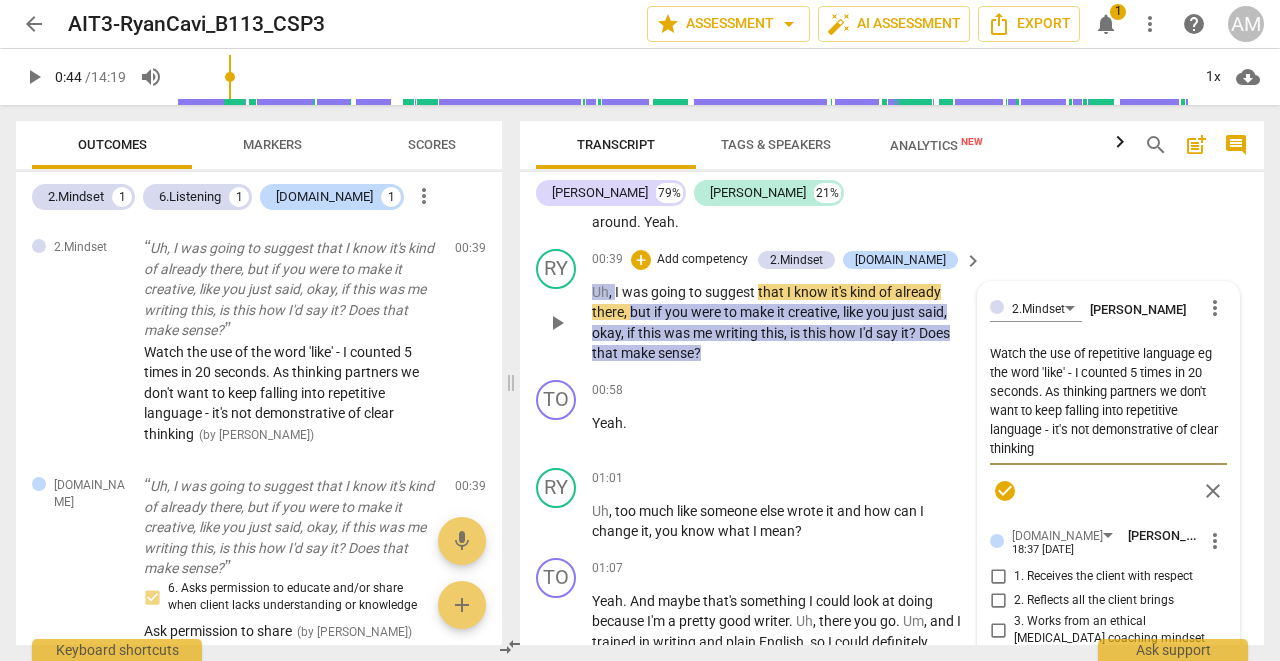 click on "Watch the use of repetitive language eg the word 'like' - I counted 5 times in 20 seconds. As thinking partners we don't want to keep falling into repetitive language - it's not demonstrative of clear thinking" at bounding box center (1108, 401) 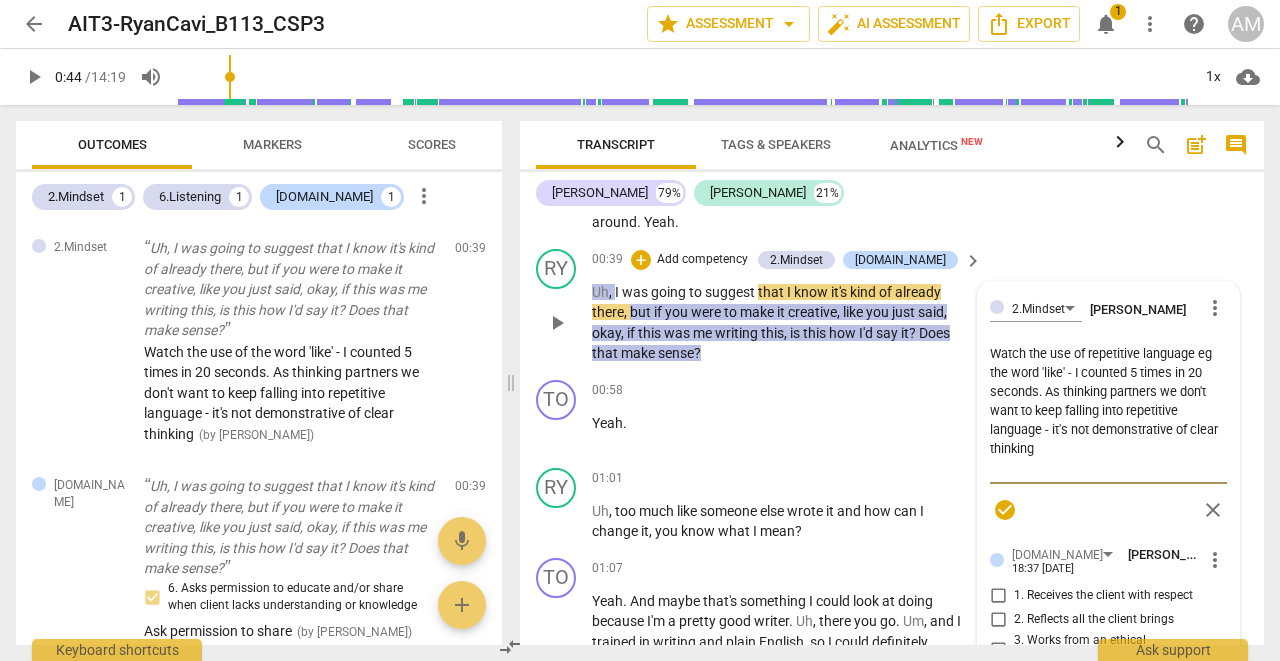 type on "Watch the use of repetitive language eg the word 'like' - I counted 5 times in 20 seconds. As thinking partners we don't want to keep falling into repetitive language - it's not demonstrative of clear thinking" 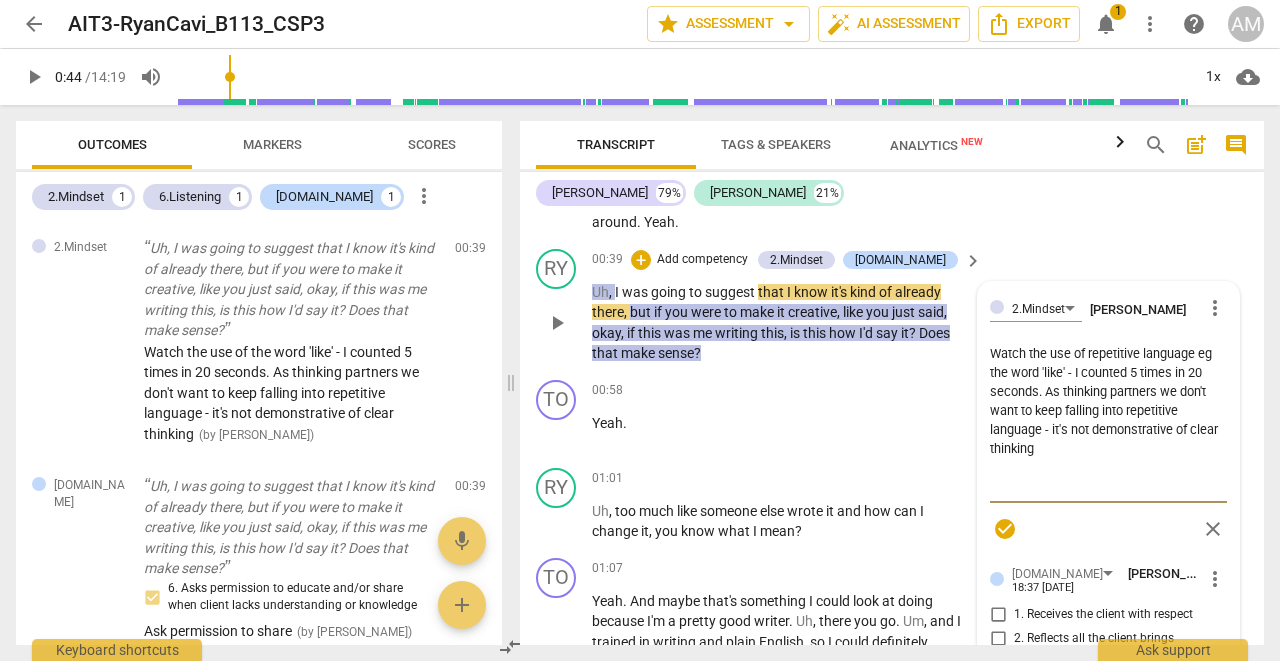 type on "Watch the use of repetitive language eg the word 'like' - I counted 5 times in 20 seconds. As thinking partners we don't want to keep falling into repetitive language - it's not demonstrative of clear thinking
a" 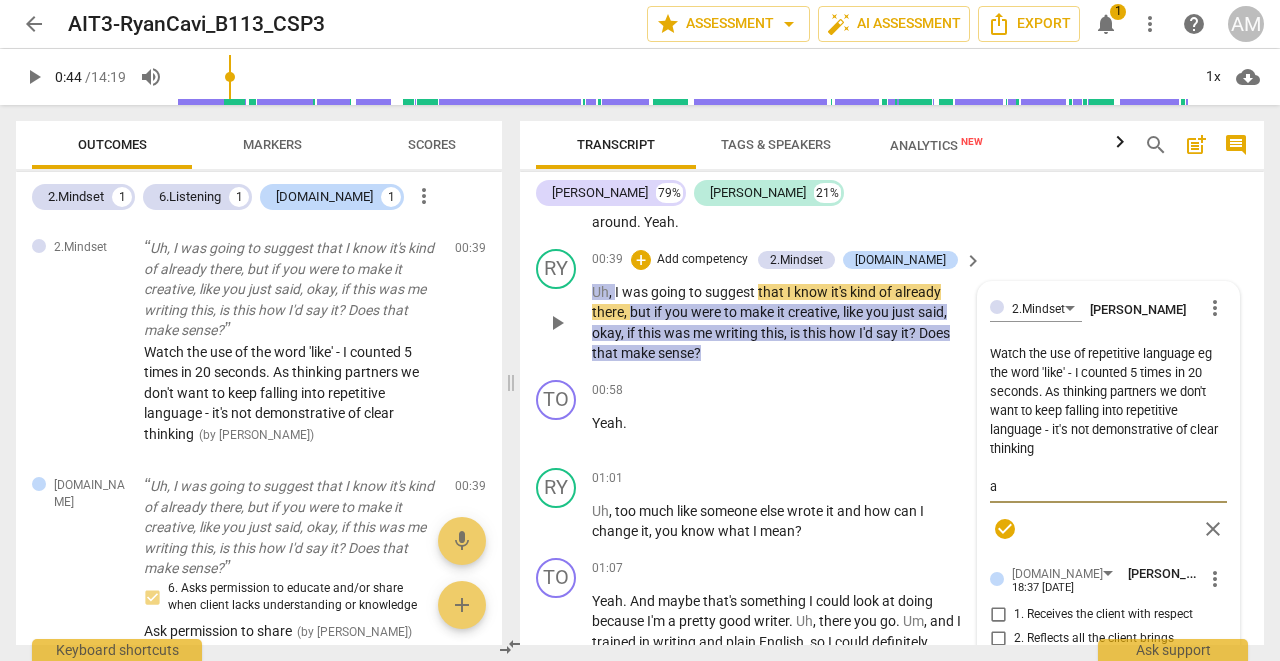 type on "Watch the use of repetitive language eg the word 'like' - I counted 5 times in 20 seconds. As thinking partners we don't want to keep falling into repetitive language - it's not demonstrative of clear thinking
al" 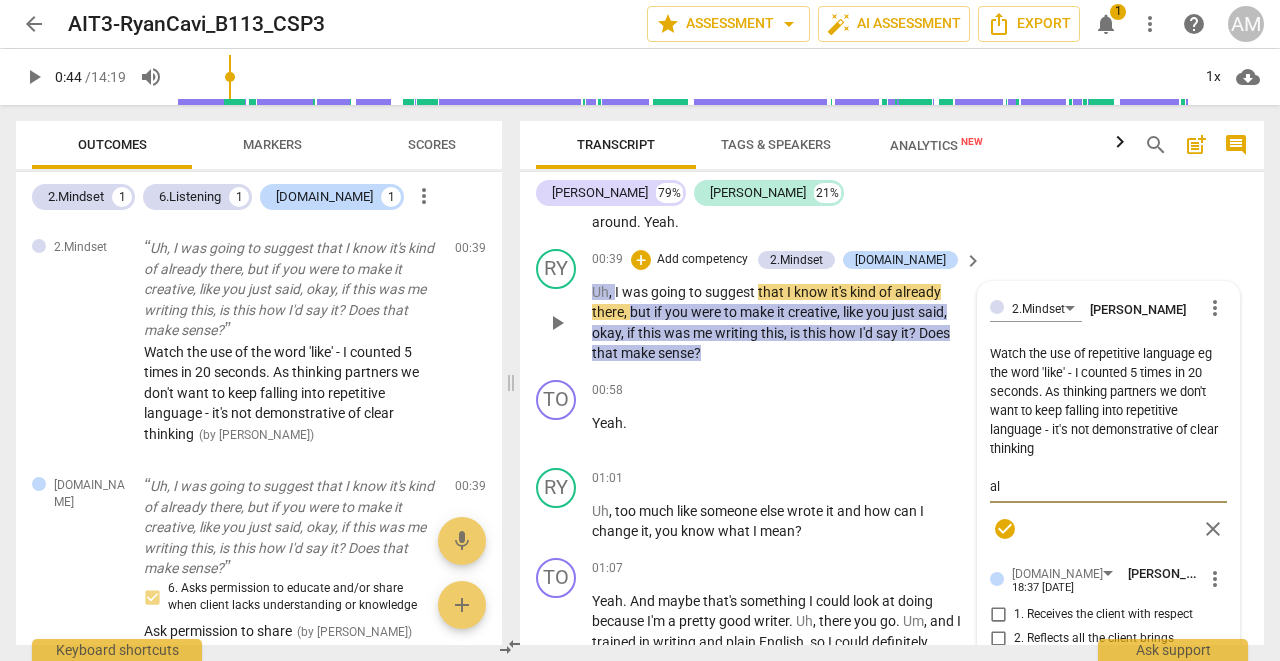 type on "Watch the use of repetitive language eg the word 'like' - I counted 5 times in 20 seconds. As thinking partners we don't want to keep falling into repetitive language - it's not demonstrative of clear thinking
als" 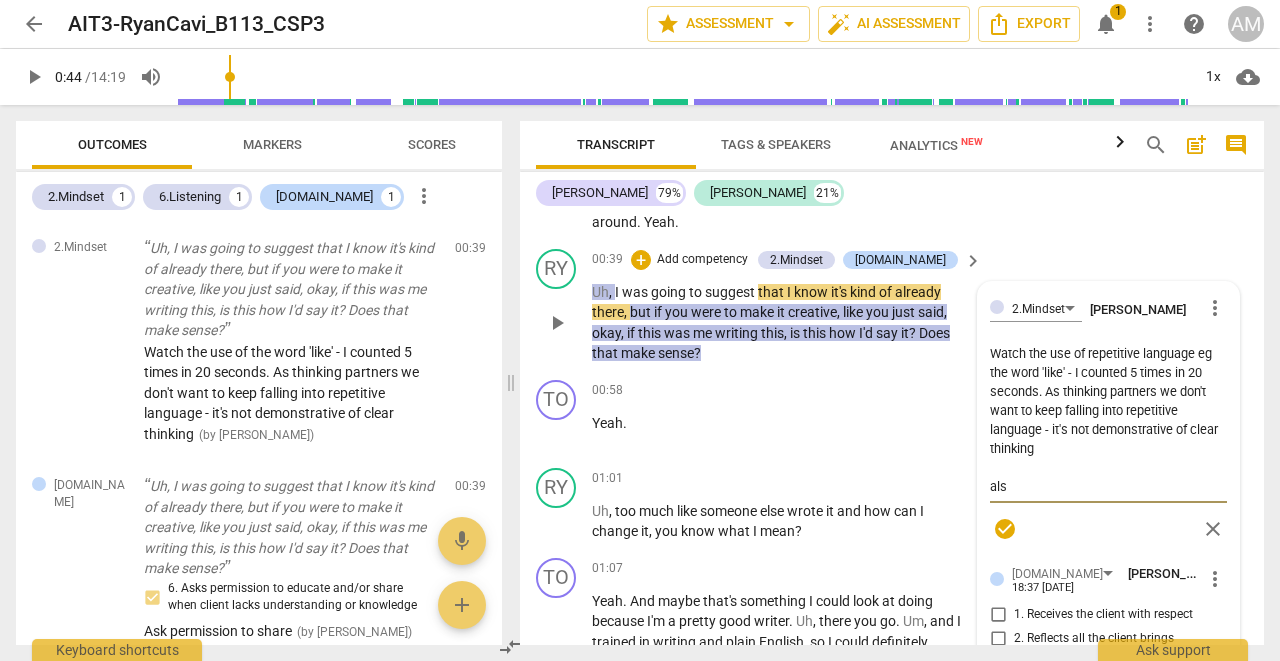 type on "Watch the use of repetitive language eg the word 'like' - I counted 5 times in 20 seconds. As thinking partners we don't want to keep falling into repetitive language - it's not demonstrative of clear thinking
also" 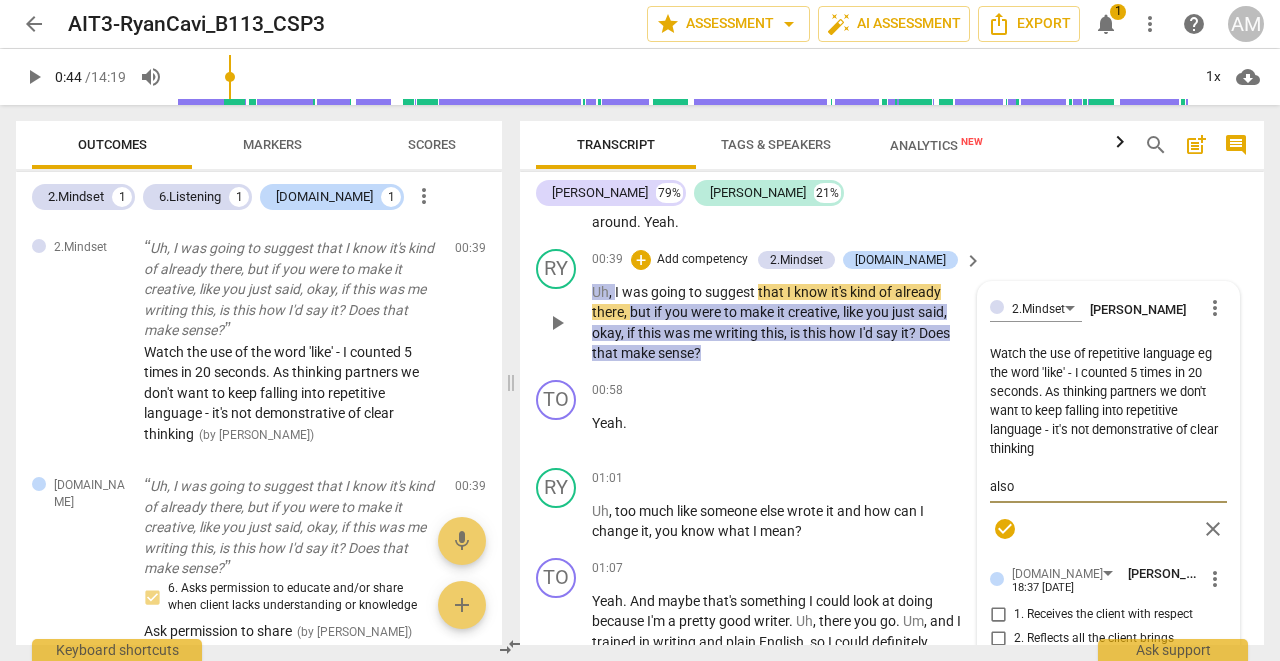 type on "Watch the use of repetitive language eg the word 'like' - I counted 5 times in 20 seconds. As thinking partners we don't want to keep falling into repetitive language - it's not demonstrative of clear thinking
also" 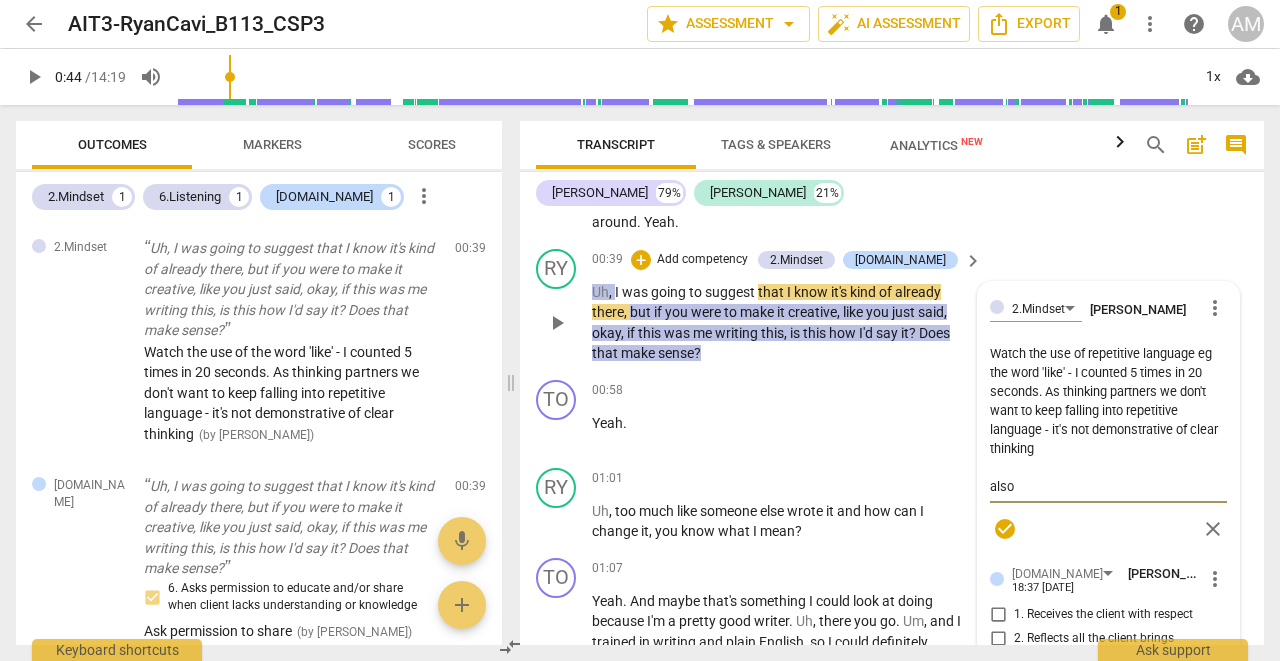 type on "Watch the use of repetitive language eg the word 'like' - I counted 5 times in 20 seconds. As thinking partners we don't want to keep falling into repetitive language - it's not demonstrative of clear thinking
also b" 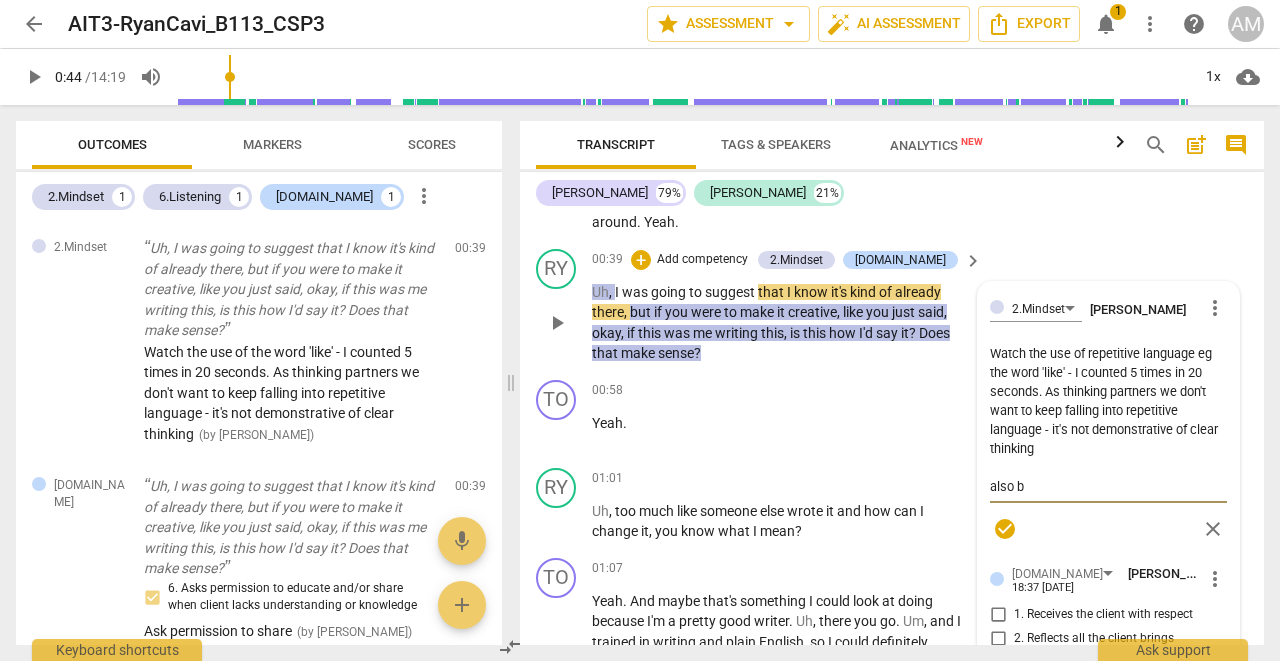 type on "Watch the use of repetitive language eg the word 'like' - I counted 5 times in 20 seconds. As thinking partners we don't want to keep falling into repetitive language - it's not demonstrative of clear thinking
also be" 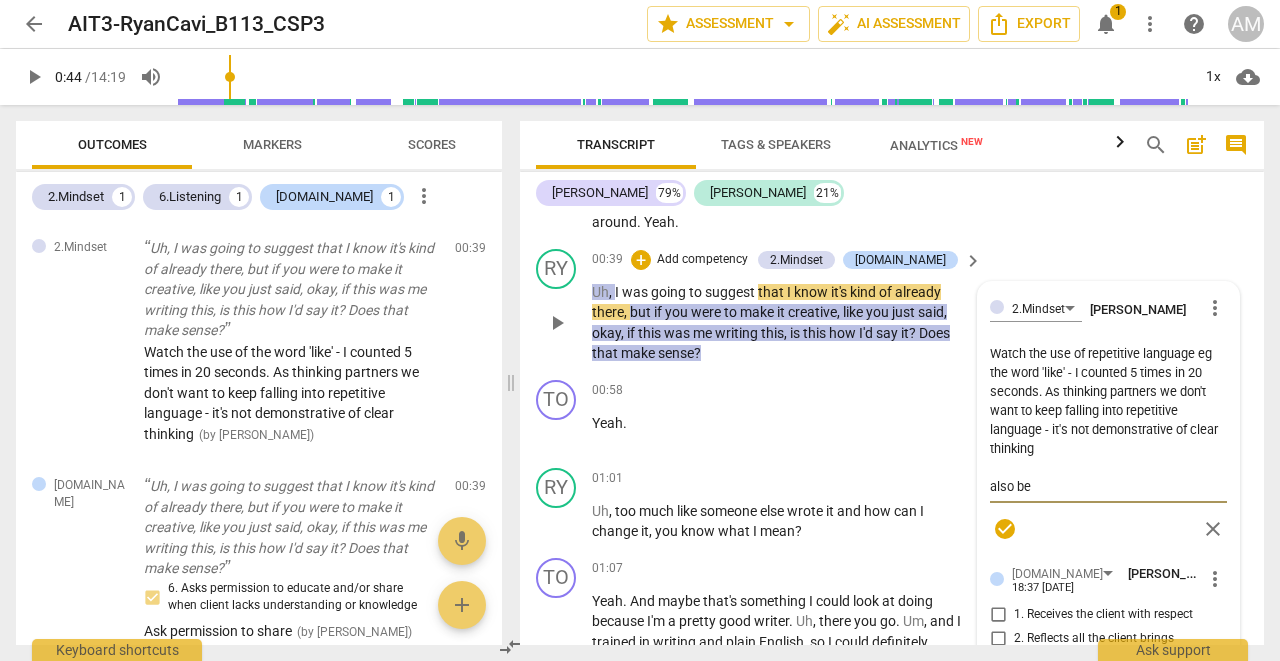 type on "Watch the use of repetitive language eg the word 'like' - I counted 5 times in 20 seconds. As thinking partners we don't want to keep falling into repetitive language - it's not demonstrative of clear thinking
also be" 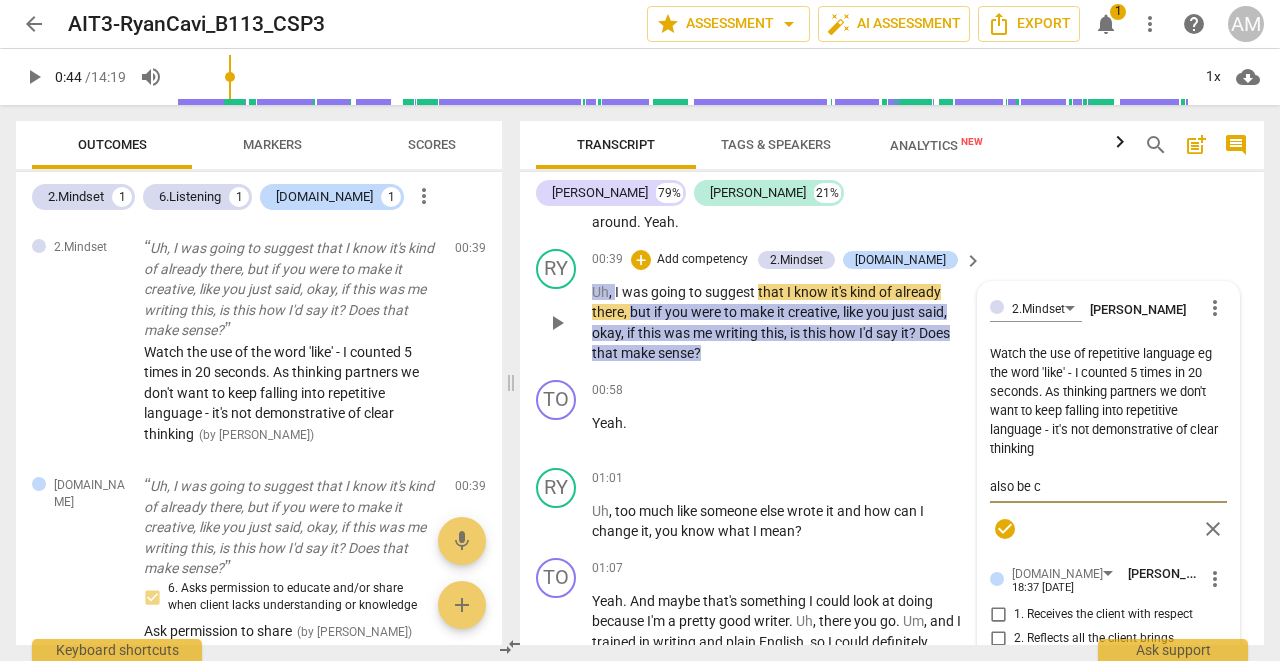 type on "Watch the use of repetitive language eg the word 'like' - I counted 5 times in 20 seconds. As thinking partners we don't want to keep falling into repetitive language - it's not demonstrative of clear thinking
also be ca" 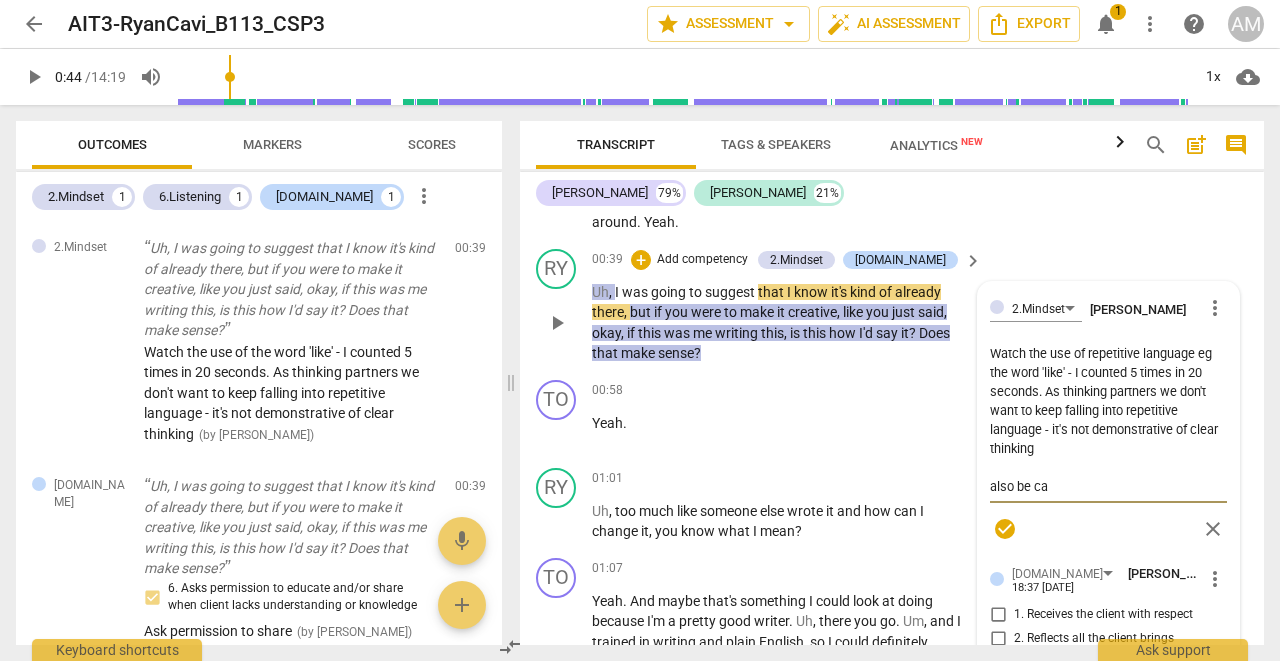 type on "Watch the use of repetitive language eg the word 'like' - I counted 5 times in 20 seconds. As thinking partners we don't want to keep falling into repetitive language - it's not demonstrative of clear thinking
also be car" 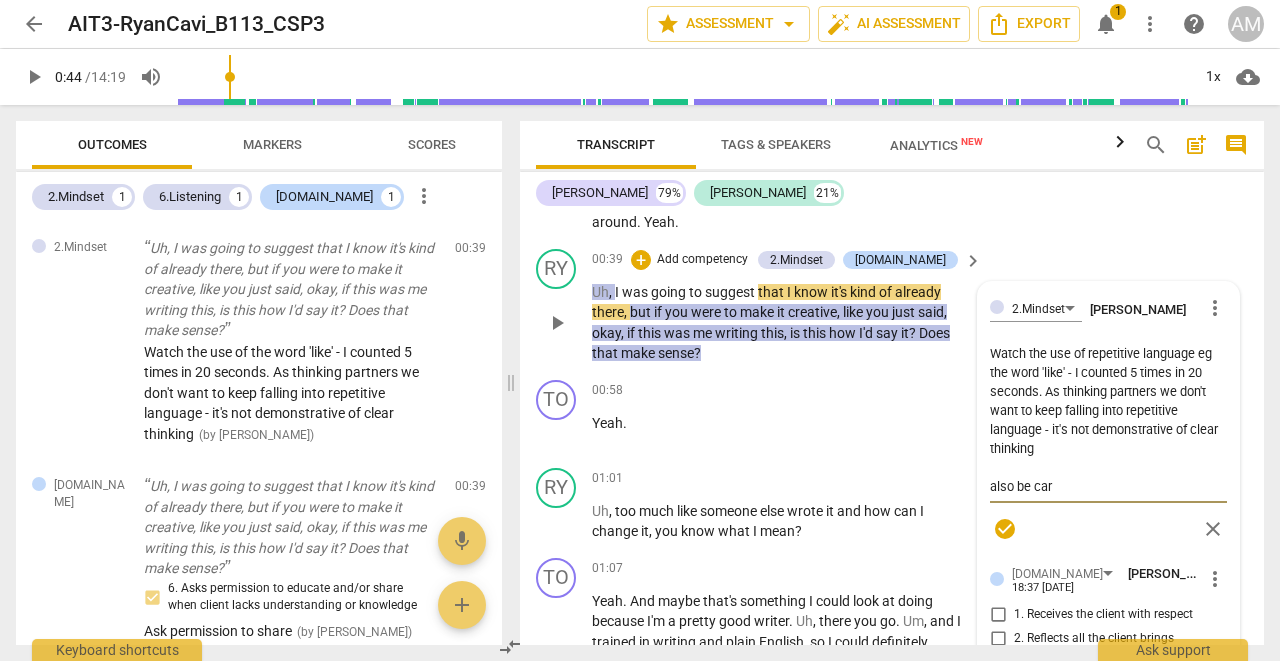 type on "Watch the use of repetitive language eg the word 'like' - I counted 5 times in 20 seconds. As thinking partners we don't want to keep falling into repetitive language - it's not demonstrative of clear thinking
also be care" 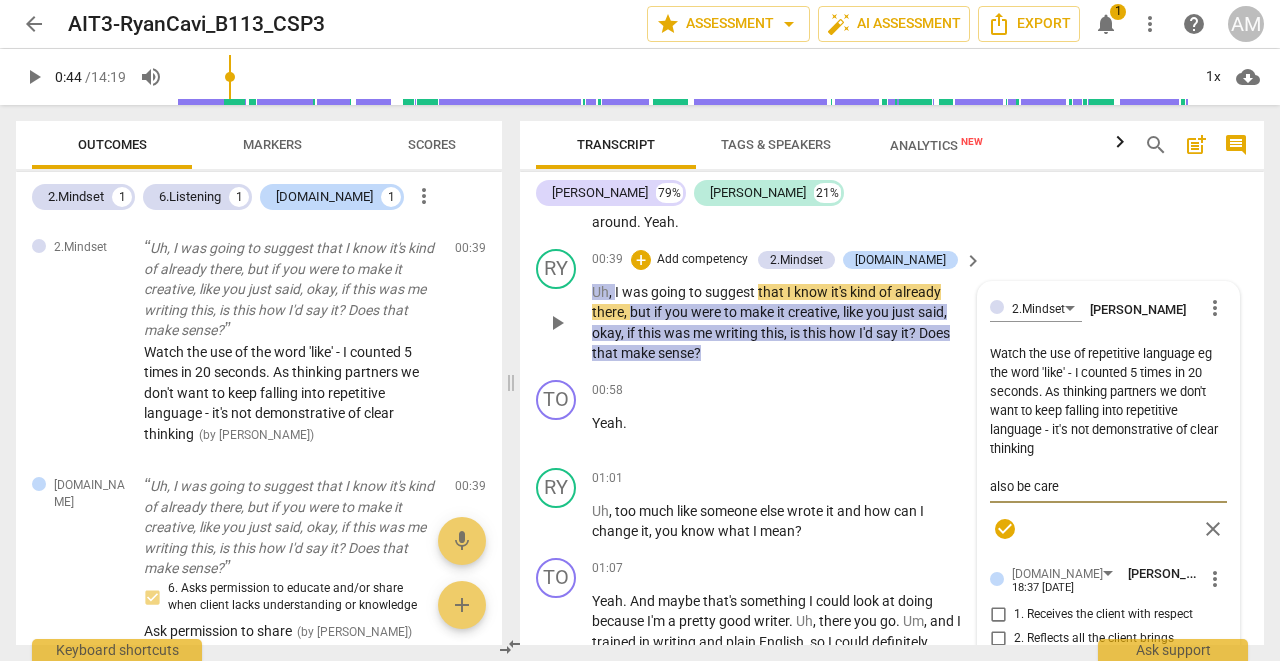 type on "Watch the use of repetitive language eg the word 'like' - I counted 5 times in 20 seconds. As thinking partners we don't want to keep falling into repetitive language - it's not demonstrative of clear thinking
also be caref" 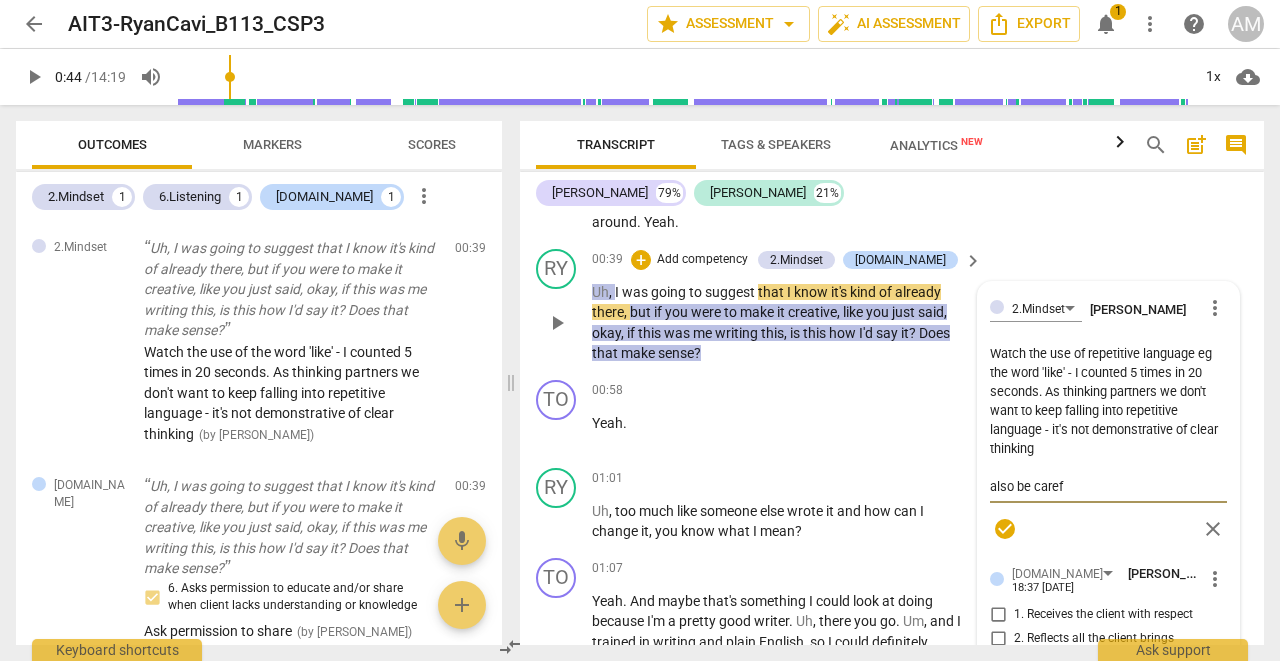 type on "Watch the use of repetitive language eg the word 'like' - I counted 5 times in 20 seconds. As thinking partners we don't want to keep falling into repetitive language - it's not demonstrative of clear thinking
also be carefu" 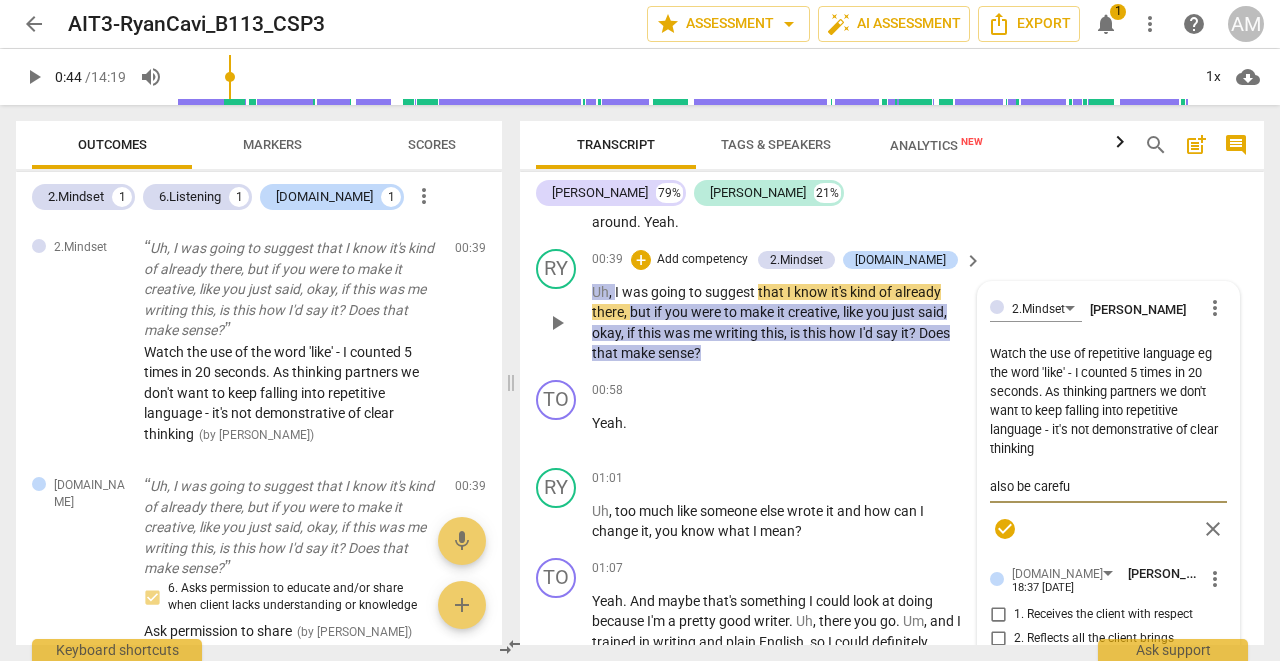 type on "Watch the use of repetitive language eg the word 'like' - I counted 5 times in 20 seconds. As thinking partners we don't want to keep falling into repetitive language - it's not demonstrative of clear thinking
also be careful" 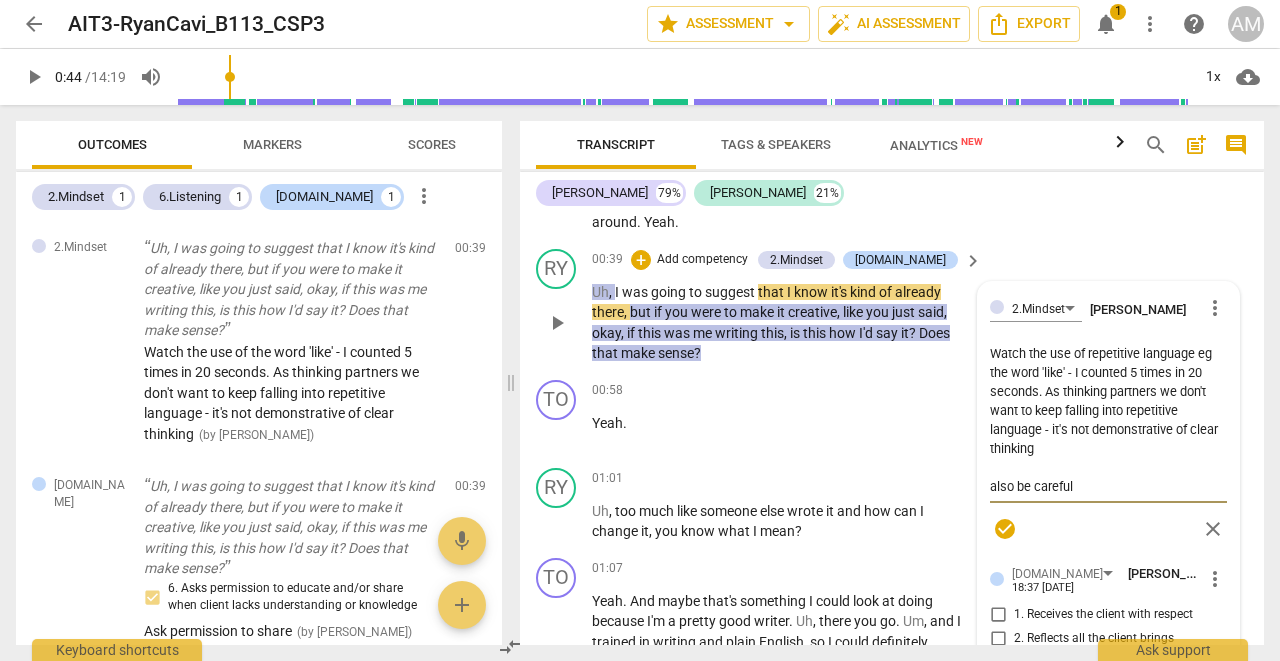 type on "Watch the use of repetitive language eg the word 'like' - I counted 5 times in 20 seconds. As thinking partners we don't want to keep falling into repetitive language - it's not demonstrative of clear thinking
also be careful" 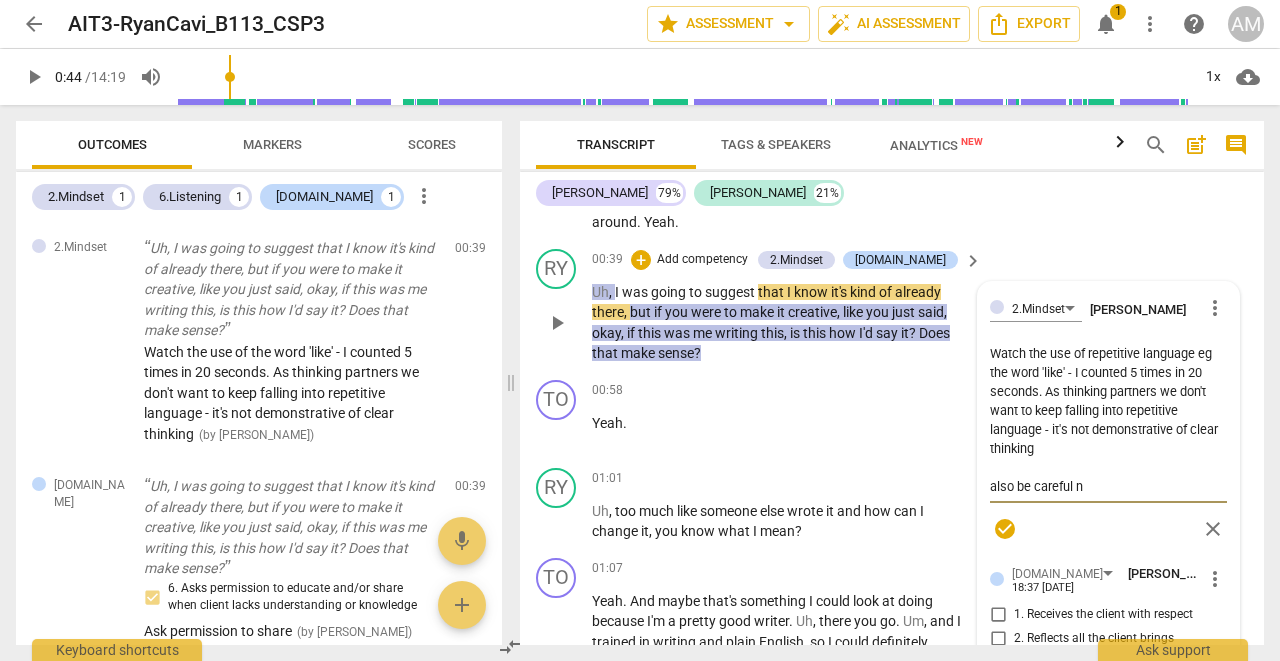 type on "Watch the use of repetitive language eg the word 'like' - I counted 5 times in 20 seconds. As thinking partners we don't want to keep falling into repetitive language - it's not demonstrative of clear thinking
also be careful no" 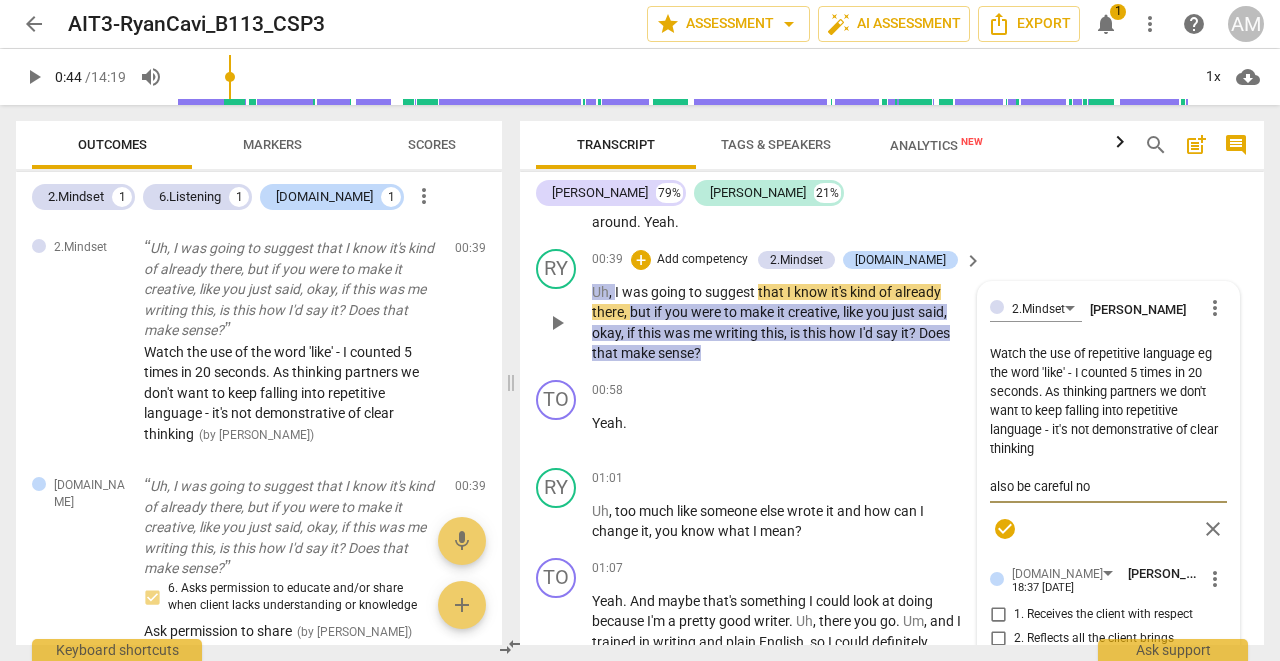 type on "Watch the use of repetitive language eg the word 'like' - I counted 5 times in 20 seconds. As thinking partners we don't want to keep falling into repetitive language - it's not demonstrative of clear thinking
also be careful not" 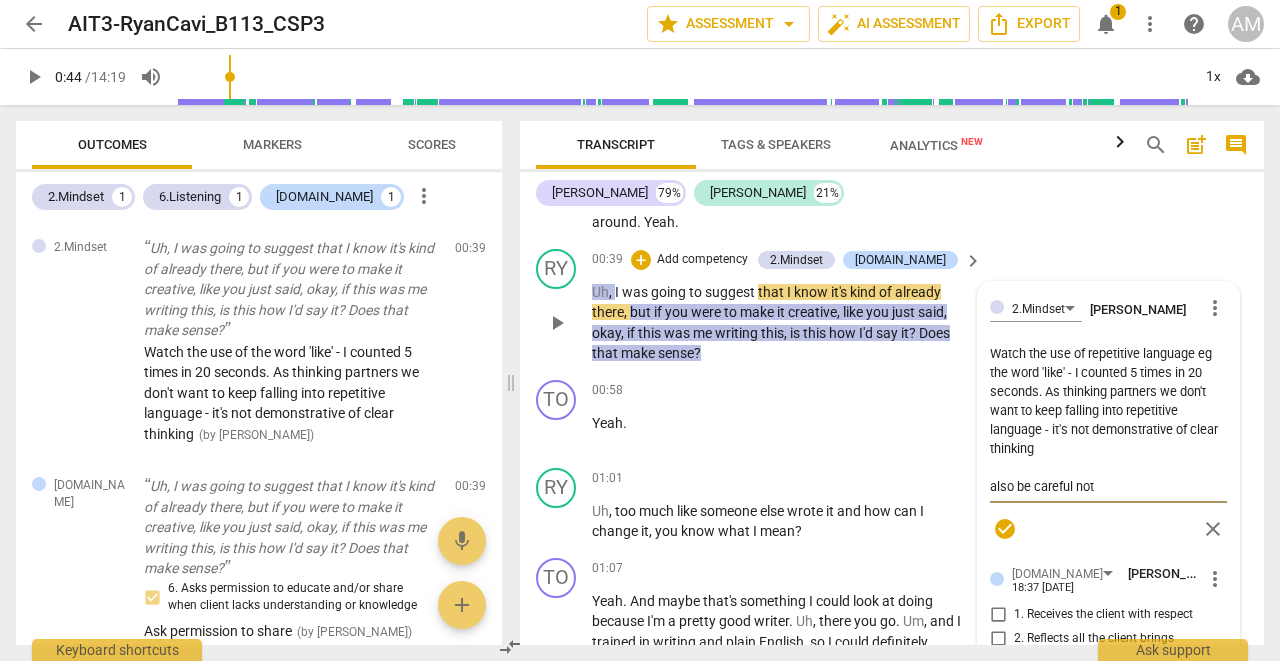 type on "Watch the use of repetitive language eg the word 'like' - I counted 5 times in 20 seconds. As thinking partners we don't want to keep falling into repetitive language - it's not demonstrative of clear thinking
also be careful not" 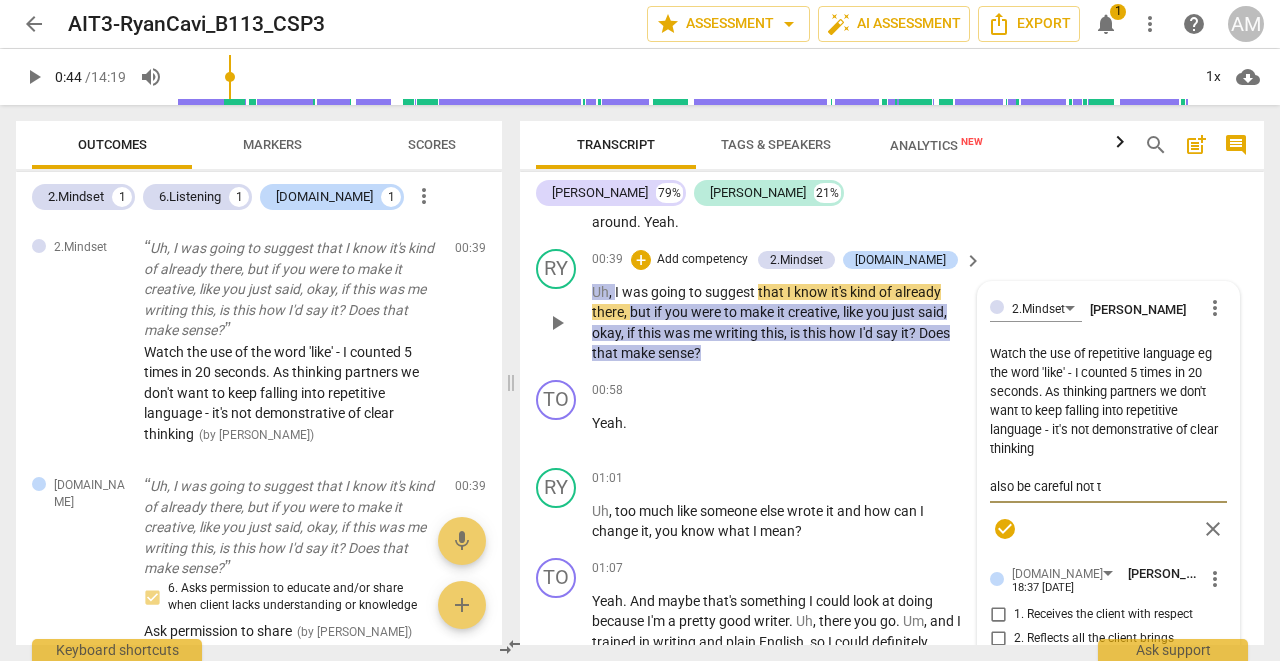 type on "Watch the use of repetitive language eg the word 'like' - I counted 5 times in 20 seconds. As thinking partners we don't want to keep falling into repetitive language - it's not demonstrative of clear thinking
also be careful not to" 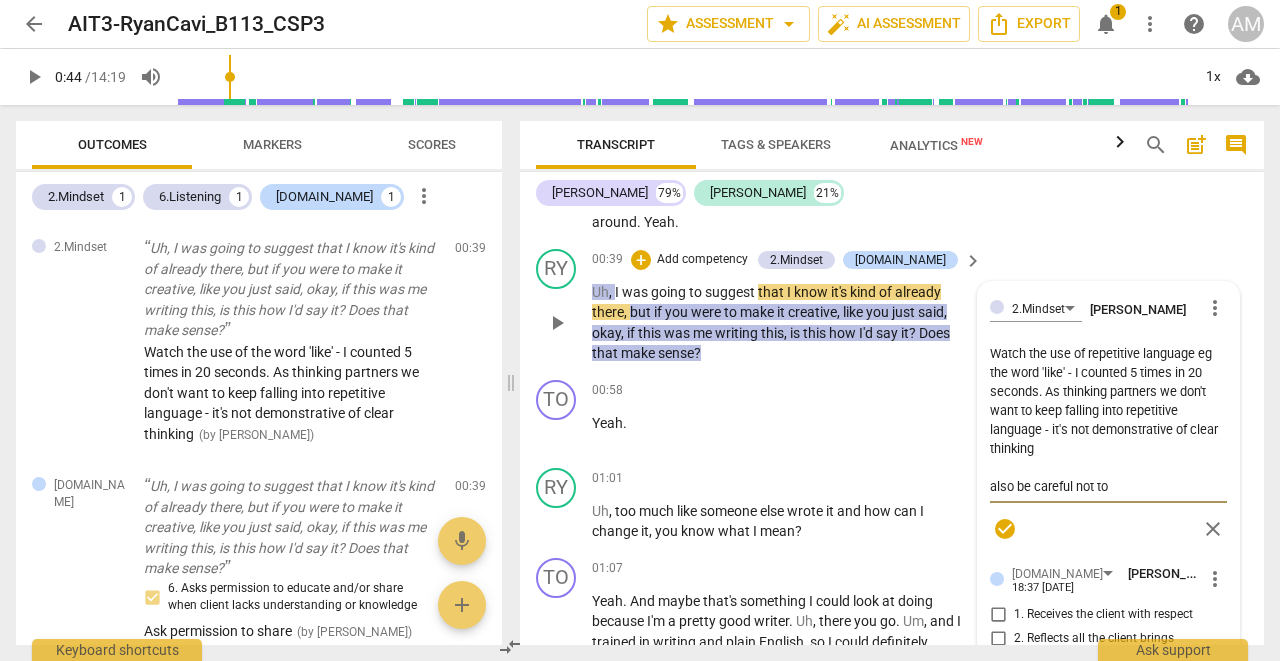 type on "Watch the use of repetitive language eg the word 'like' - I counted 5 times in 20 seconds. As thinking partners we don't want to keep falling into repetitive language - it's not demonstrative of clear thinking
also be careful not to" 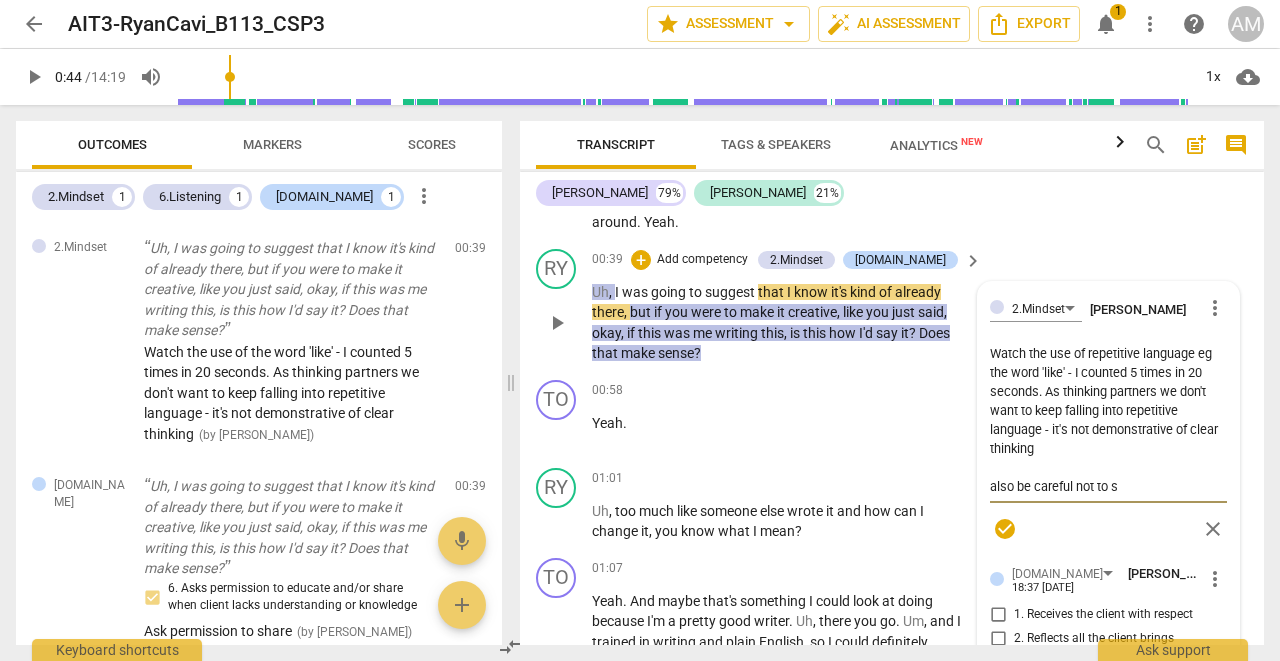type on "Watch the use of repetitive language eg the word 'like' - I counted 5 times in 20 seconds. As thinking partners we don't want to keep falling into repetitive language - it's not demonstrative of clear thinking
also be careful not to st" 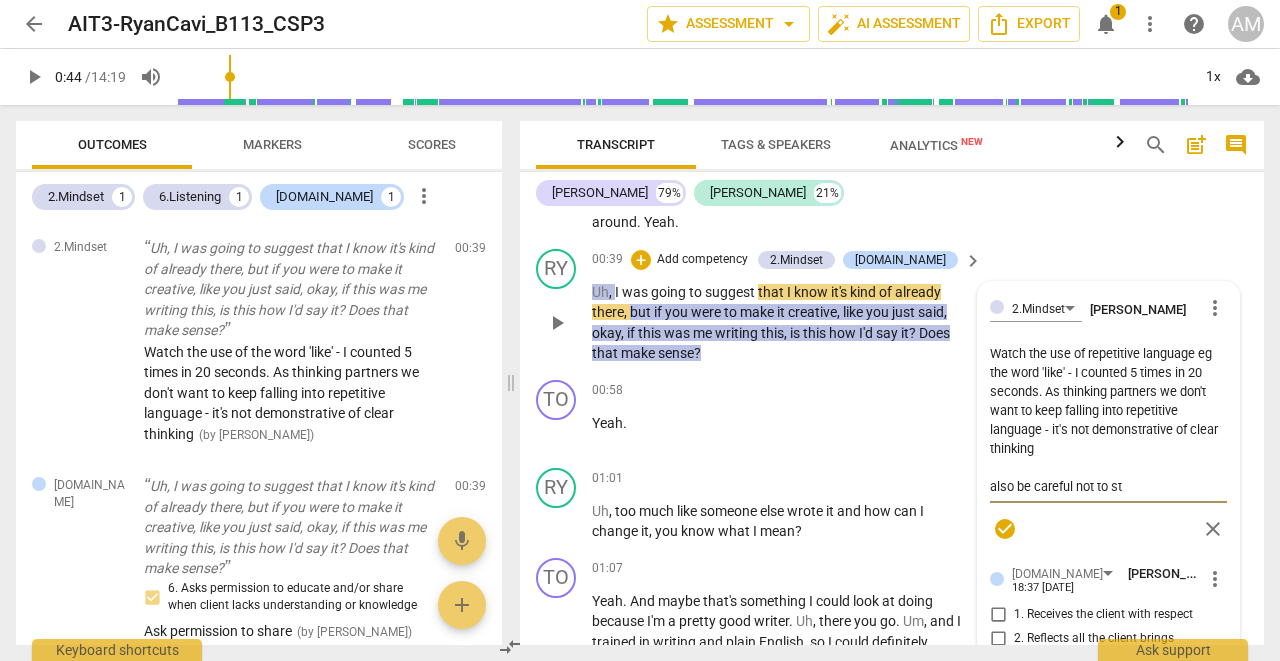 type on "Watch the use of repetitive language eg the word 'like' - I counted 5 times in 20 seconds. As thinking partners we don't want to keep falling into repetitive language - it's not demonstrative of clear thinking
also be careful not to sta" 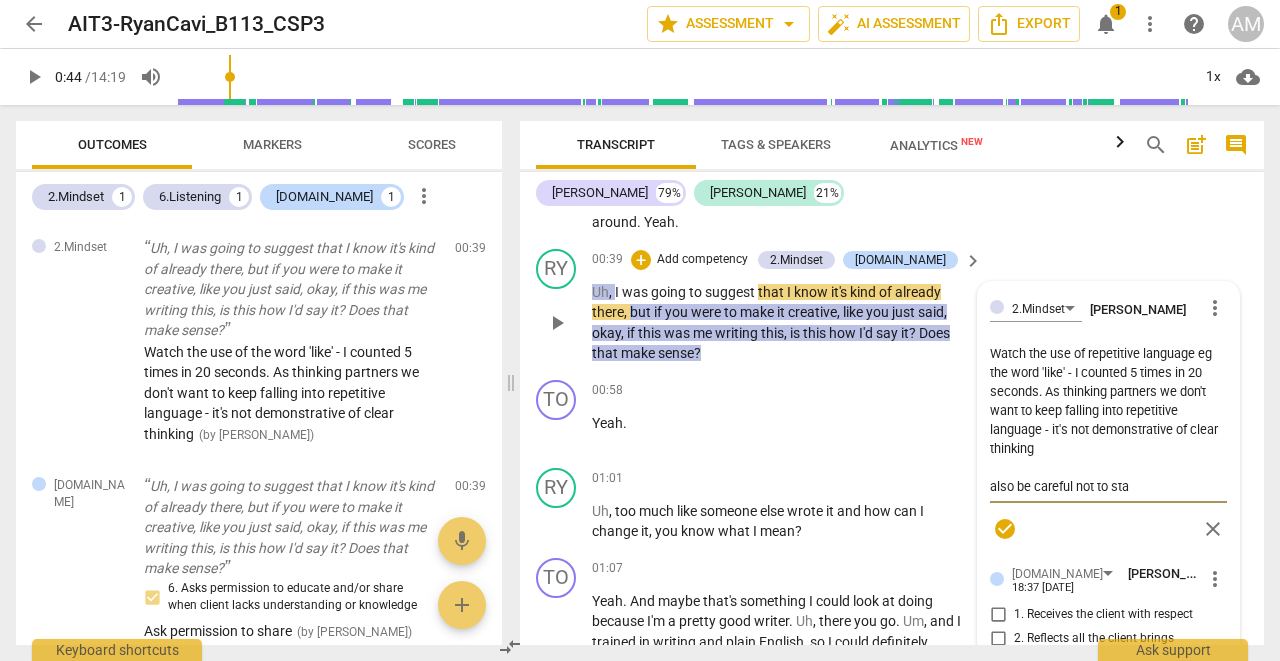type on "Watch the use of repetitive language eg the word 'like' - I counted 5 times in 20 seconds. As thinking partners we don't want to keep falling into repetitive language - it's not demonstrative of clear thinking
also be careful not to stac" 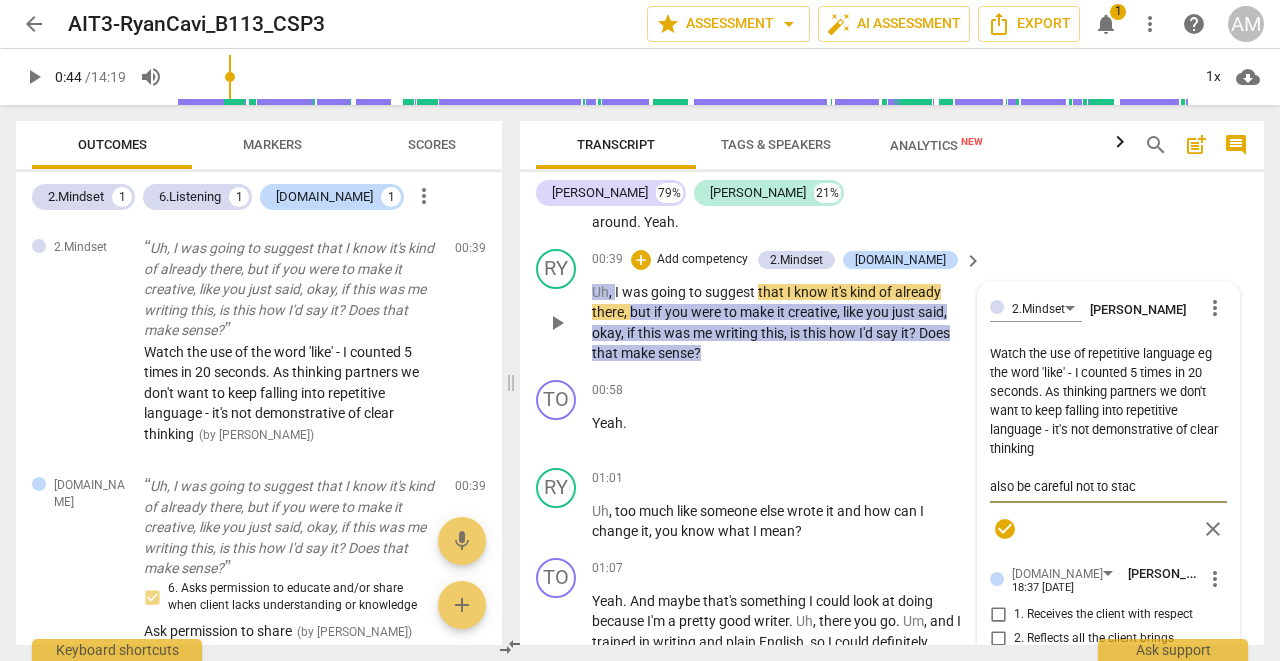 type on "Watch the use of repetitive language eg the word 'like' - I counted 5 times in 20 seconds. As thinking partners we don't want to keep falling into repetitive language - it's not demonstrative of clear thinking
also be careful not to stack" 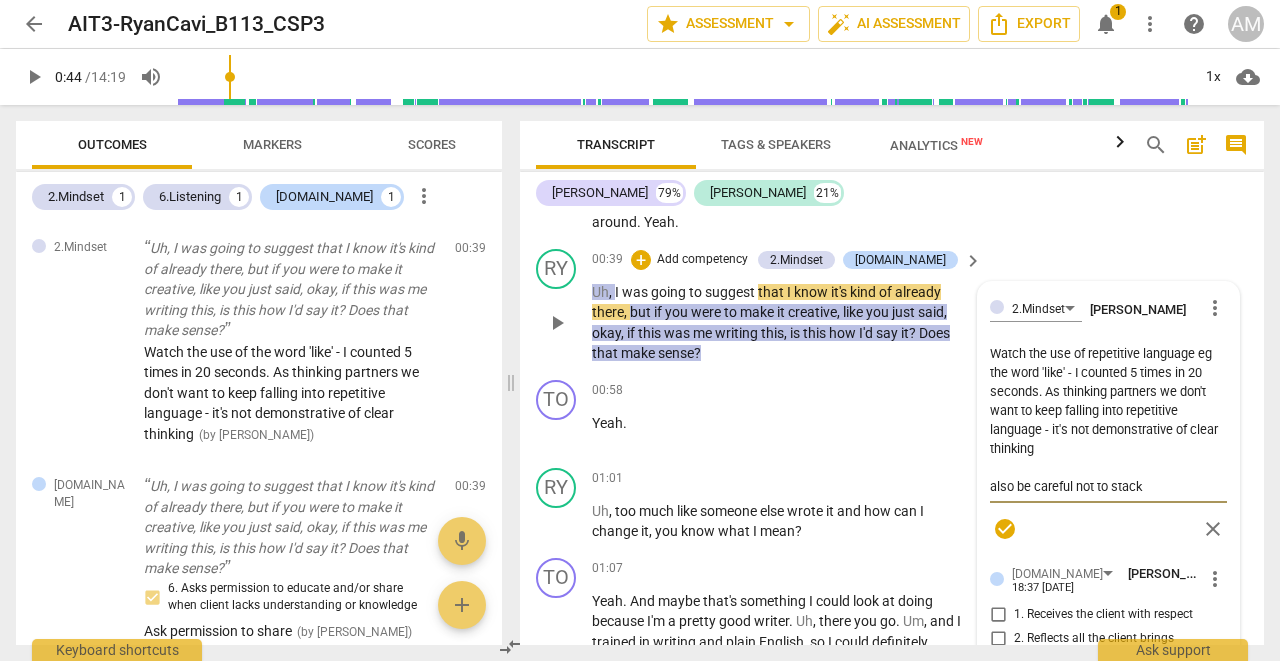 type on "Watch the use of repetitive language eg the word 'like' - I counted 5 times in 20 seconds. As thinking partners we don't want to keep falling into repetitive language - it's not demonstrative of clear thinking
also be careful not to stack" 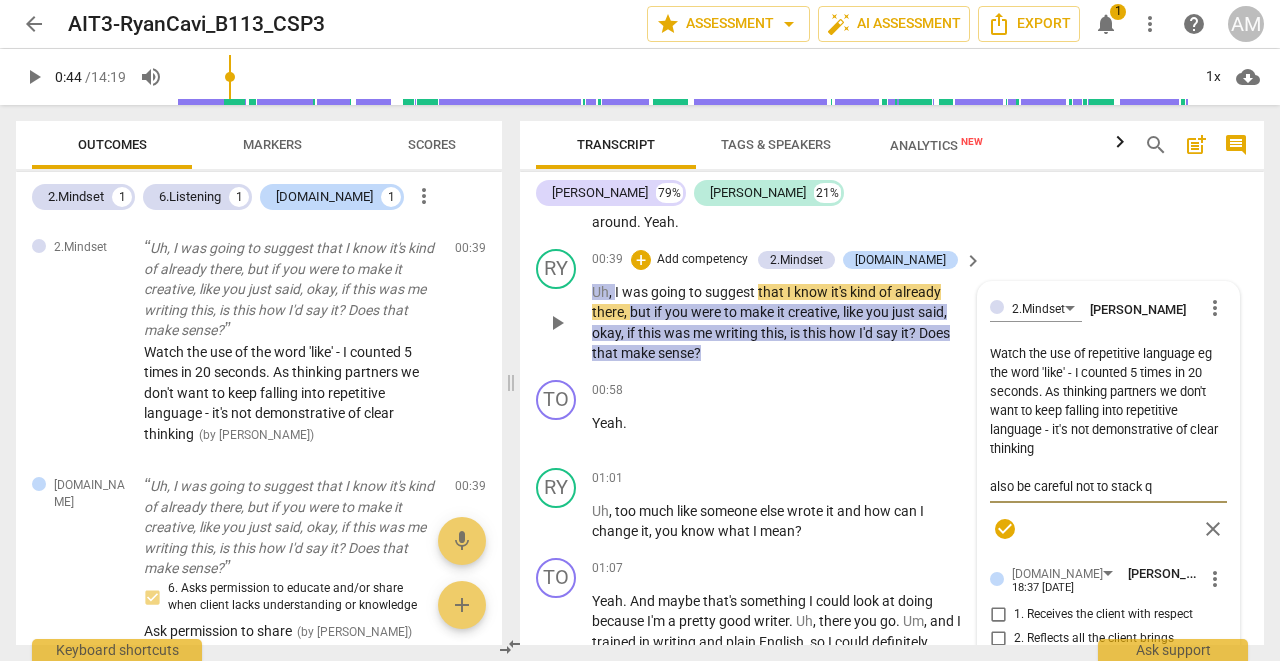 type on "Watch the use of repetitive language eg the word 'like' - I counted 5 times in 20 seconds. As thinking partners we don't want to keep falling into repetitive language - it's not demonstrative of clear thinking
also be careful not to stack qu" 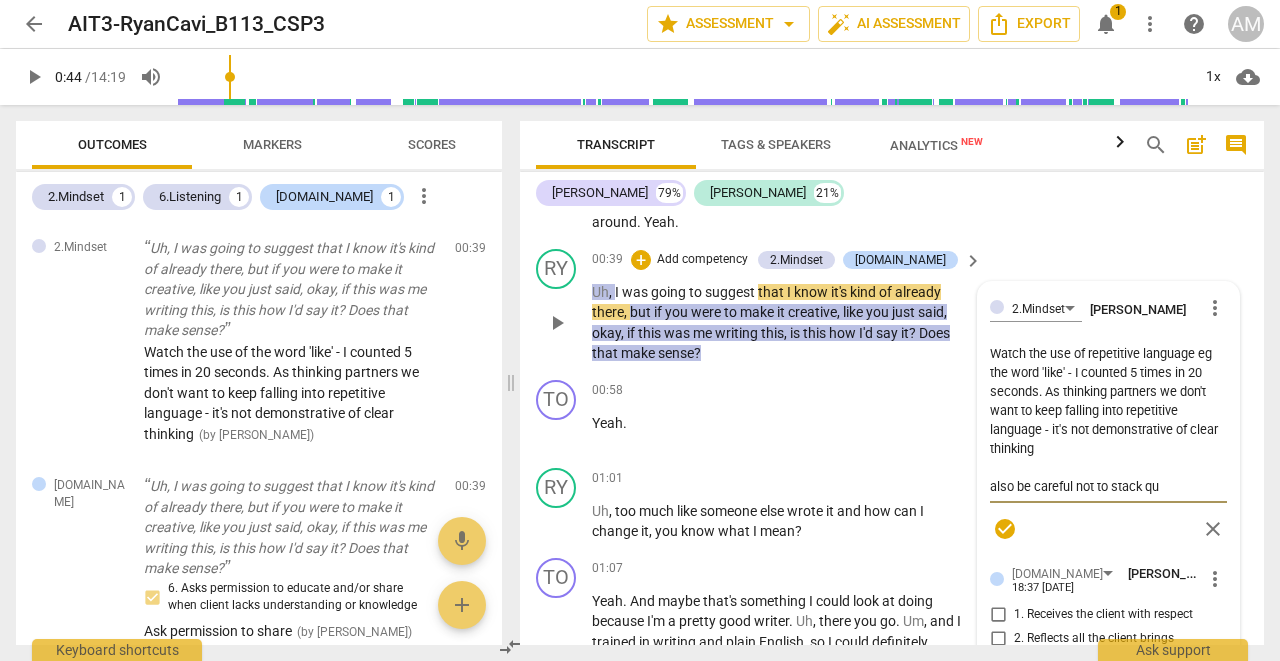 type on "Watch the use of repetitive language eg the word 'like' - I counted 5 times in 20 seconds. As thinking partners we don't want to keep falling into repetitive language - it's not demonstrative of clear thinking
also be careful not to stack que" 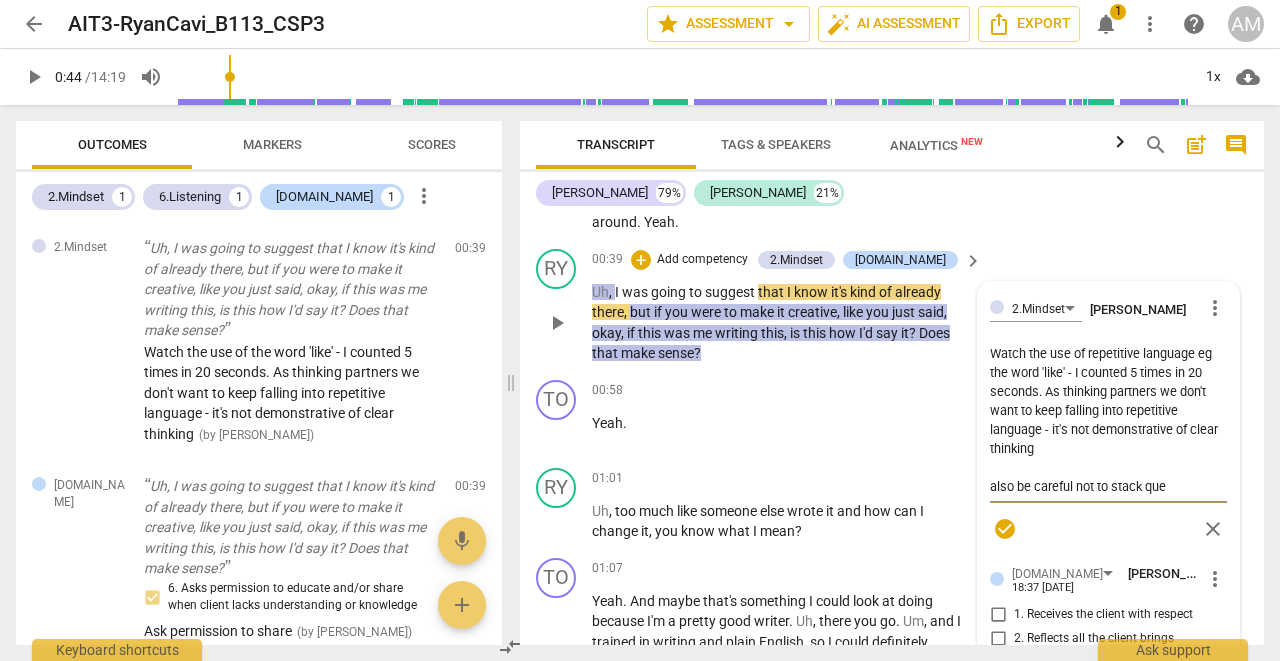 type on "Watch the use of repetitive language eg the word 'like' - I counted 5 times in 20 seconds. As thinking partners we don't want to keep falling into repetitive language - it's not demonstrative of clear thinking
also be careful not to stack quet" 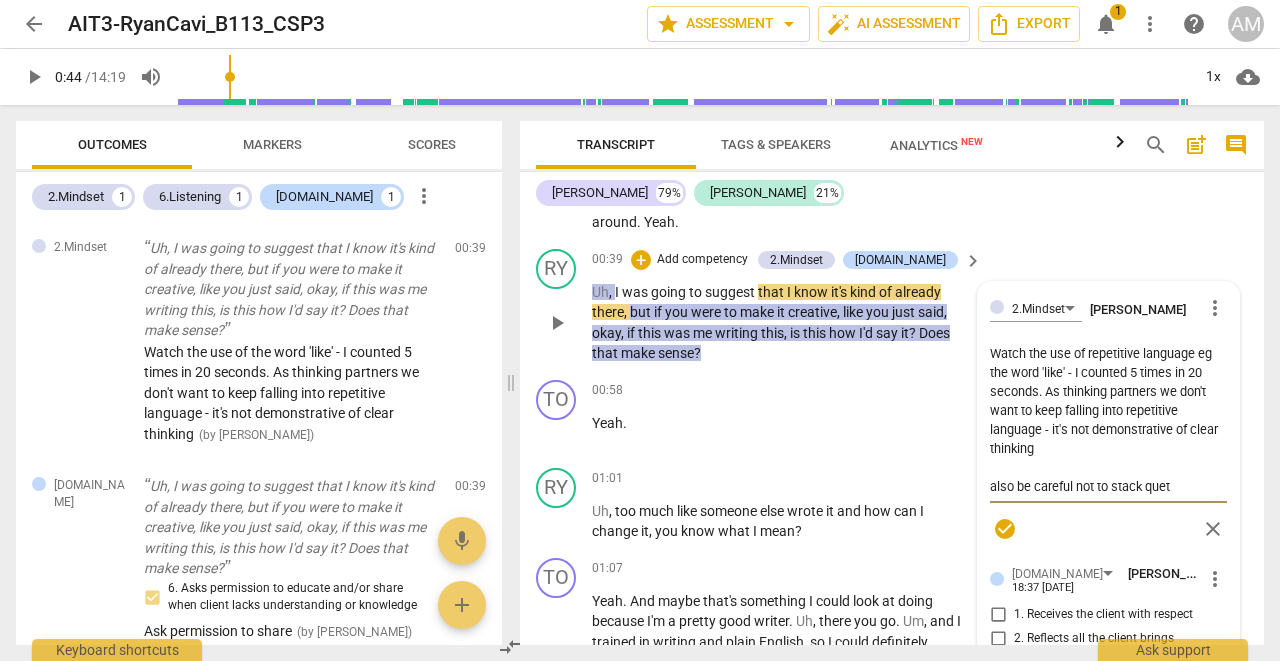type on "Watch the use of repetitive language eg the word 'like' - I counted 5 times in 20 seconds. As thinking partners we don't want to keep falling into repetitive language - it's not demonstrative of clear thinking
also be careful not to stack quets" 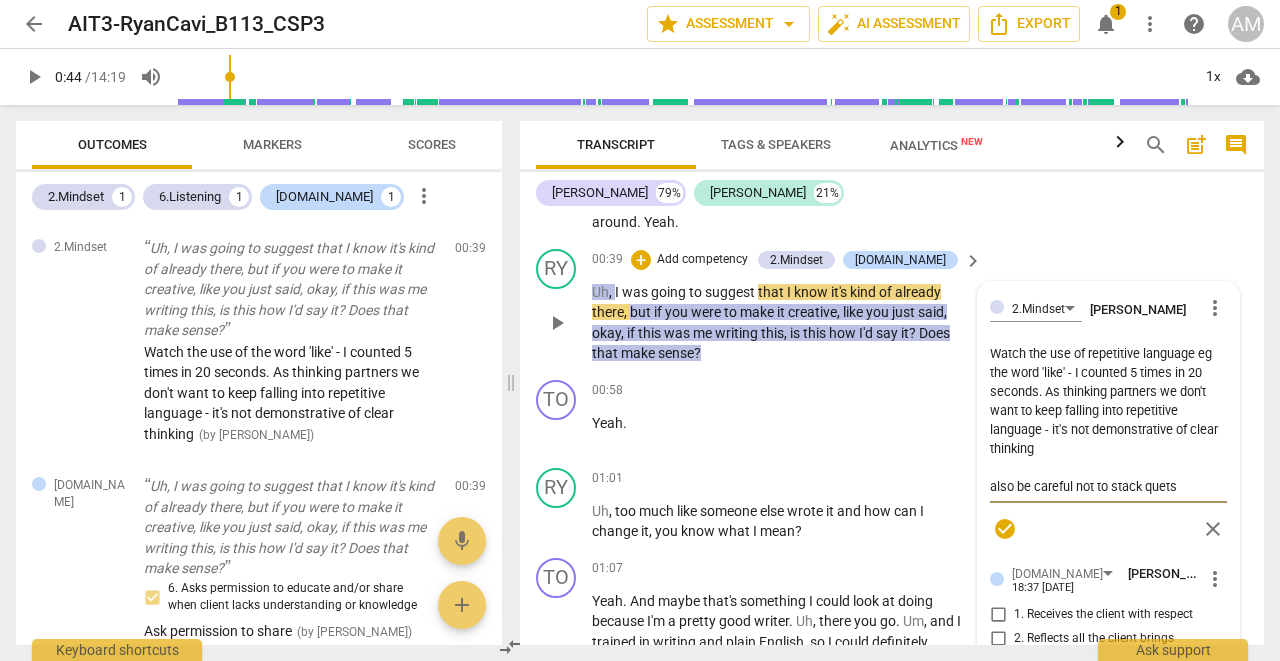 type on "Watch the use of repetitive language eg the word 'like' - I counted 5 times in 20 seconds. As thinking partners we don't want to keep falling into repetitive language - it's not demonstrative of clear thinking
also be careful not to stack quet" 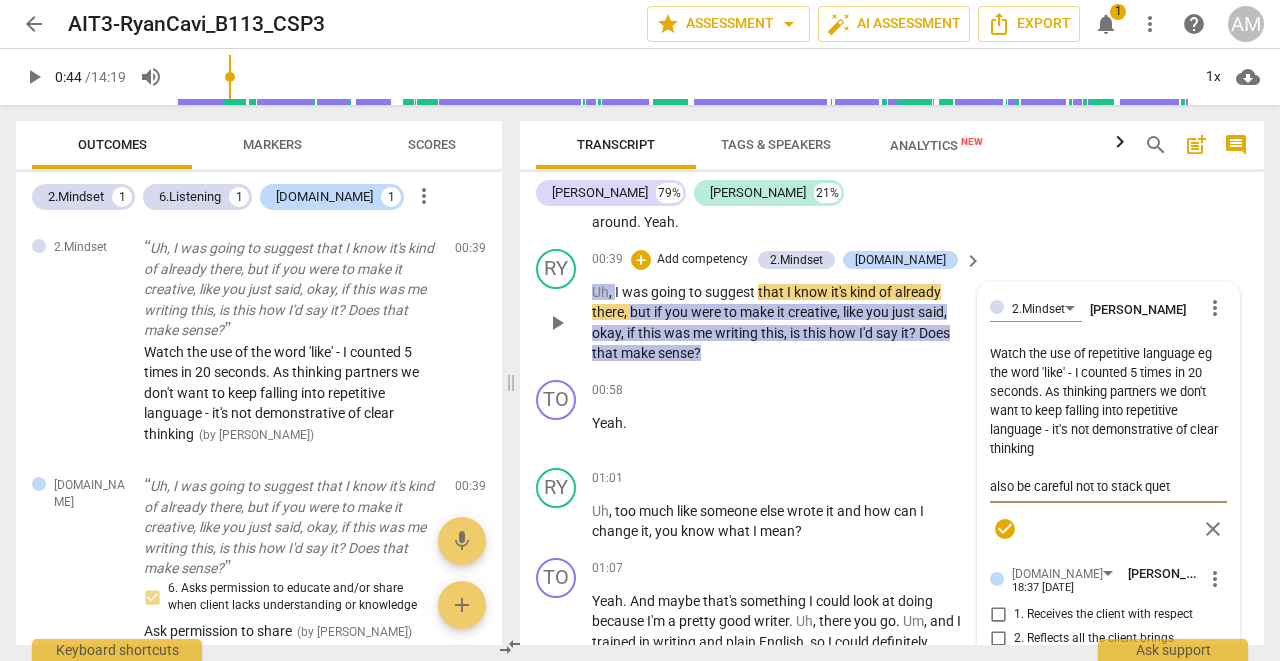 type on "Watch the use of repetitive language eg the word 'like' - I counted 5 times in 20 seconds. As thinking partners we don't want to keep falling into repetitive language - it's not demonstrative of clear thinking
also be careful not to stack que" 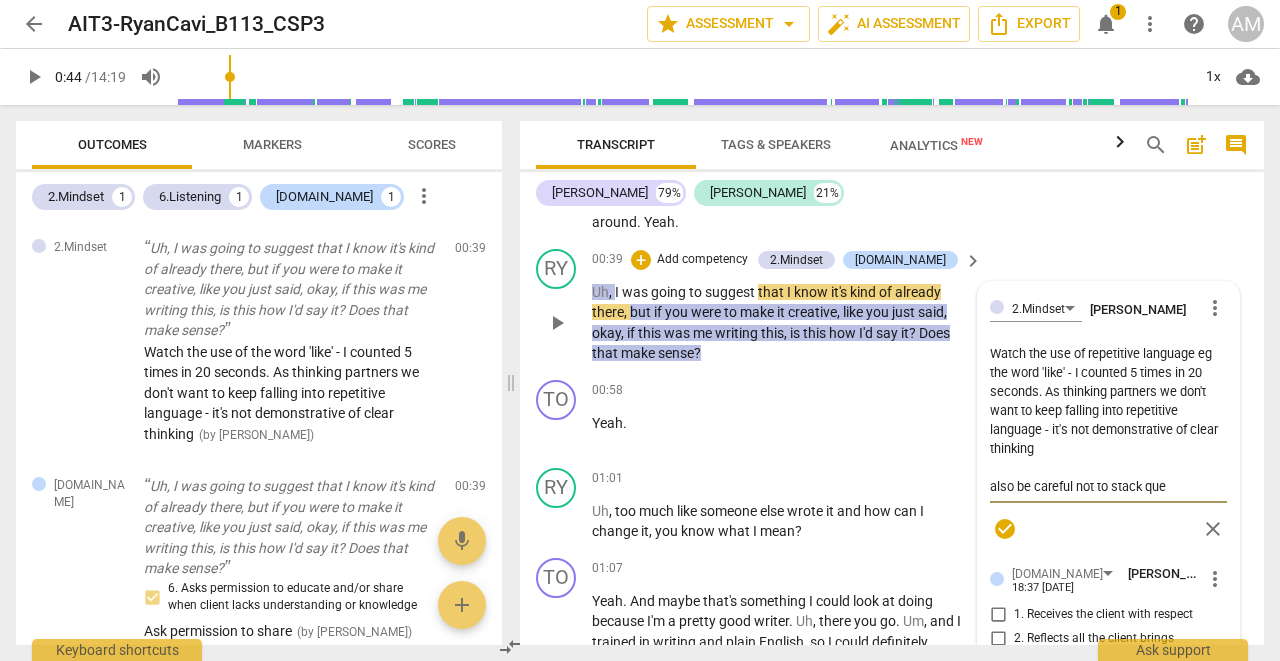 type on "Watch the use of repetitive language eg the word 'like' - I counted 5 times in 20 seconds. As thinking partners we don't want to keep falling into repetitive language - it's not demonstrative of clear thinking
also be careful not to stack qu" 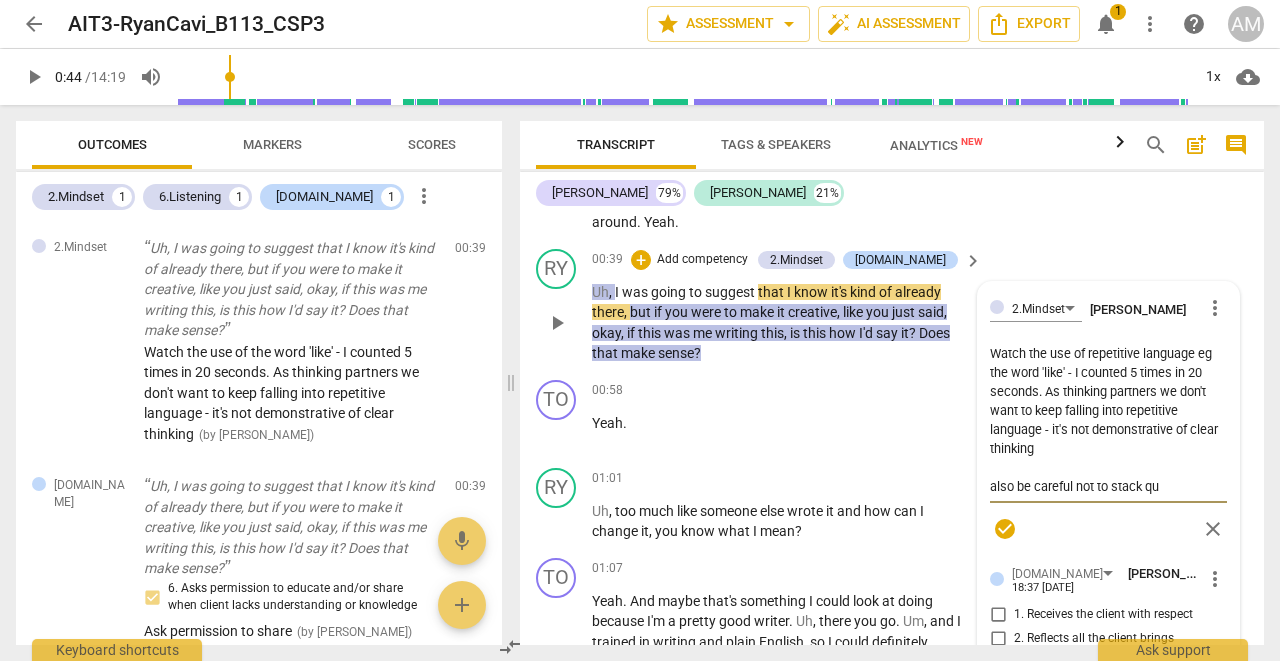 type on "Watch the use of repetitive language eg the word 'like' - I counted 5 times in 20 seconds. As thinking partners we don't want to keep falling into repetitive language - it's not demonstrative of clear thinking
also be careful not to stack q" 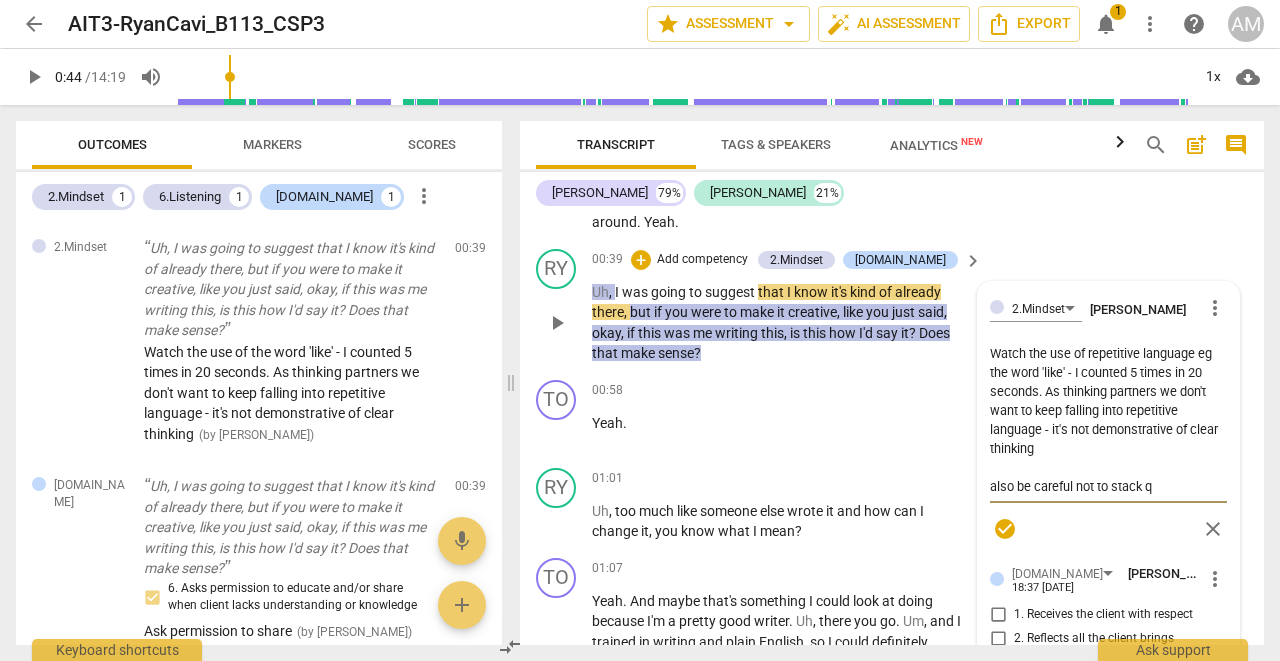 type on "Watch the use of repetitive language eg the word 'like' - I counted 5 times in 20 seconds. As thinking partners we don't want to keep falling into repetitive language - it's not demonstrative of clear thinking
also be careful not to stack" 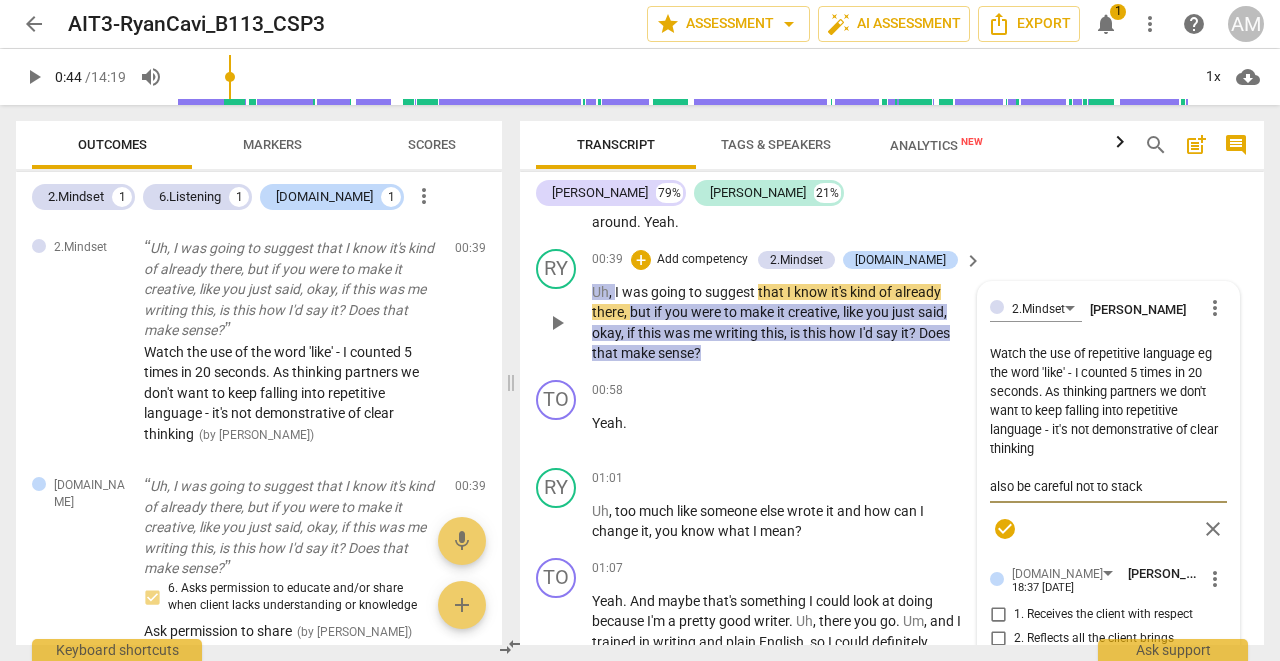 type on "Watch the use of repetitive language eg the word 'like' - I counted 5 times in 20 seconds. As thinking partners we don't want to keep falling into repetitive language - it's not demonstrative of clear thinking
also be careful not to stack" 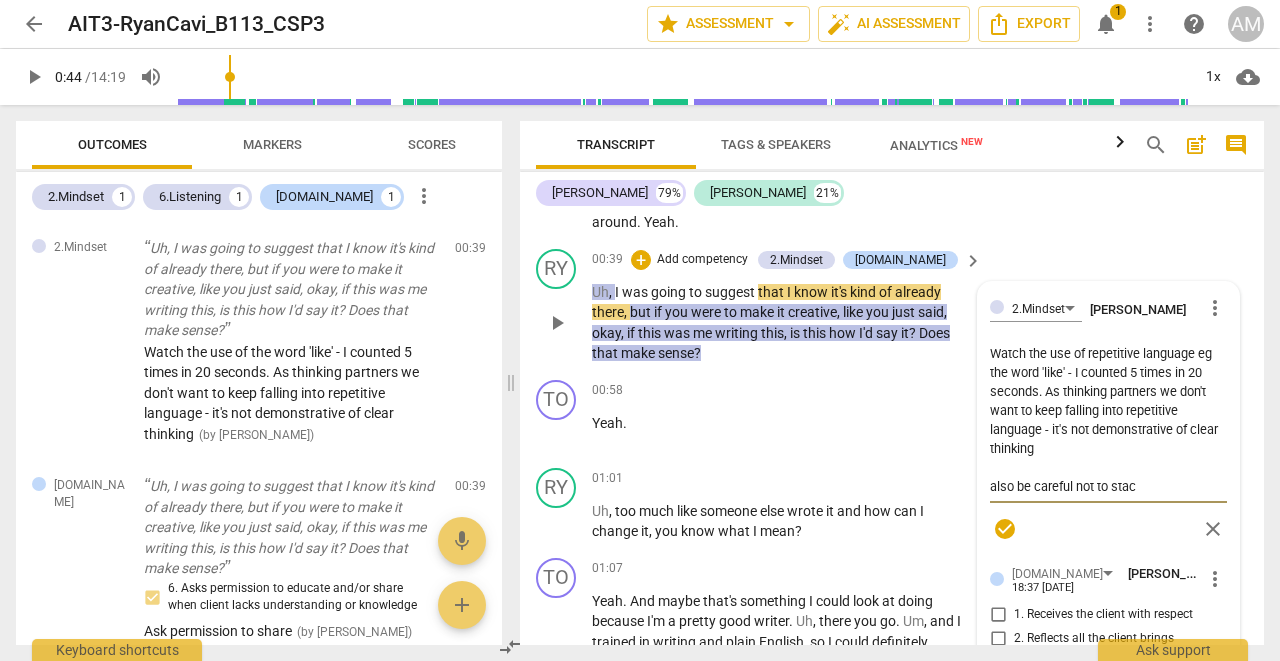 type on "Watch the use of repetitive language eg the word 'like' - I counted 5 times in 20 seconds. As thinking partners we don't want to keep falling into repetitive language - it's not demonstrative of clear thinking
also be careful not to sta" 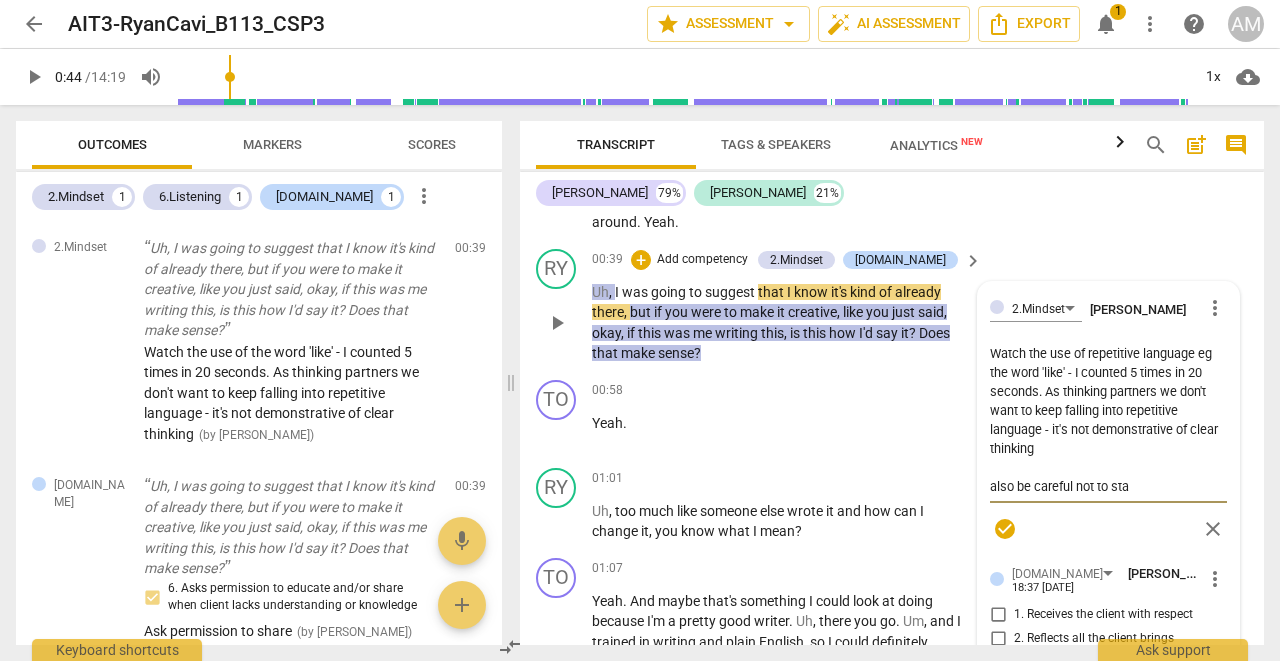 type on "Watch the use of repetitive language eg the word 'like' - I counted 5 times in 20 seconds. As thinking partners we don't want to keep falling into repetitive language - it's not demonstrative of clear thinking
also be careful not to st" 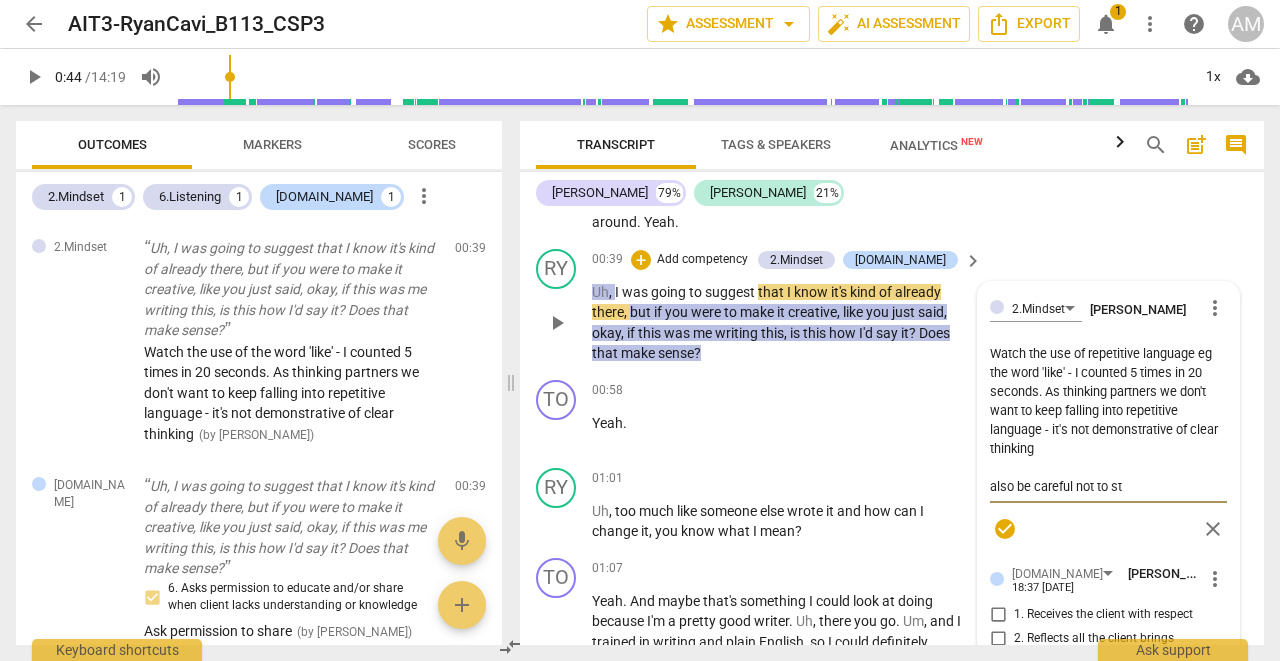 type on "Watch the use of repetitive language eg the word 'like' - I counted 5 times in 20 seconds. As thinking partners we don't want to keep falling into repetitive language - it's not demonstrative of clear thinking
also be careful not to s" 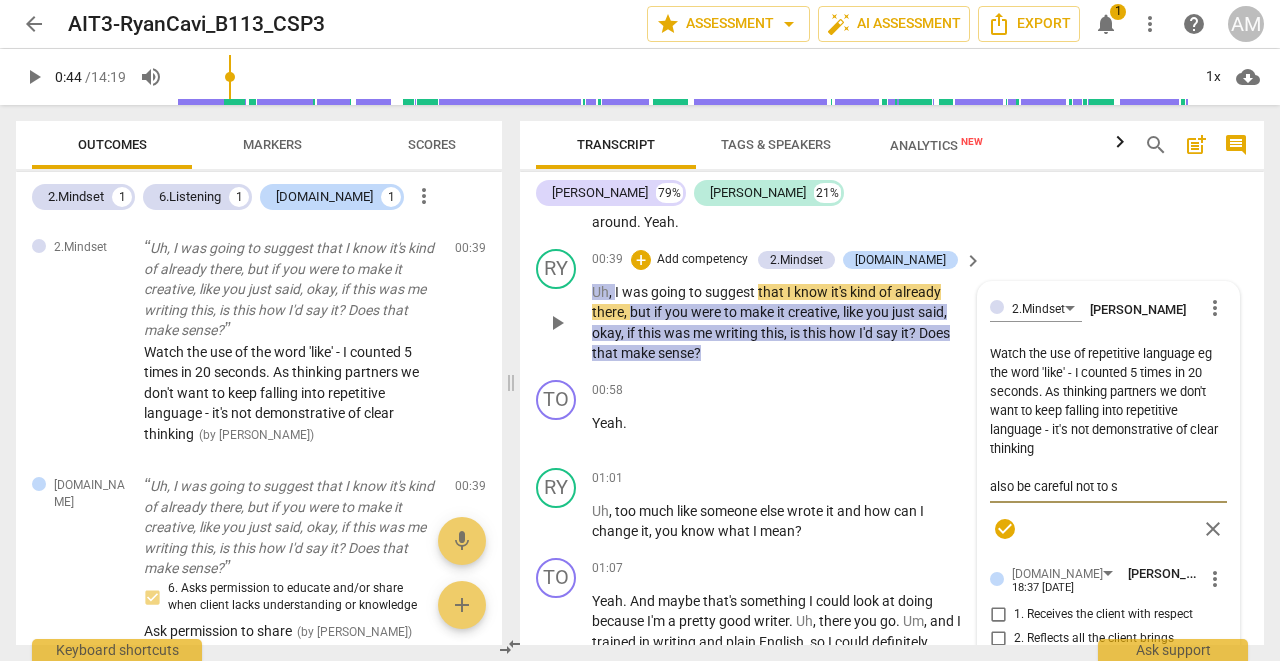 type on "Watch the use of repetitive language eg the word 'like' - I counted 5 times in 20 seconds. As thinking partners we don't want to keep falling into repetitive language - it's not demonstrative of clear thinking
also be careful not to" 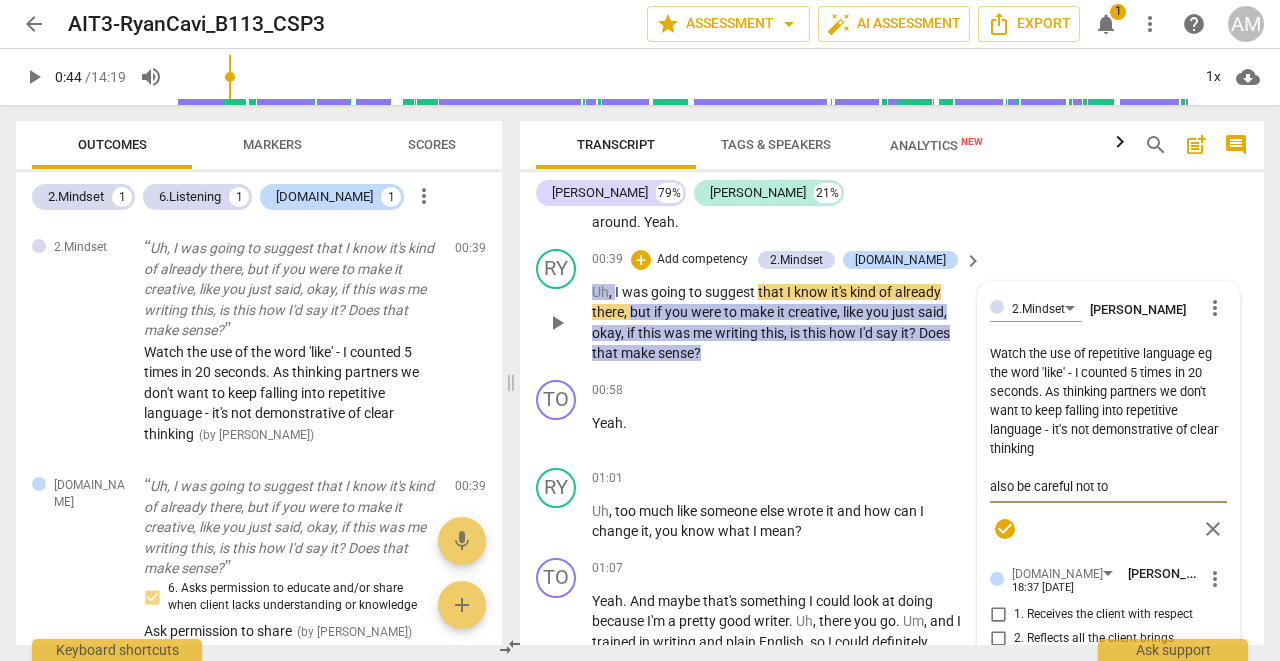 type on "Watch the use of repetitive language eg the word 'like' - I counted 5 times in 20 seconds. As thinking partners we don't want to keep falling into repetitive language - it's not demonstrative of clear thinking
also be careful not to" 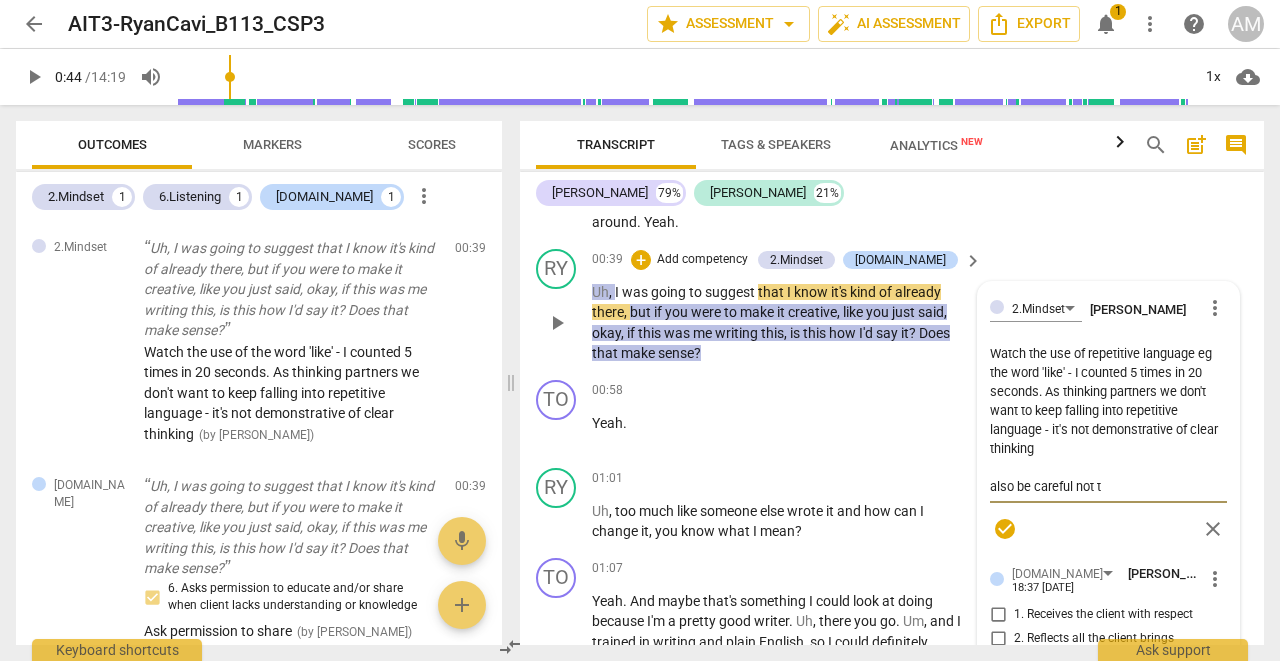 type on "Watch the use of repetitive language eg the word 'like' - I counted 5 times in 20 seconds. As thinking partners we don't want to keep falling into repetitive language - it's not demonstrative of clear thinking
also be careful not" 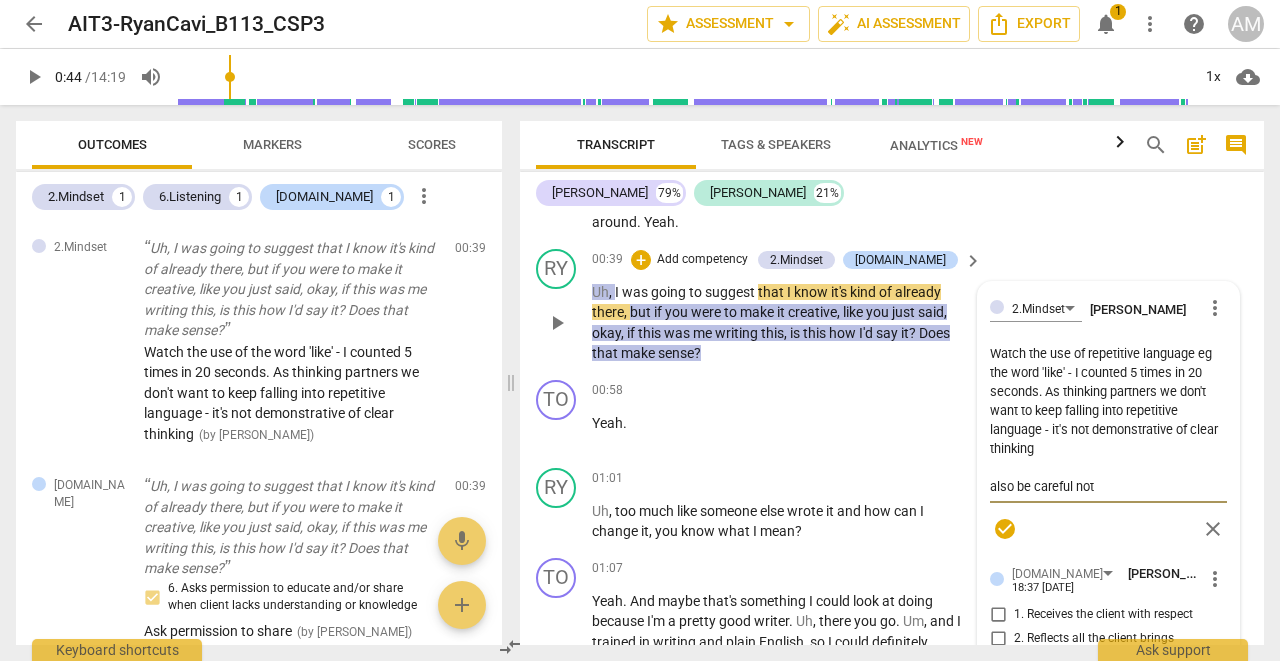 type on "Watch the use of repetitive language eg the word 'like' - I counted 5 times in 20 seconds. As thinking partners we don't want to keep falling into repetitive language - it's not demonstrative of clear thinking
also be careful not" 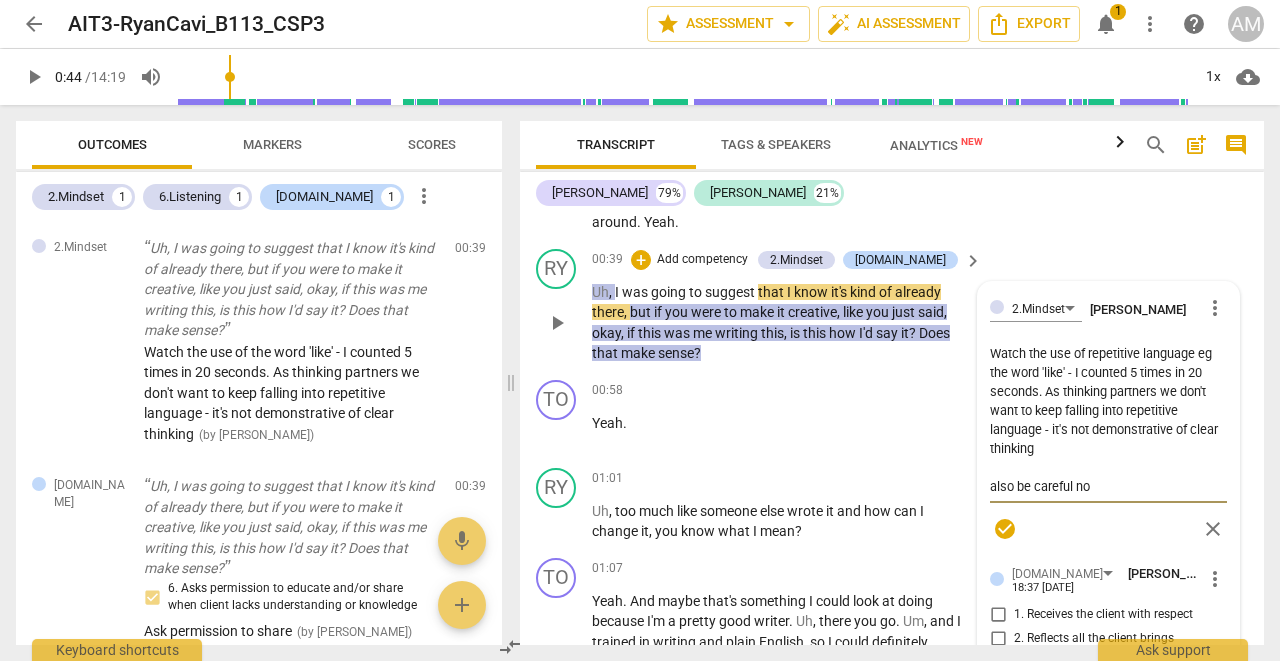 type on "Watch the use of repetitive language eg the word 'like' - I counted 5 times in 20 seconds. As thinking partners we don't want to keep falling into repetitive language - it's not demonstrative of clear thinking
also be careful n" 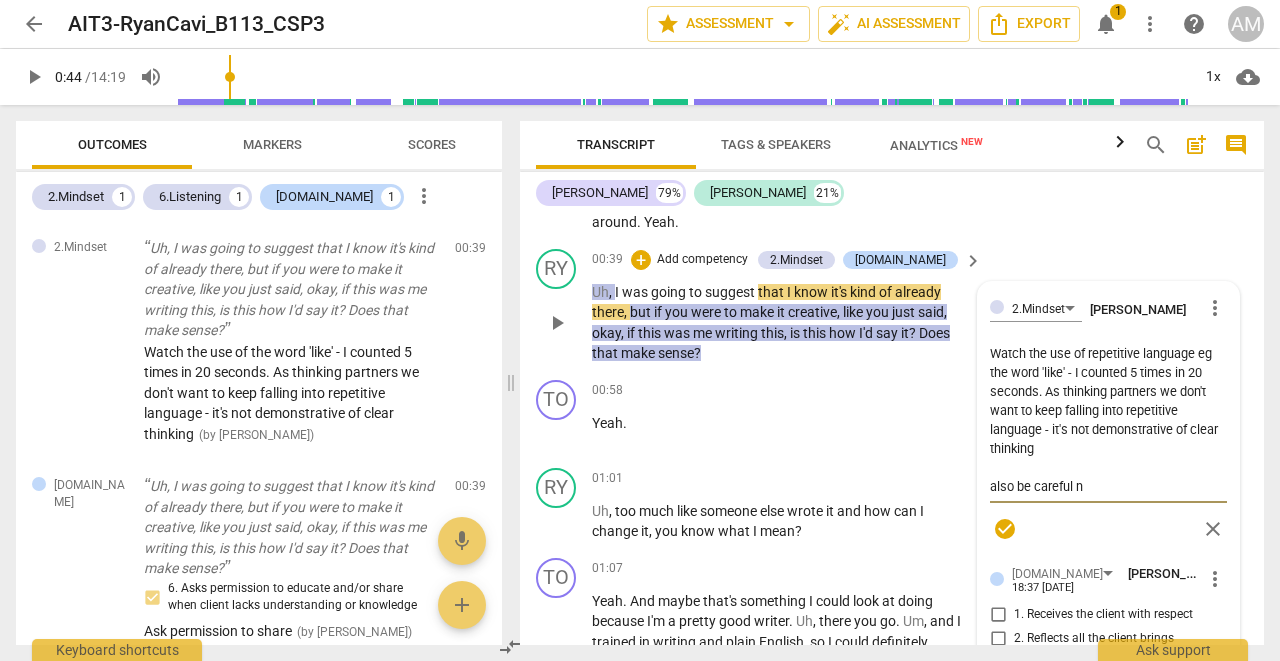 type on "Watch the use of repetitive language eg the word 'like' - I counted 5 times in 20 seconds. As thinking partners we don't want to keep falling into repetitive language - it's not demonstrative of clear thinking
also be careful" 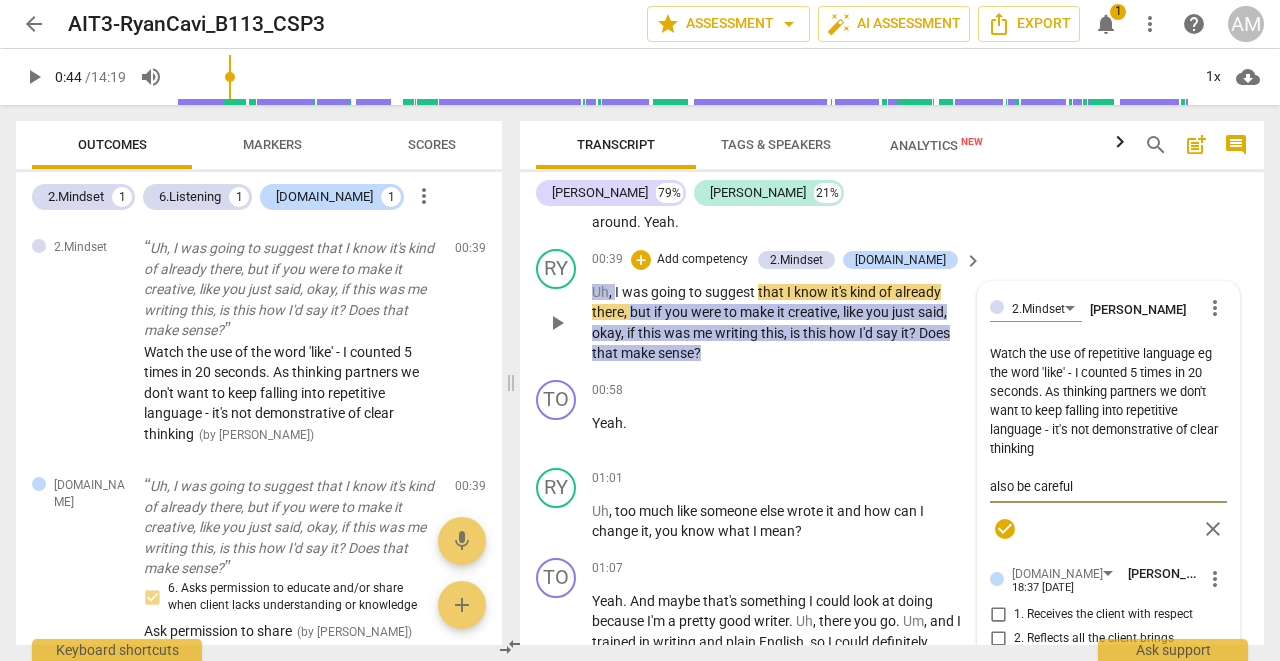 type on "Watch the use of repetitive language eg the word 'like' - I counted 5 times in 20 seconds. As thinking partners we don't want to keep falling into repetitive language - it's not demonstrative of clear thinking
also be careful" 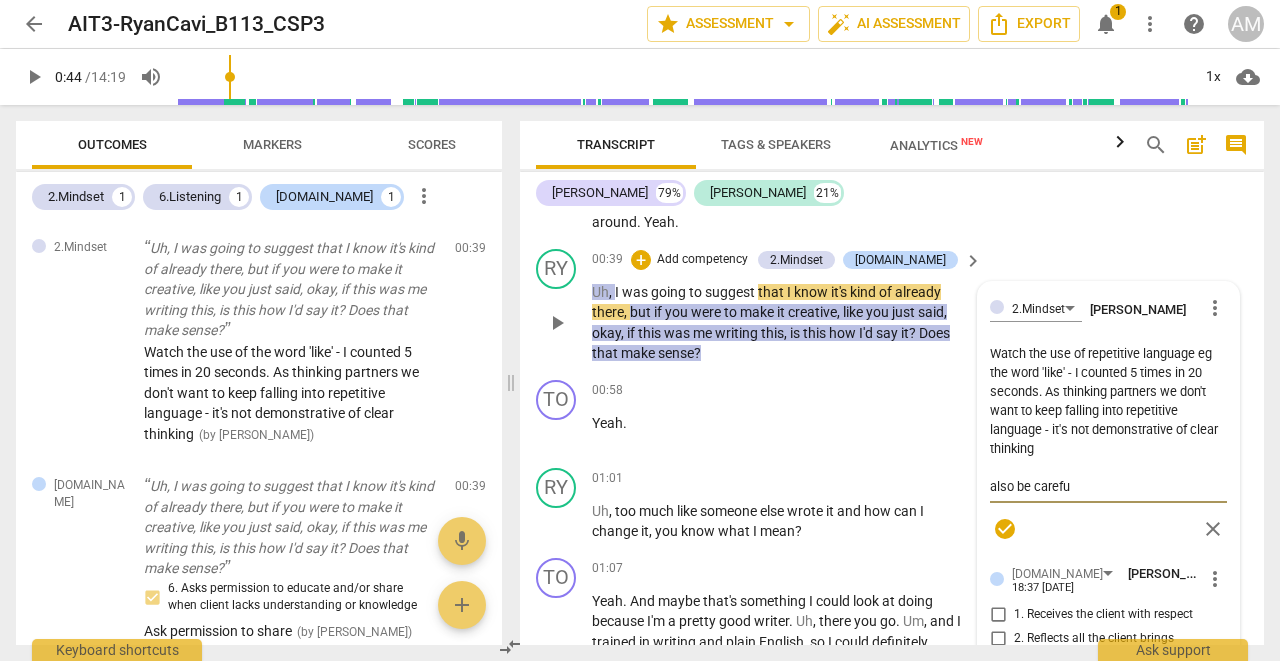 type on "Watch the use of repetitive language eg the word 'like' - I counted 5 times in 20 seconds. As thinking partners we don't want to keep falling into repetitive language - it's not demonstrative of clear thinking
also be caref" 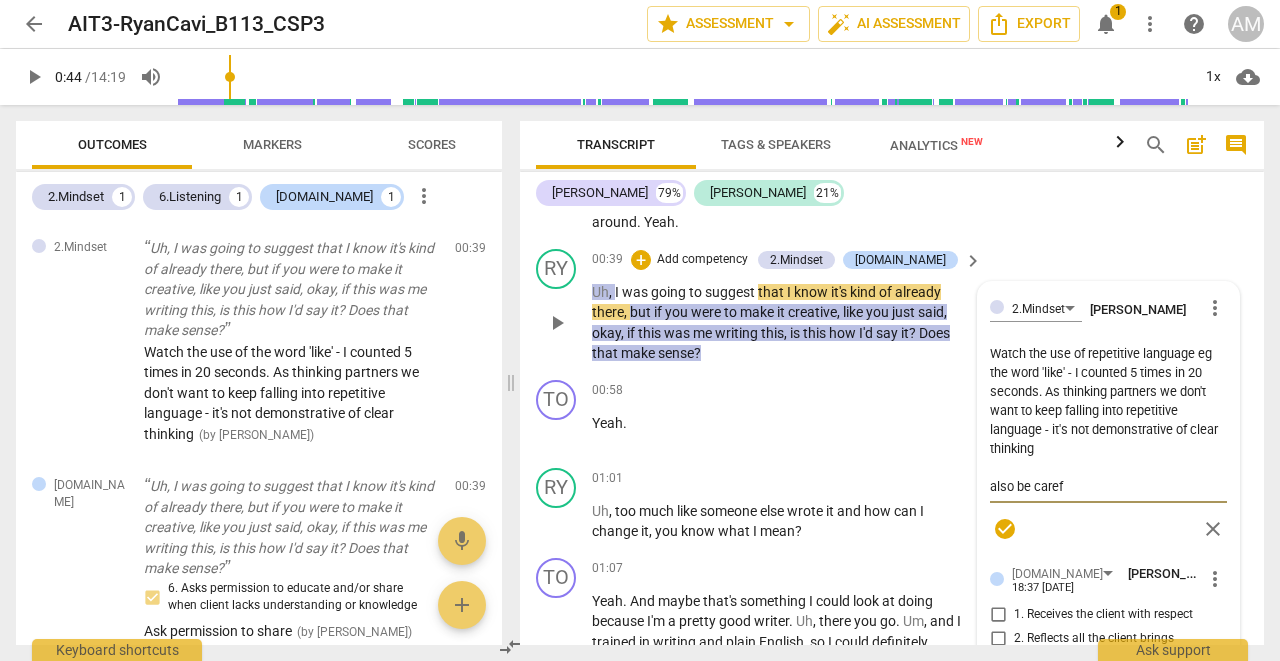 type on "Watch the use of repetitive language eg the word 'like' - I counted 5 times in 20 seconds. As thinking partners we don't want to keep falling into repetitive language - it's not demonstrative of clear thinking
also be care" 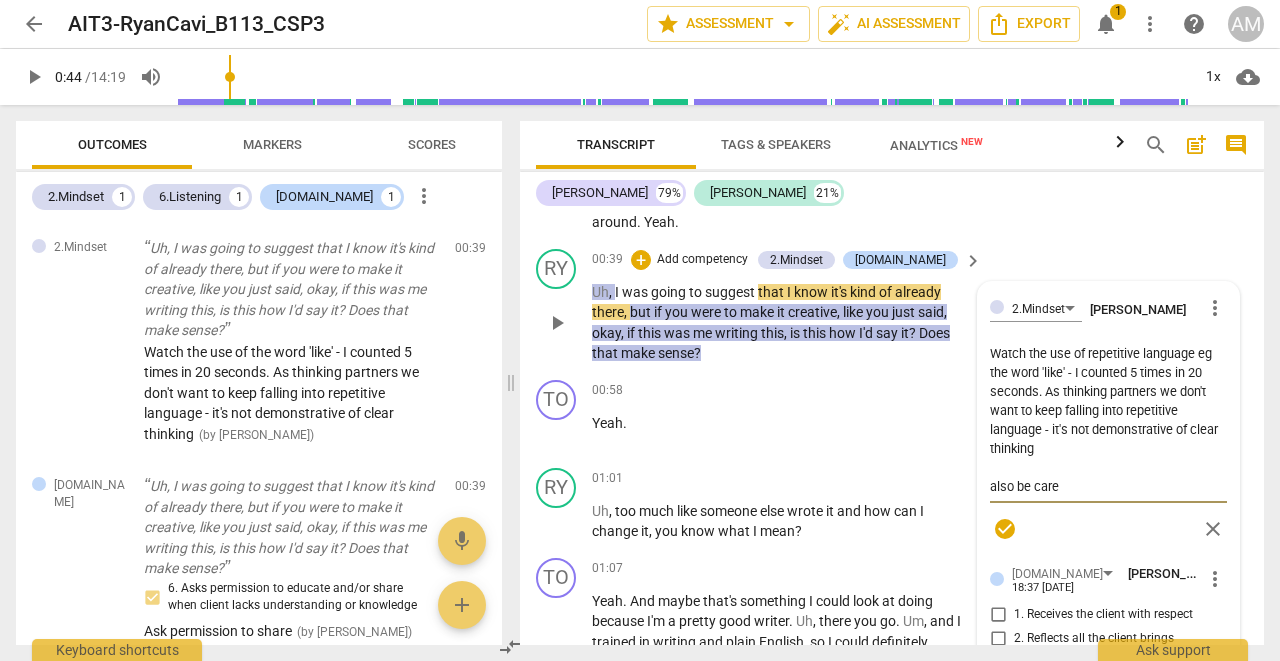 type on "Watch the use of repetitive language eg the word 'like' - I counted 5 times in 20 seconds. As thinking partners we don't want to keep falling into repetitive language - it's not demonstrative of clear thinking
also be car" 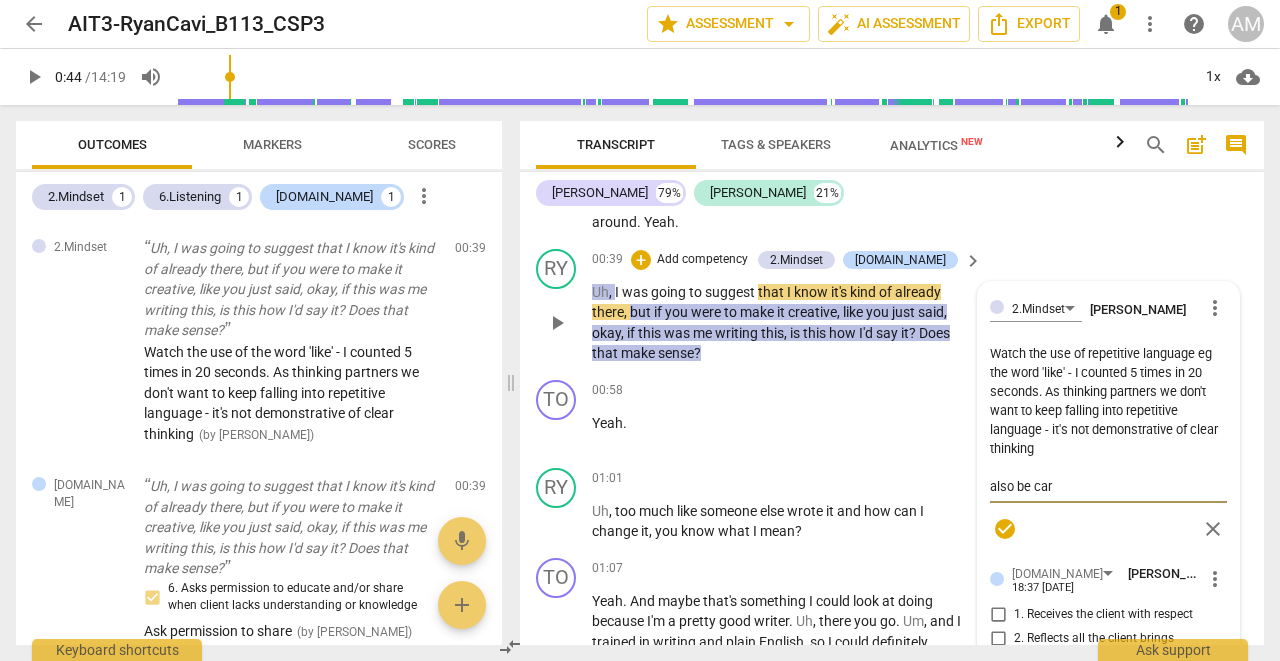 type on "Watch the use of repetitive language eg the word 'like' - I counted 5 times in 20 seconds. As thinking partners we don't want to keep falling into repetitive language - it's not demonstrative of clear thinking
also be ca" 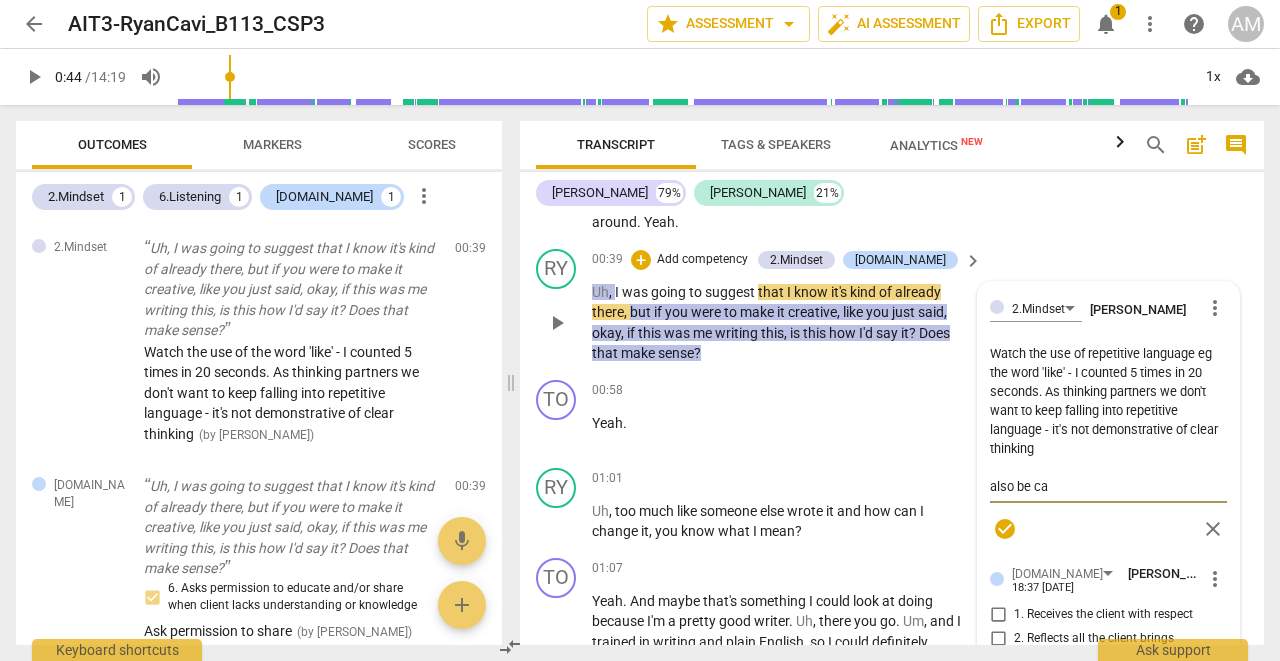 type on "Watch the use of repetitive language eg the word 'like' - I counted 5 times in 20 seconds. As thinking partners we don't want to keep falling into repetitive language - it's not demonstrative of clear thinking
also be c" 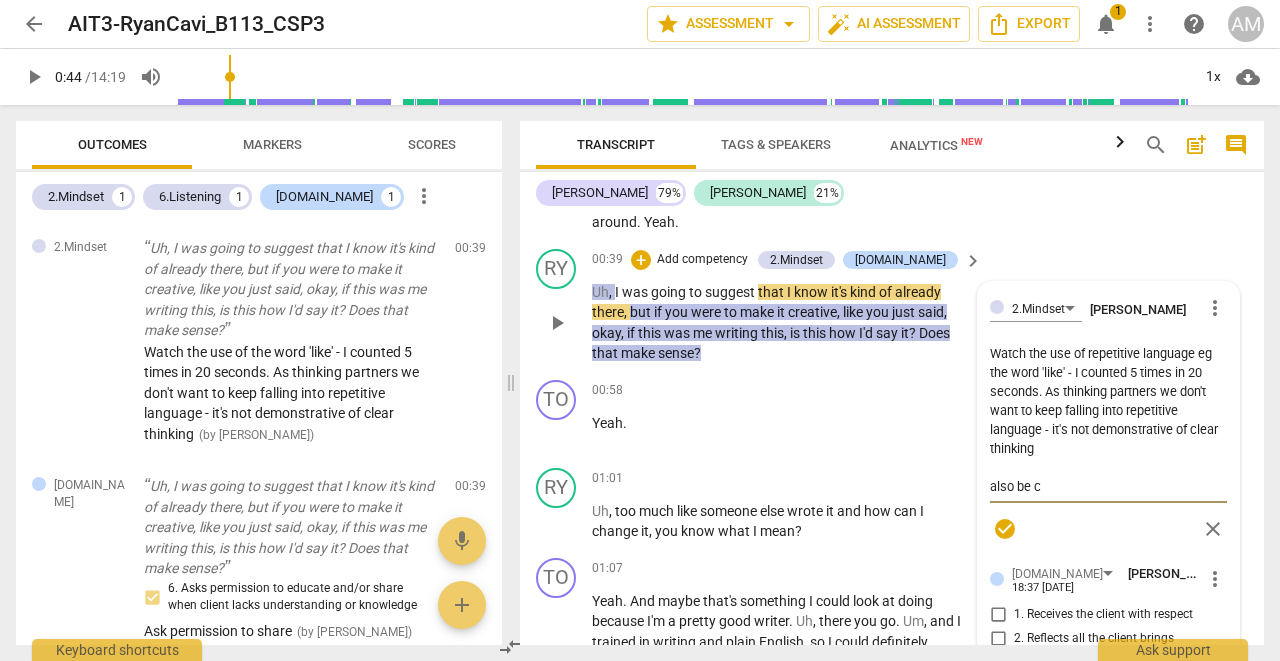 type on "Watch the use of repetitive language eg the word 'like' - I counted 5 times in 20 seconds. As thinking partners we don't want to keep falling into repetitive language - it's not demonstrative of clear thinking
also be" 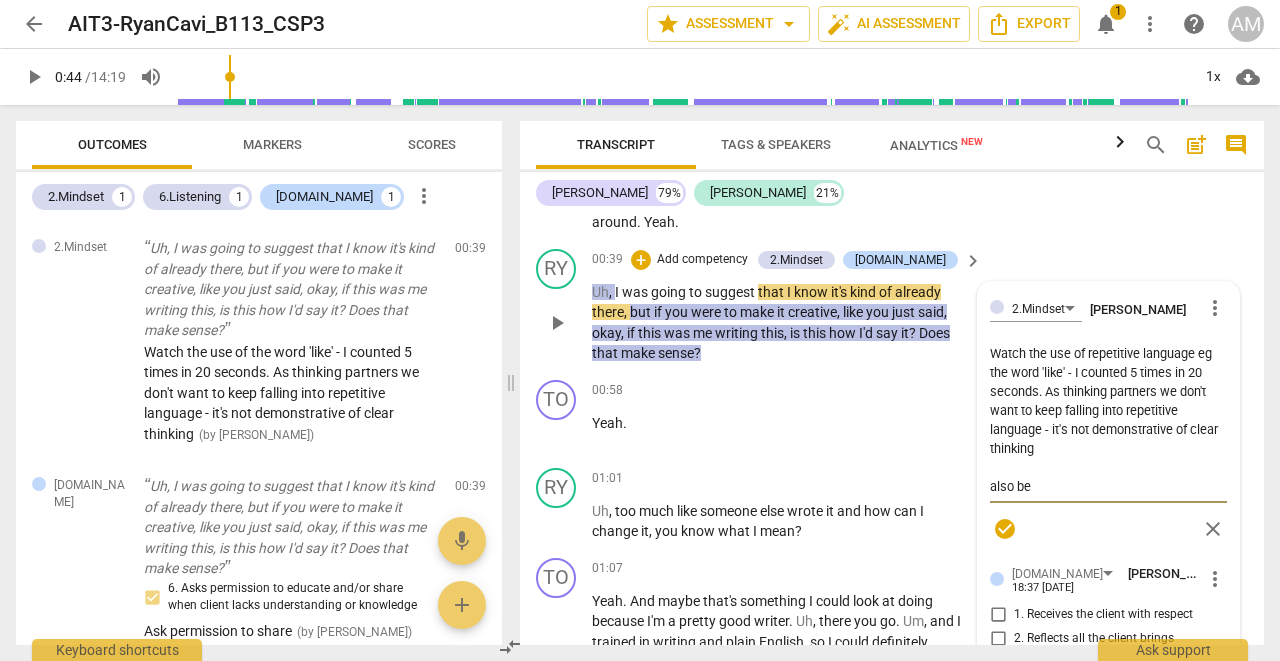 type on "Watch the use of repetitive language eg the word 'like' - I counted 5 times in 20 seconds. As thinking partners we don't want to keep falling into repetitive language - it's not demonstrative of clear thinking
also be" 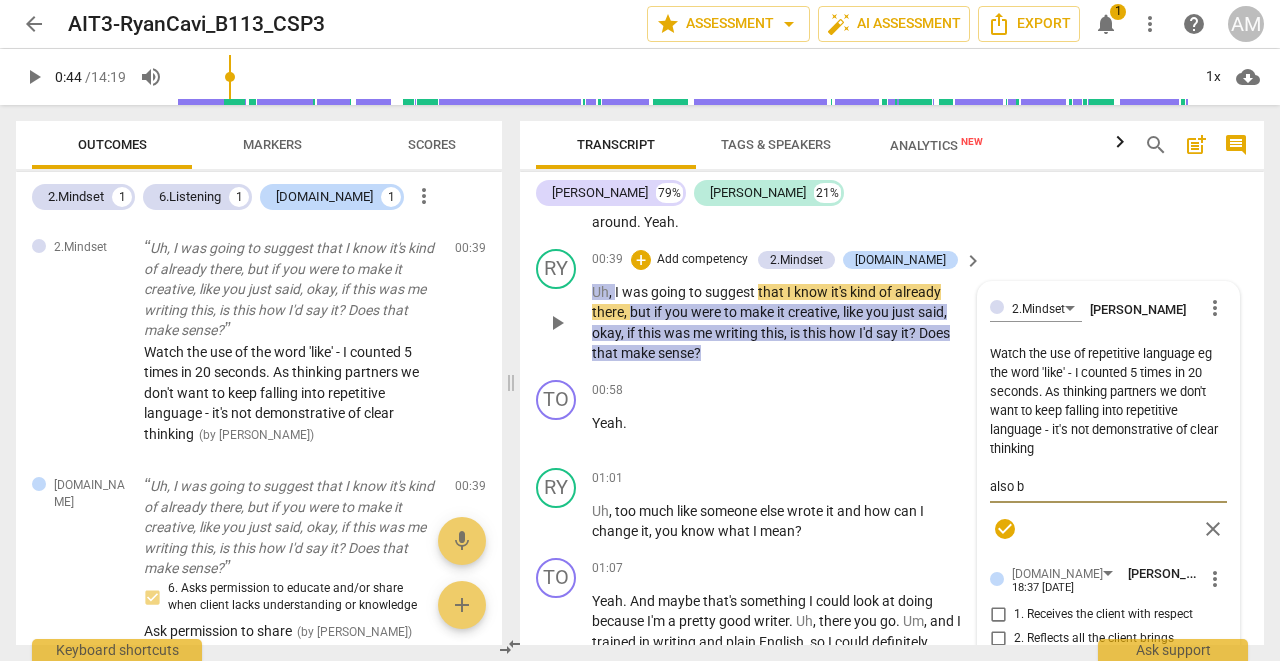 type on "Watch the use of repetitive language eg the word 'like' - I counted 5 times in 20 seconds. As thinking partners we don't want to keep falling into repetitive language - it's not demonstrative of clear thinking
also" 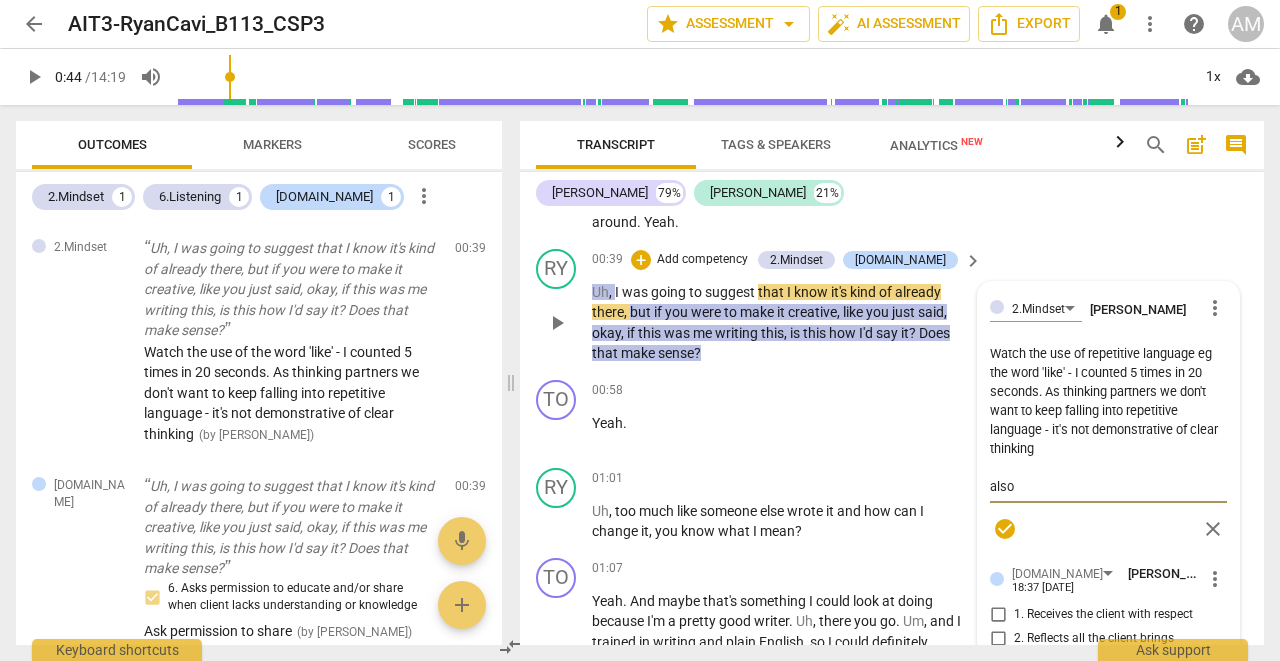 type on "Watch the use of repetitive language eg the word 'like' - I counted 5 times in 20 seconds. As thinking partners we don't want to keep falling into repetitive language - it's not demonstrative of clear thinking
also" 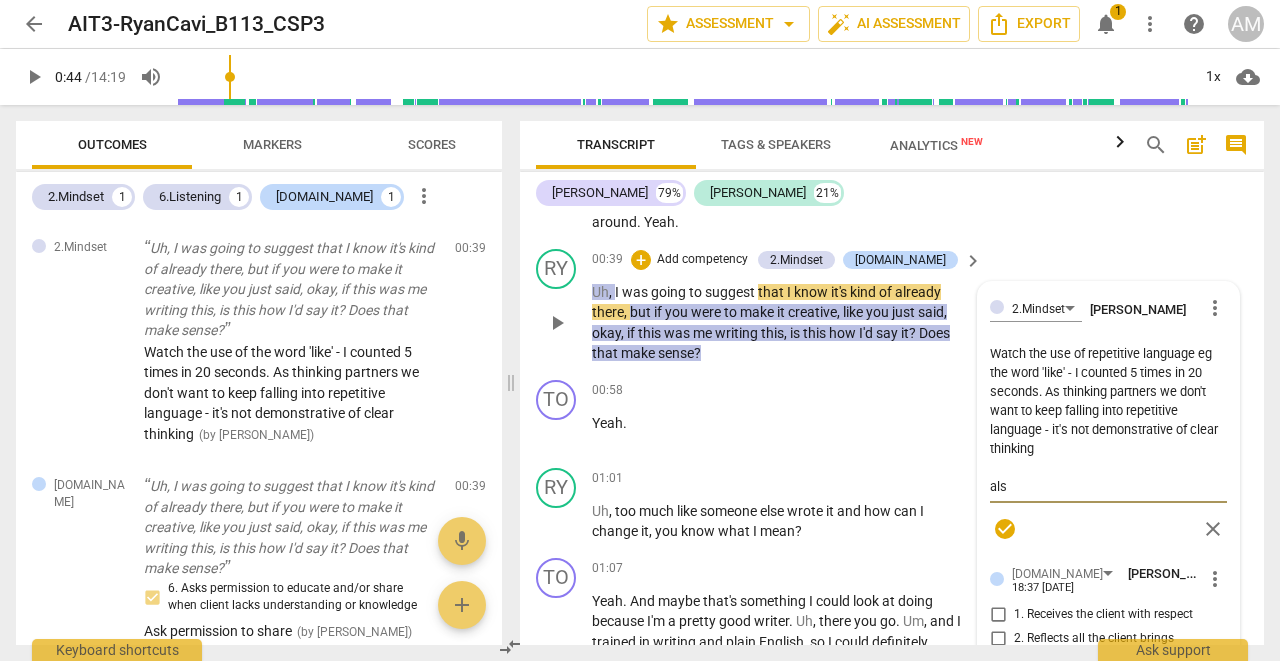 type on "Watch the use of repetitive language eg the word 'like' - I counted 5 times in 20 seconds. As thinking partners we don't want to keep falling into repetitive language - it's not demonstrative of clear thinking
al" 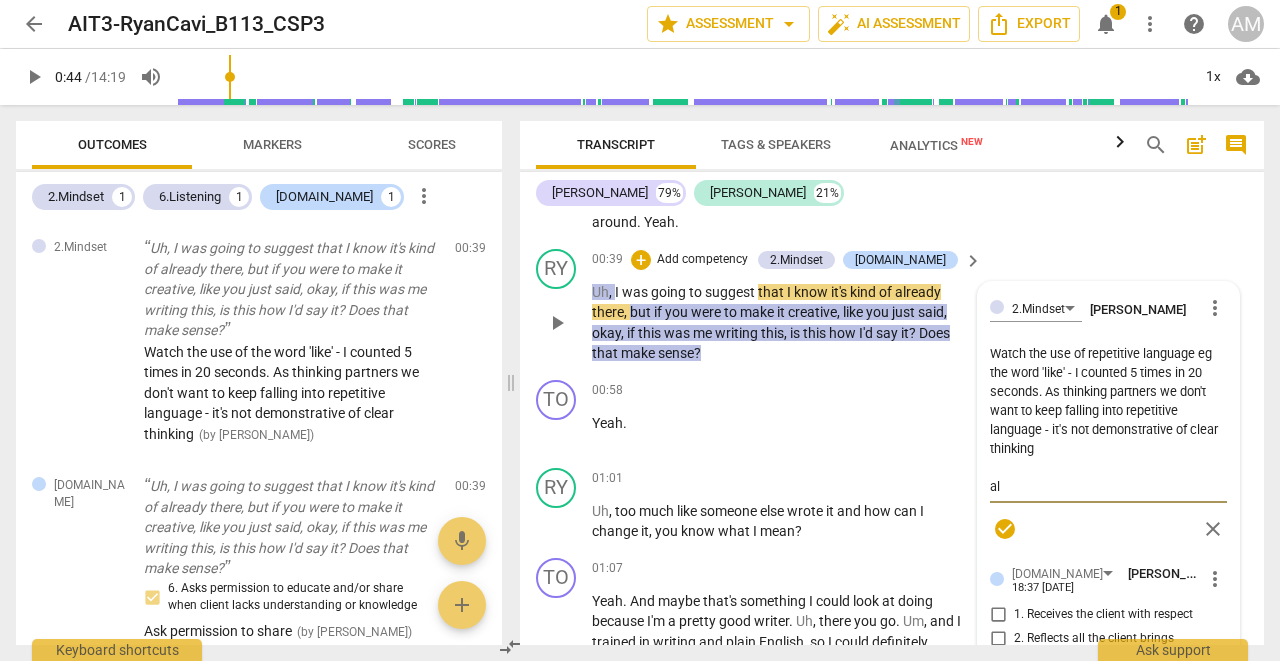 type on "Watch the use of repetitive language eg the word 'like' - I counted 5 times in 20 seconds. As thinking partners we don't want to keep falling into repetitive language - it's not demonstrative of clear thinking
a" 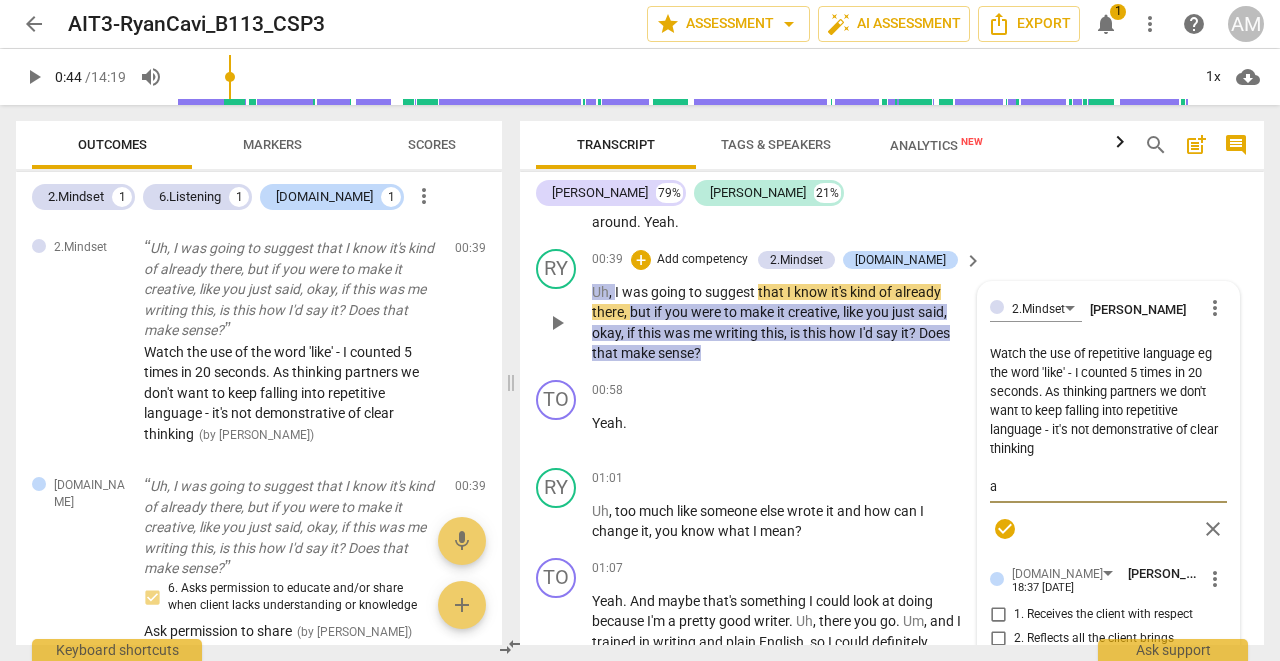 type on "Watch the use of repetitive language eg the word 'like' - I counted 5 times in 20 seconds. As thinking partners we don't want to keep falling into repetitive language - it's not demonstrative of clear thinking" 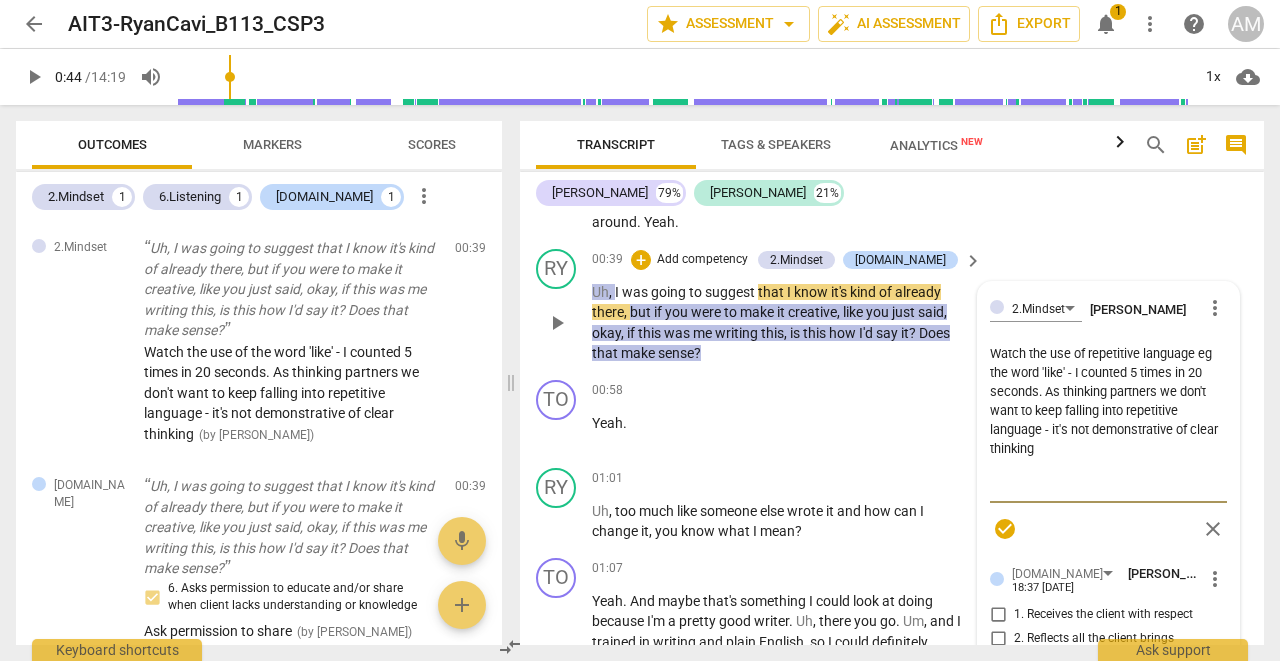type 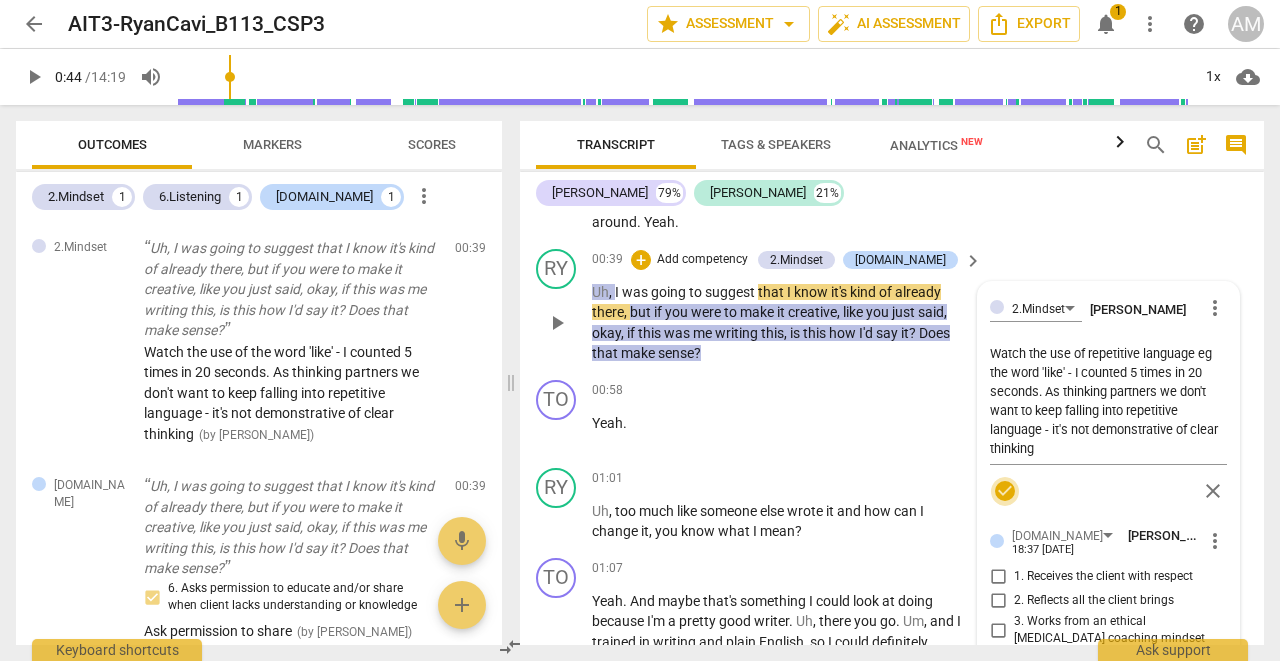 click on "check_circle" at bounding box center [1005, 491] 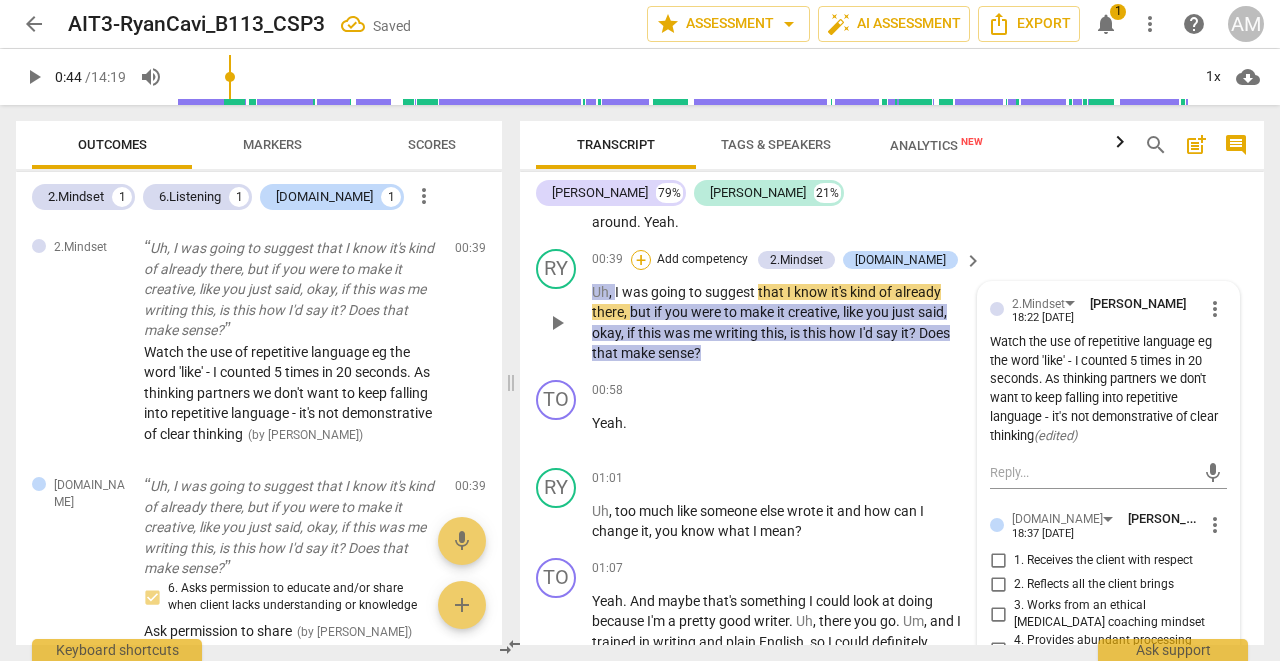 click on "+" at bounding box center (641, 260) 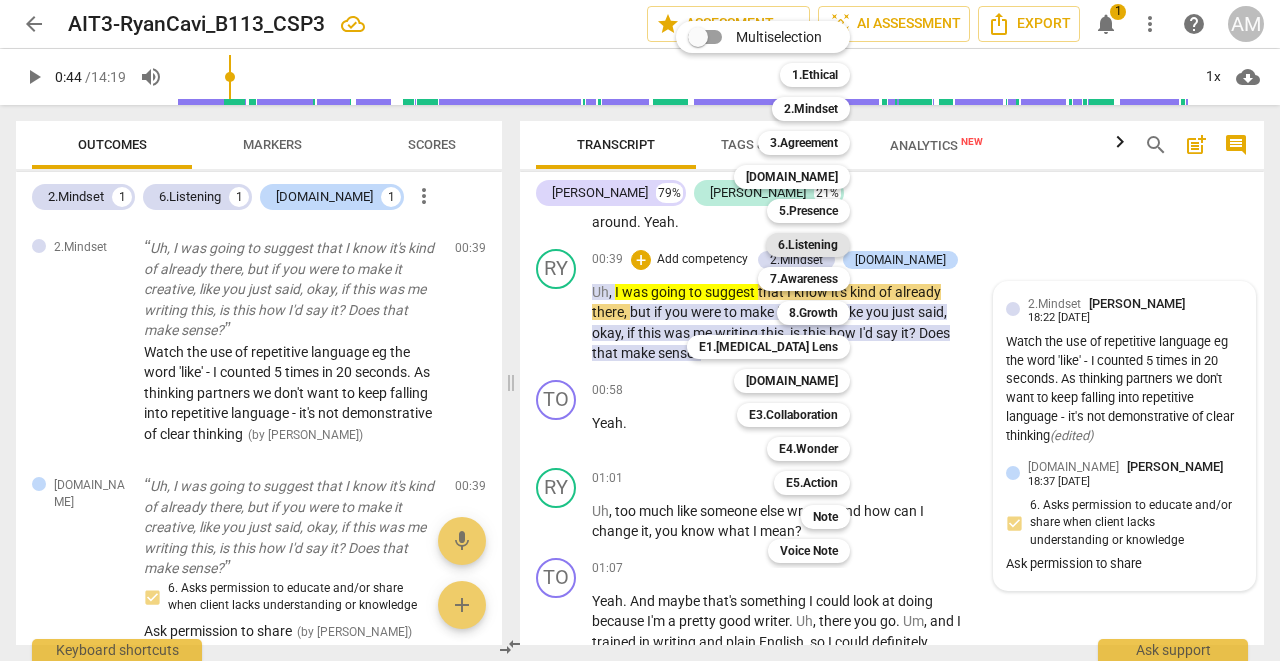 click on "6.Listening" at bounding box center [808, 245] 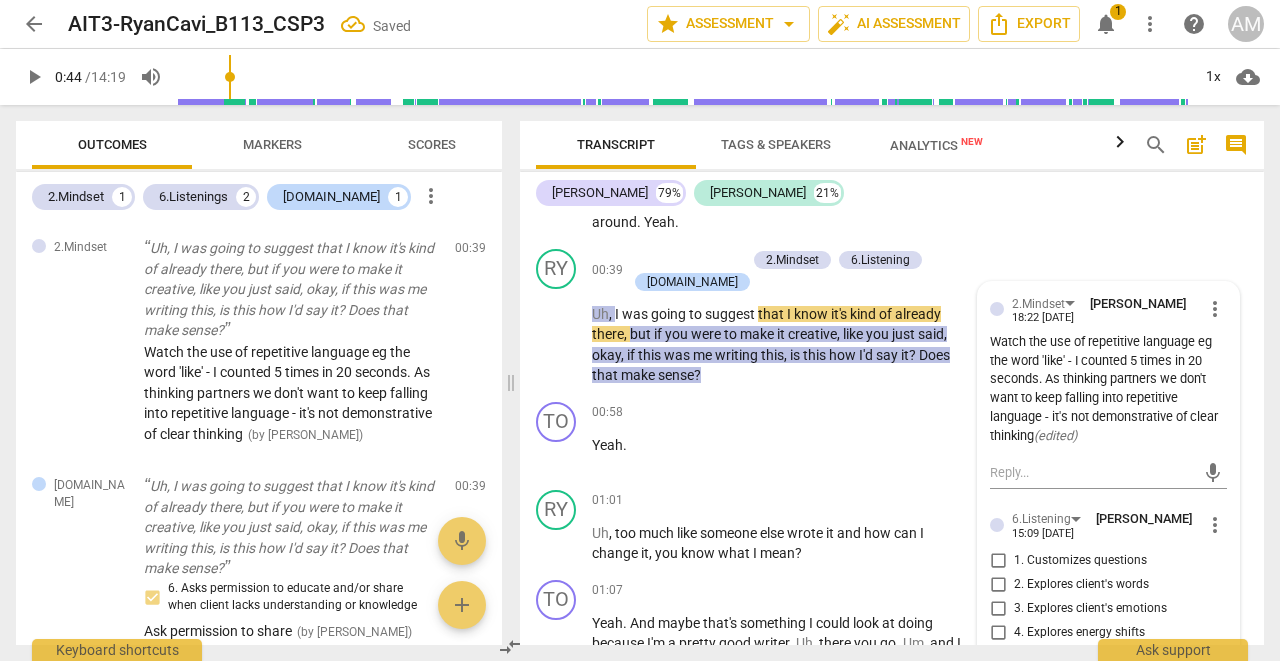 scroll, scrollTop: 314, scrollLeft: 0, axis: vertical 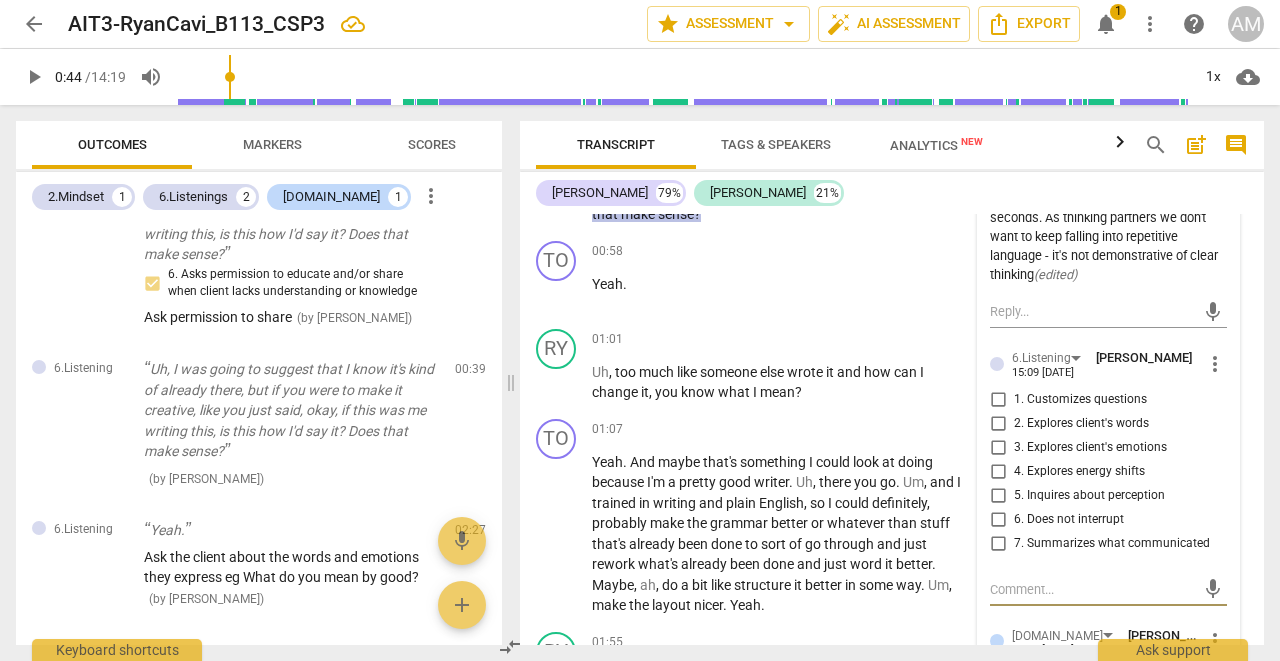 click at bounding box center [1092, 589] 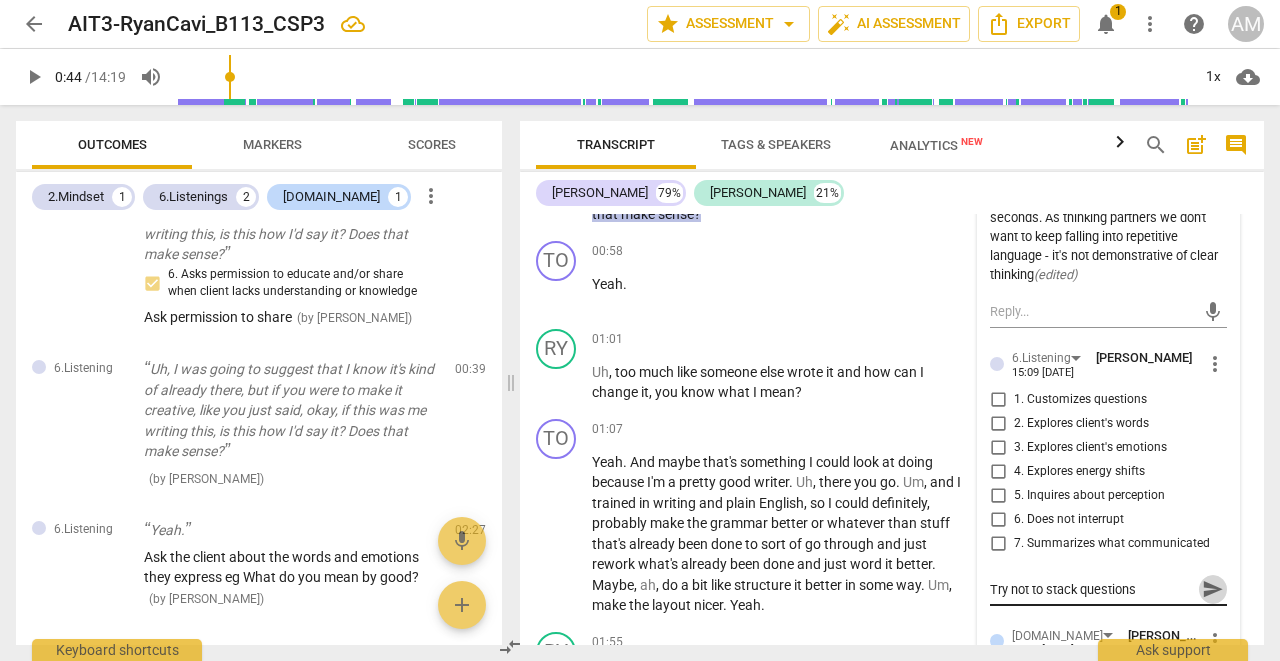 click on "send" at bounding box center [1213, 589] 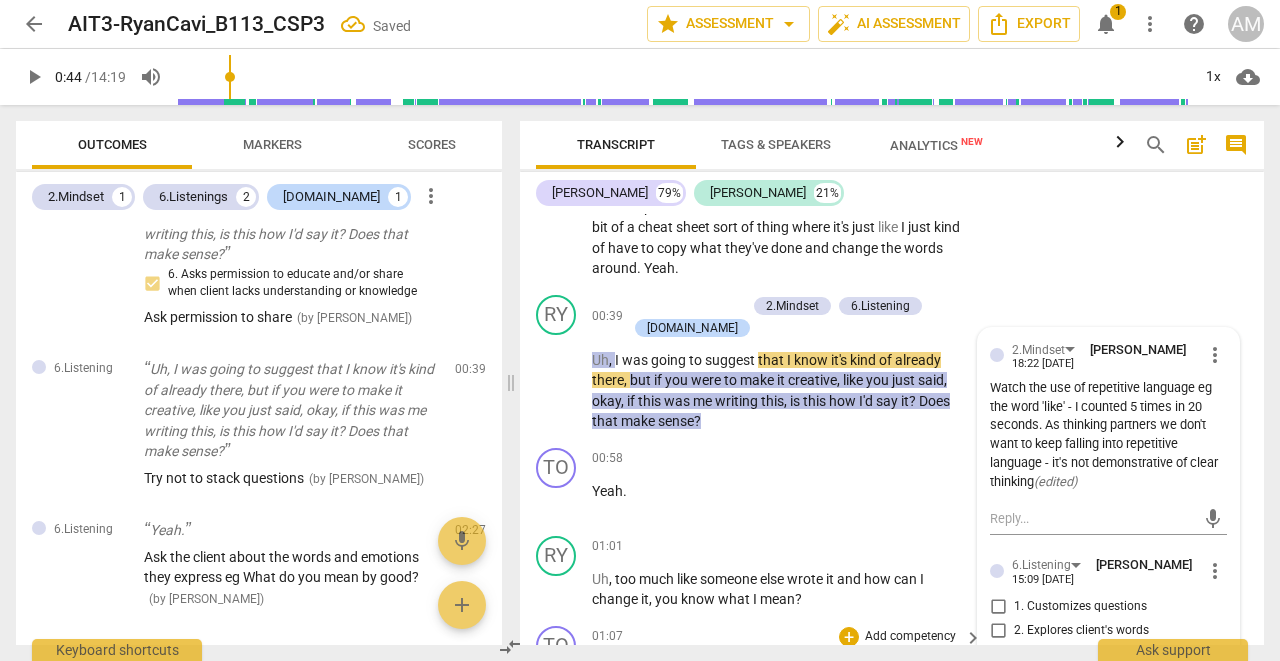 scroll, scrollTop: 1821, scrollLeft: 0, axis: vertical 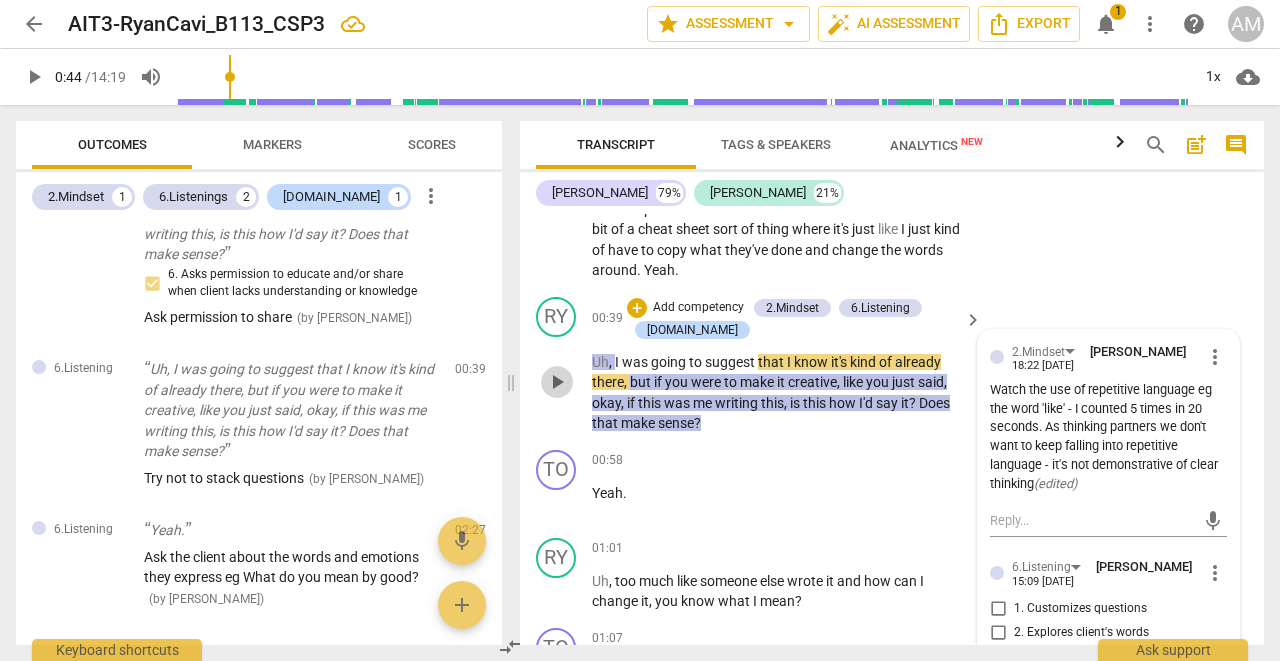 click on "play_arrow" at bounding box center (557, 382) 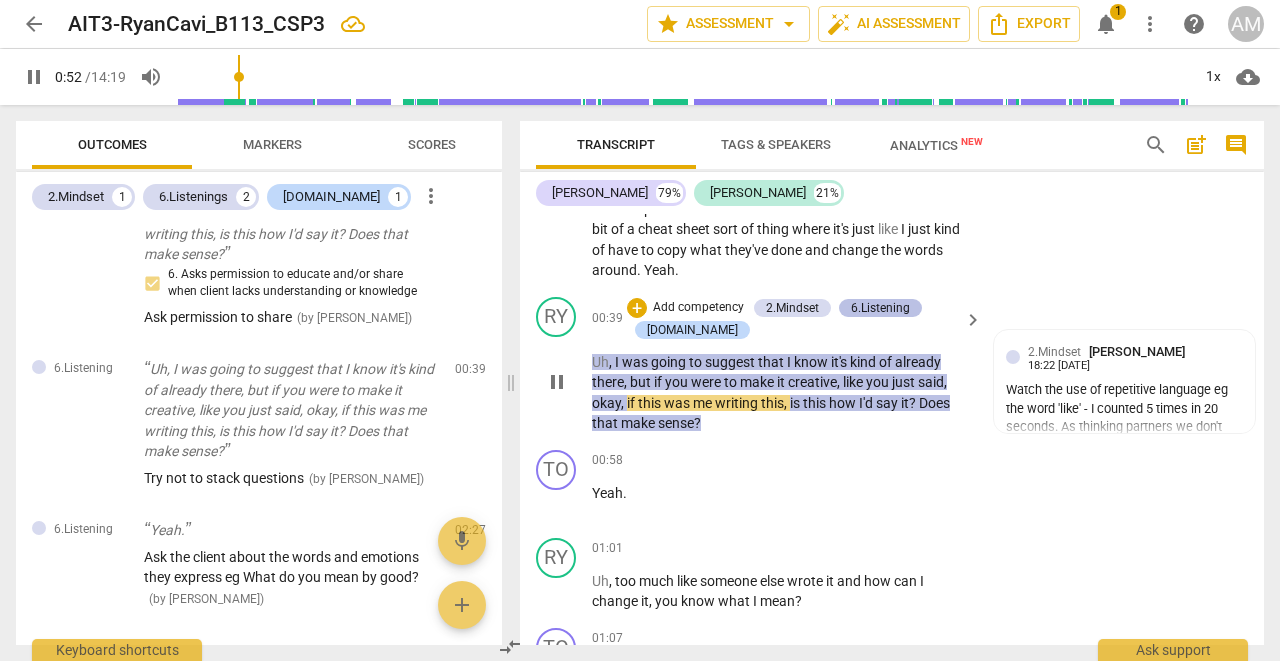 click on "6.Listening" at bounding box center [880, 308] 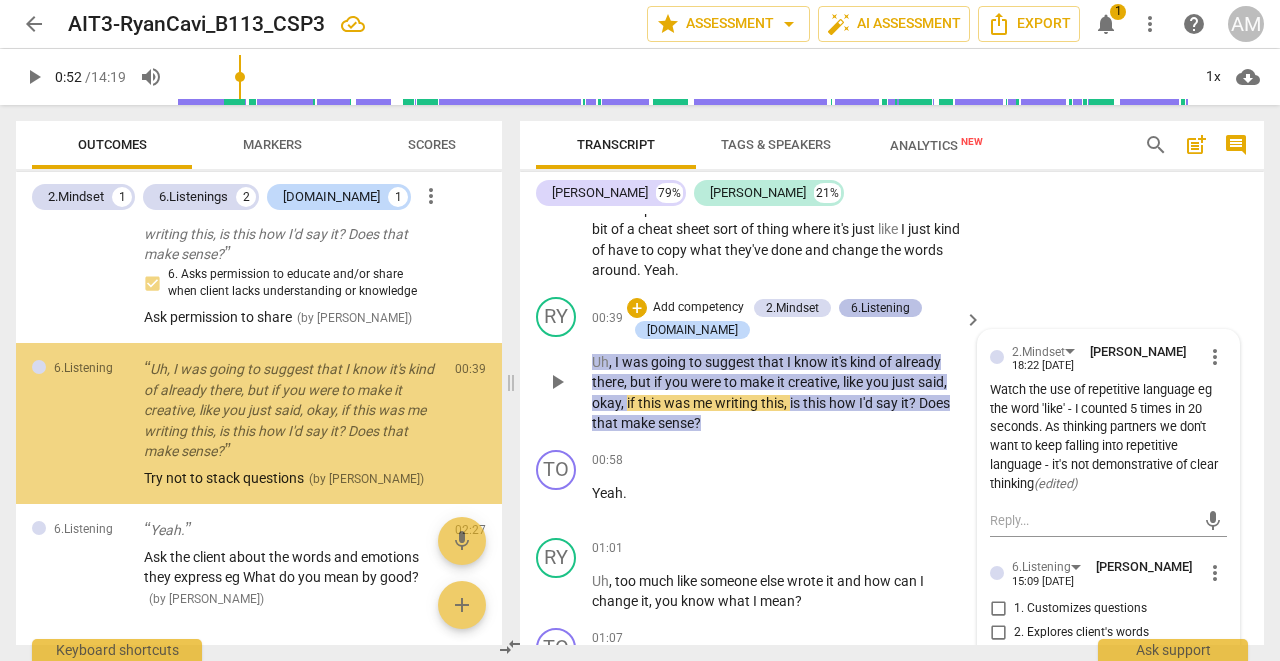 scroll, scrollTop: 324, scrollLeft: 0, axis: vertical 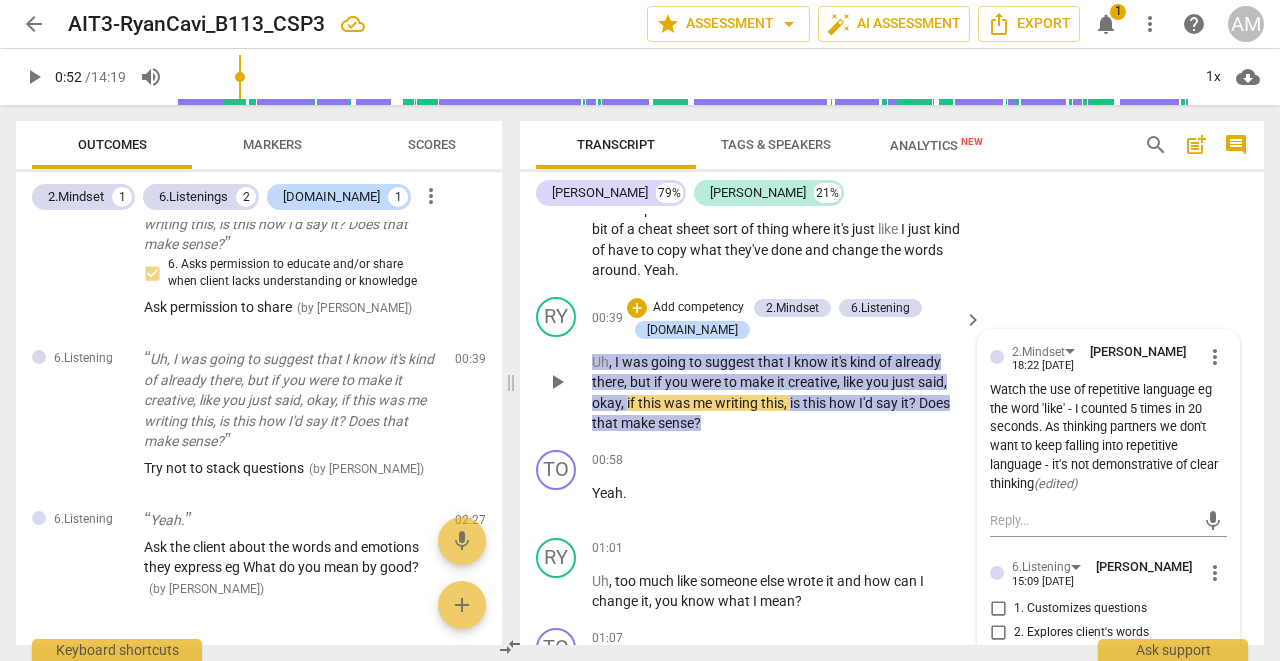 click on "play_arrow" at bounding box center [557, 382] 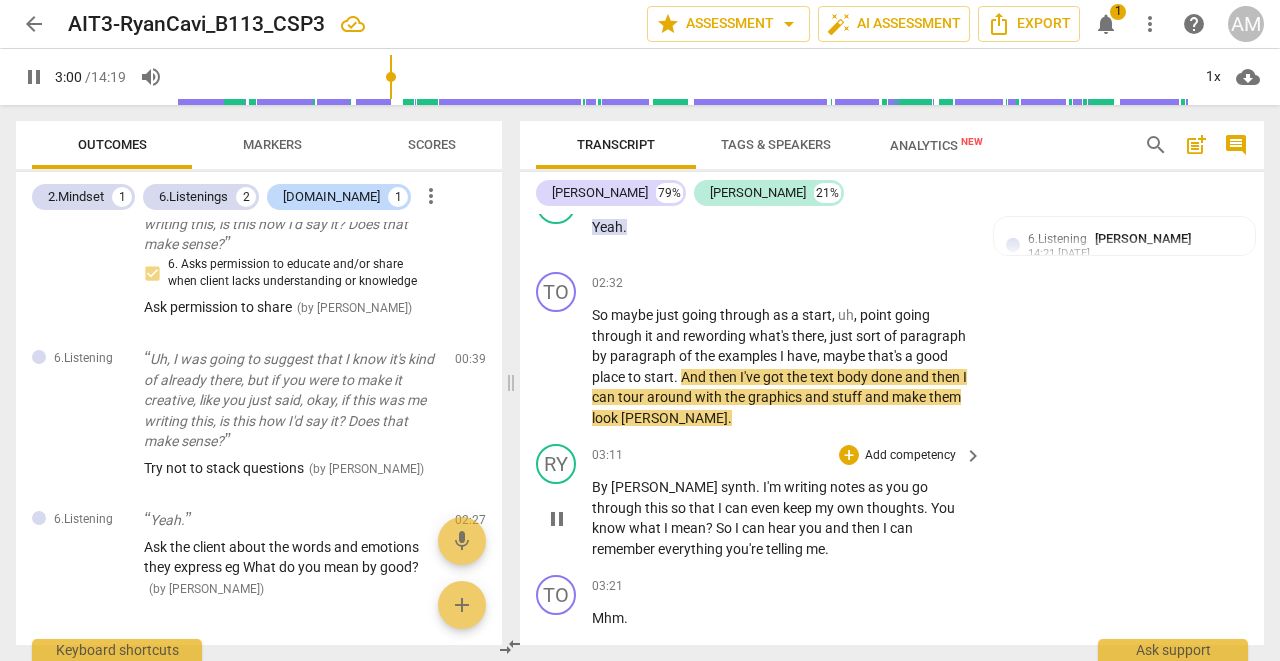 scroll, scrollTop: 2723, scrollLeft: 0, axis: vertical 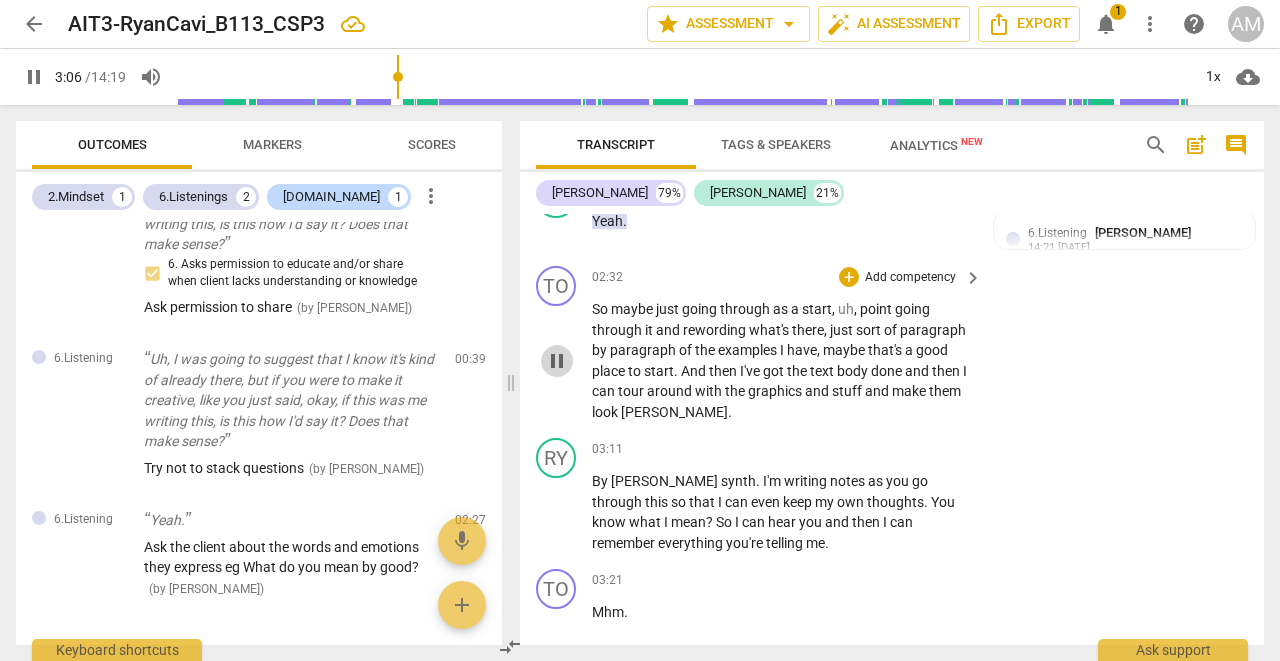 click on "pause" at bounding box center [557, 361] 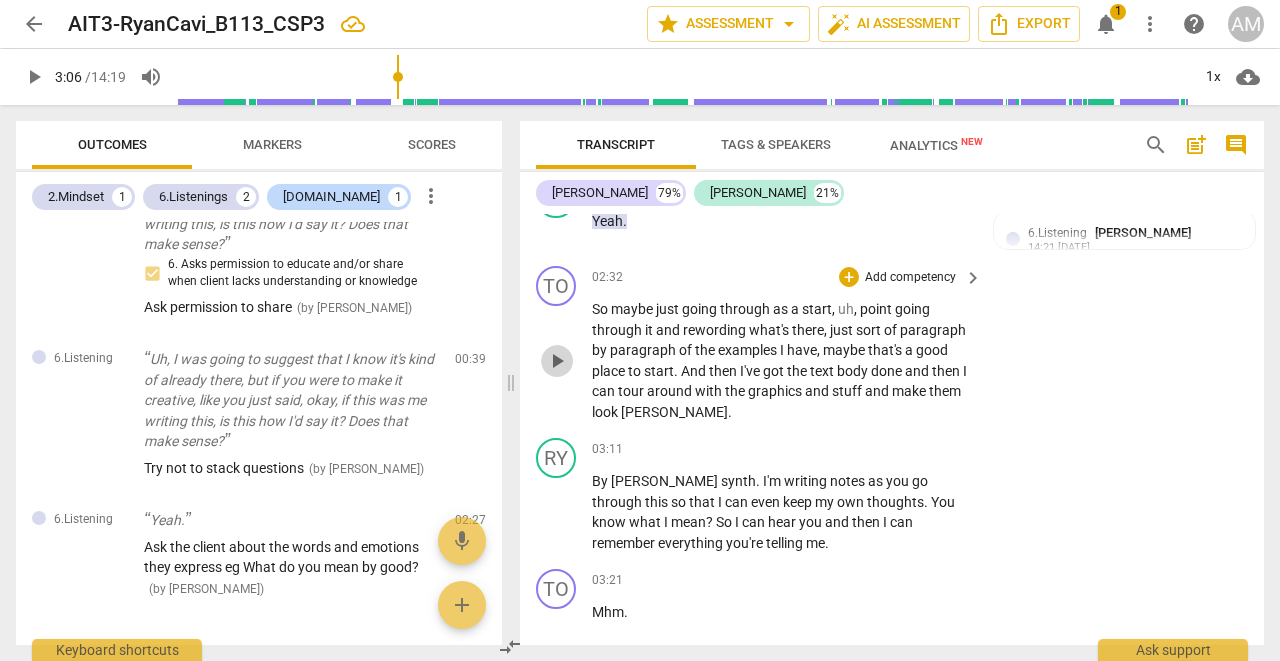 click on "play_arrow" at bounding box center (557, 361) 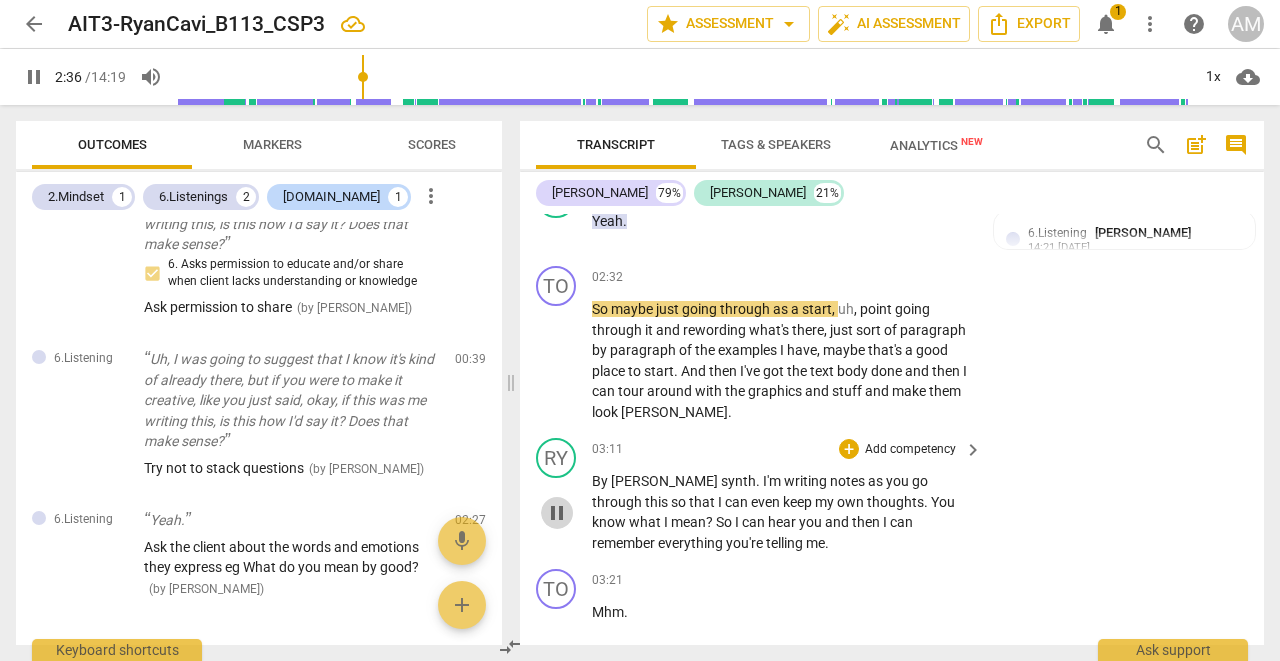 click on "pause" at bounding box center [557, 513] 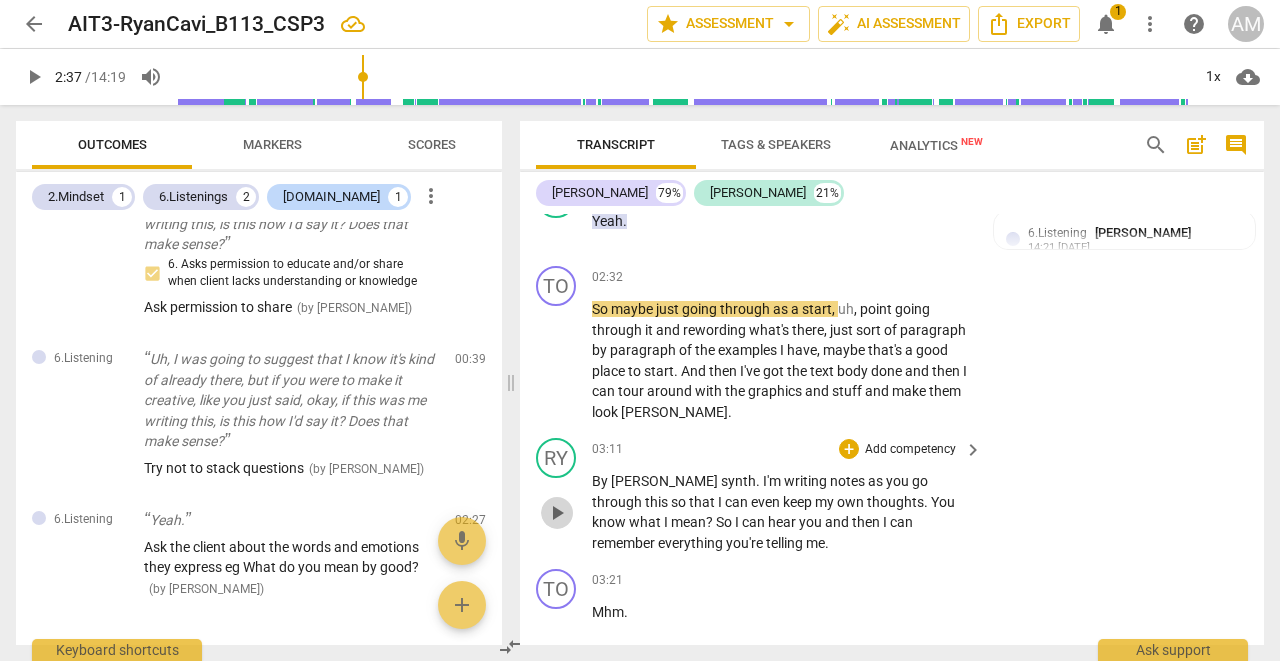 click on "play_arrow" at bounding box center (557, 513) 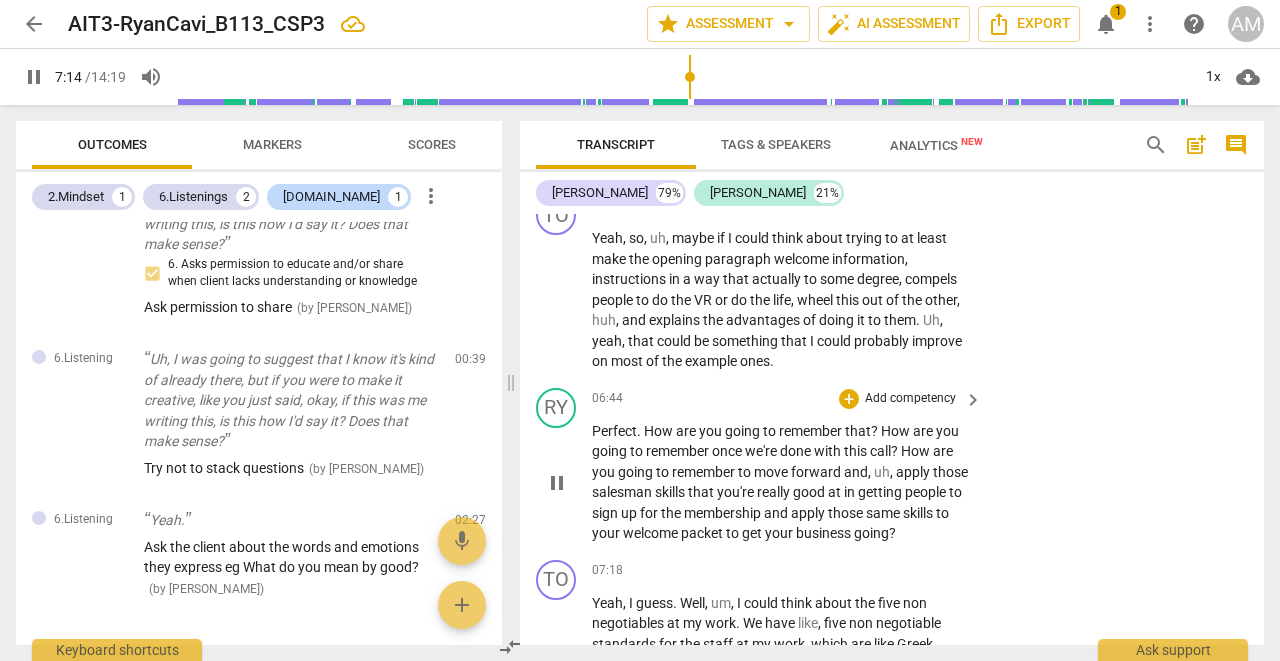 scroll, scrollTop: 4086, scrollLeft: 0, axis: vertical 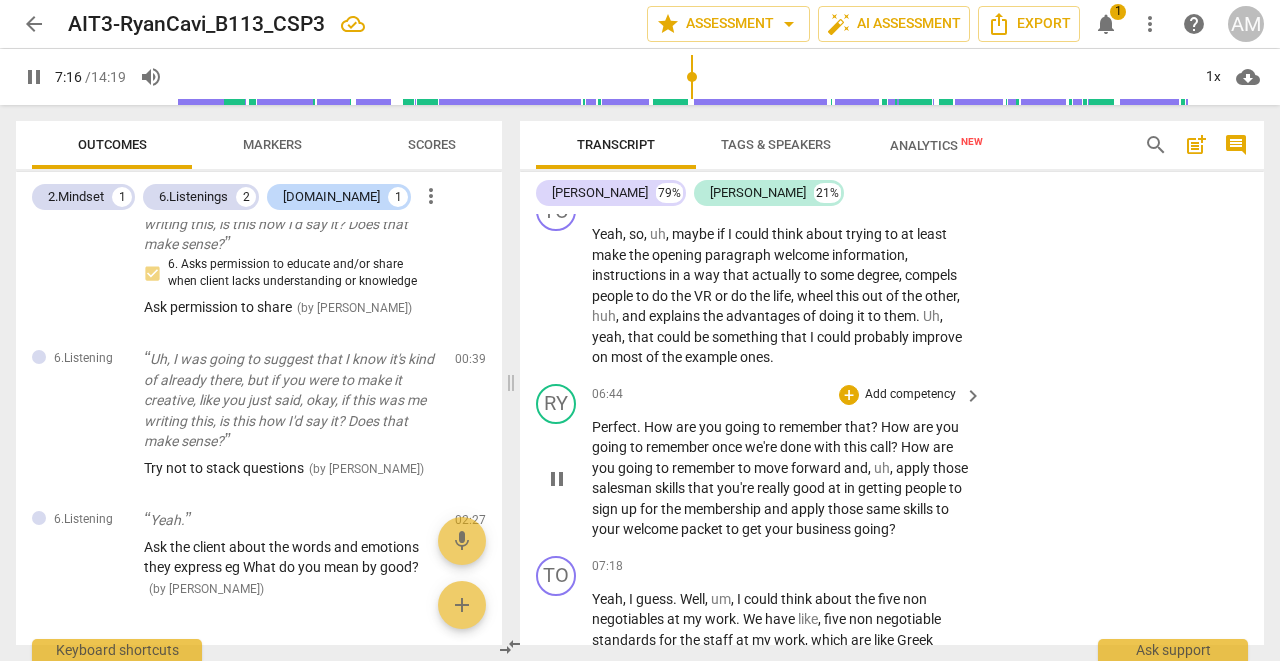 click on "pause" at bounding box center (557, 479) 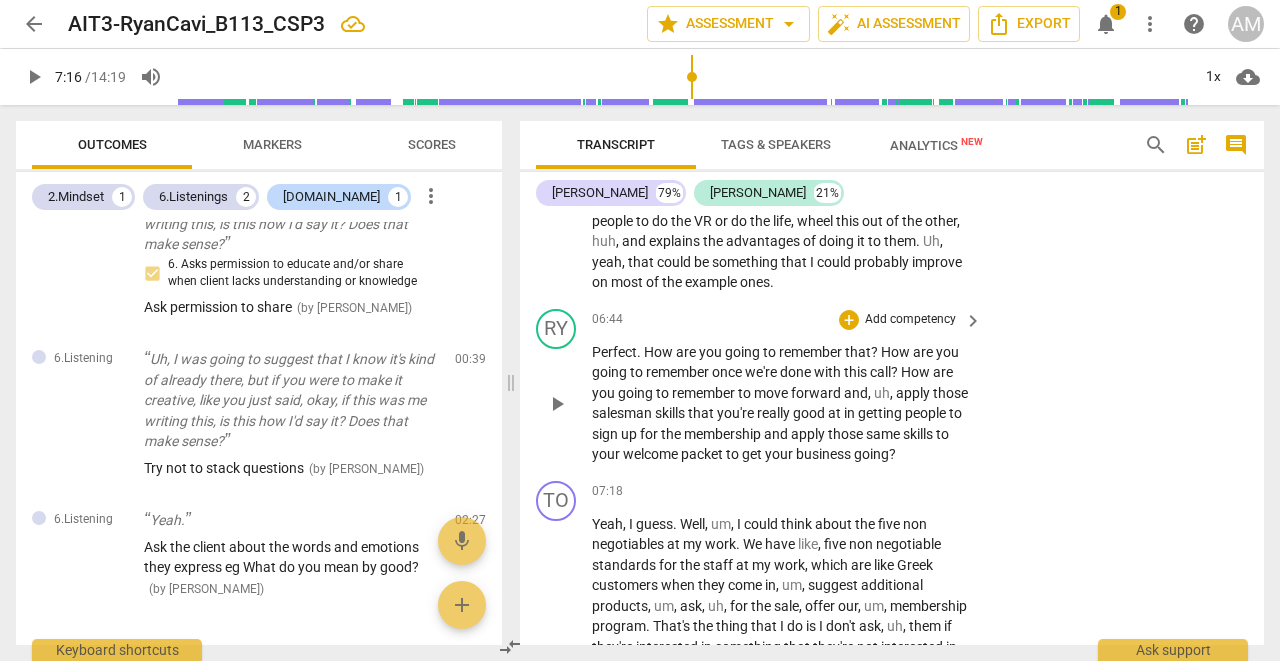 scroll, scrollTop: 4165, scrollLeft: 0, axis: vertical 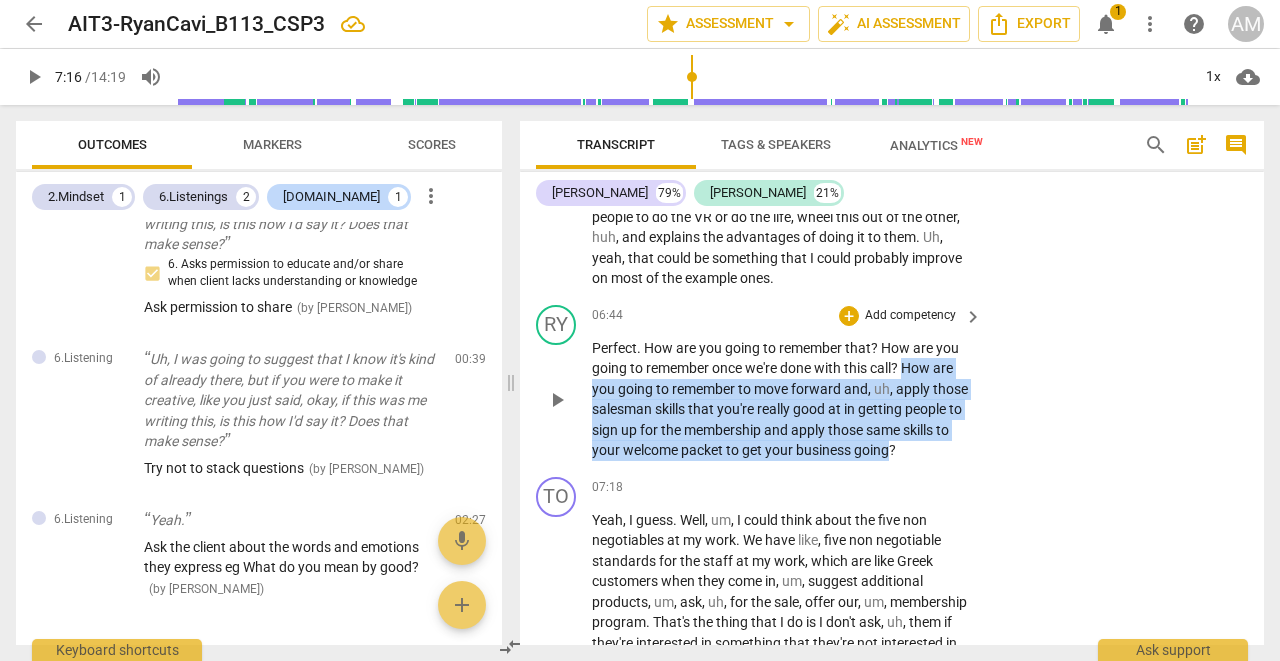 drag, startPoint x: 908, startPoint y: 323, endPoint x: 940, endPoint y: 404, distance: 87.0919 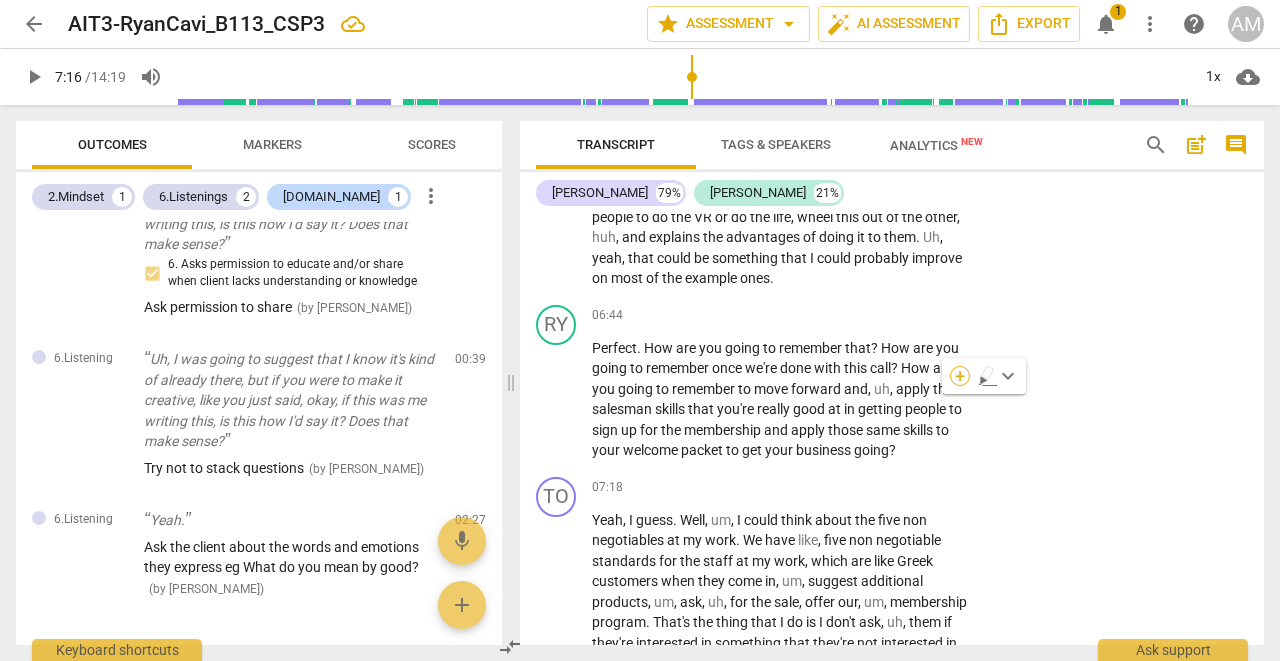 click on "+" at bounding box center (960, 376) 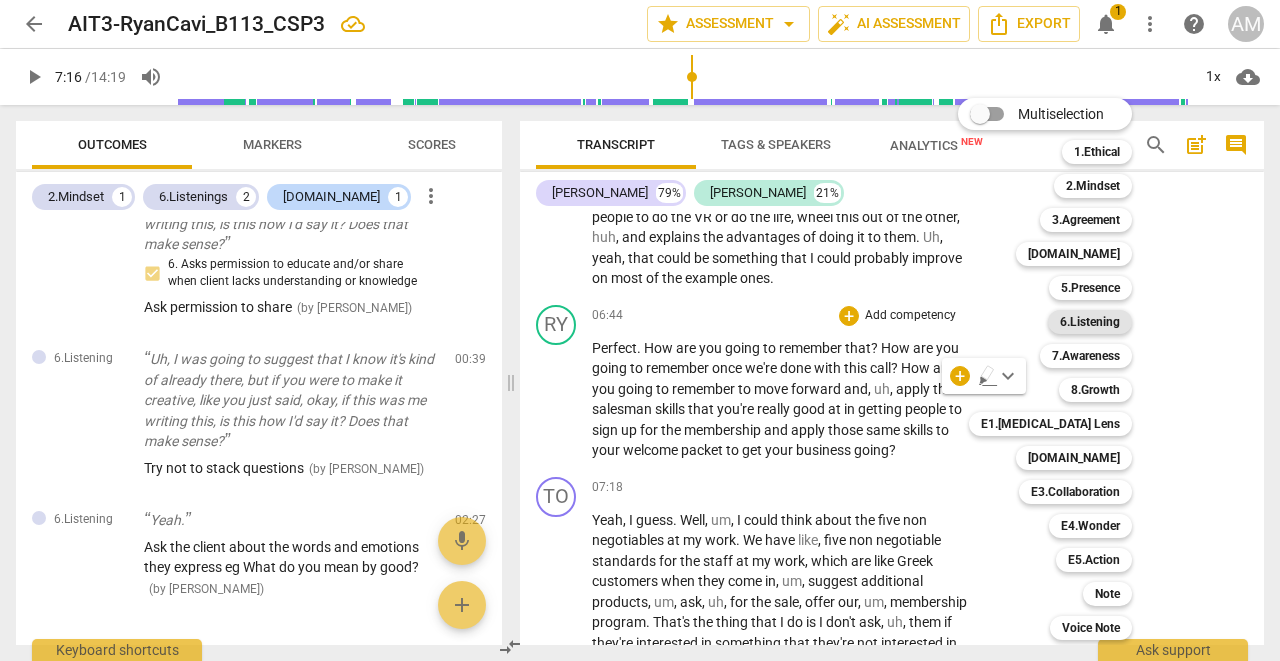 click on "6.Listening" at bounding box center [1090, 322] 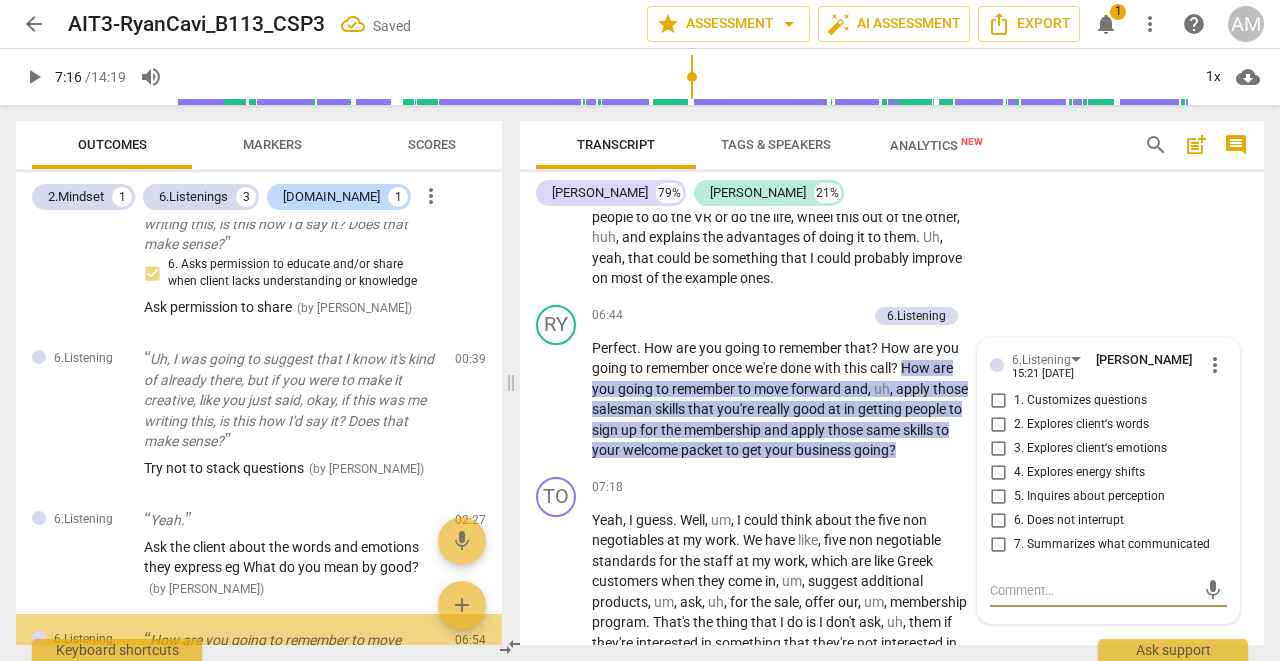 scroll, scrollTop: 597, scrollLeft: 0, axis: vertical 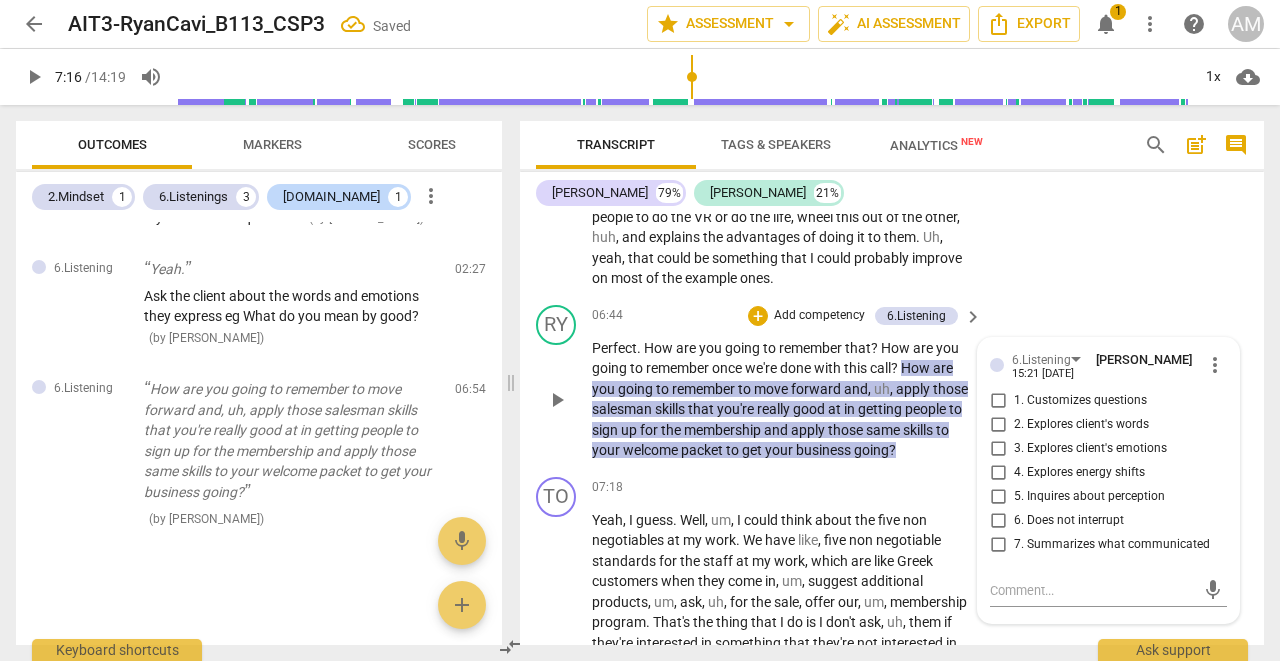 click on "1. Customizes questions" at bounding box center (1080, 401) 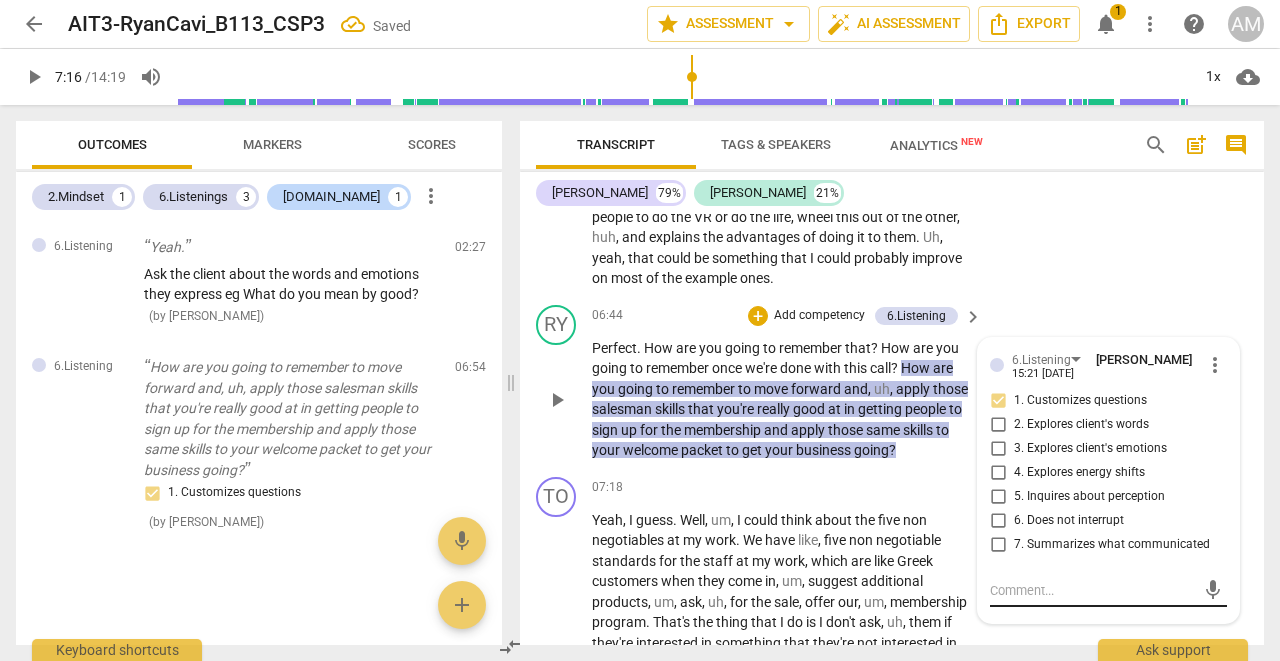 click at bounding box center [1092, 590] 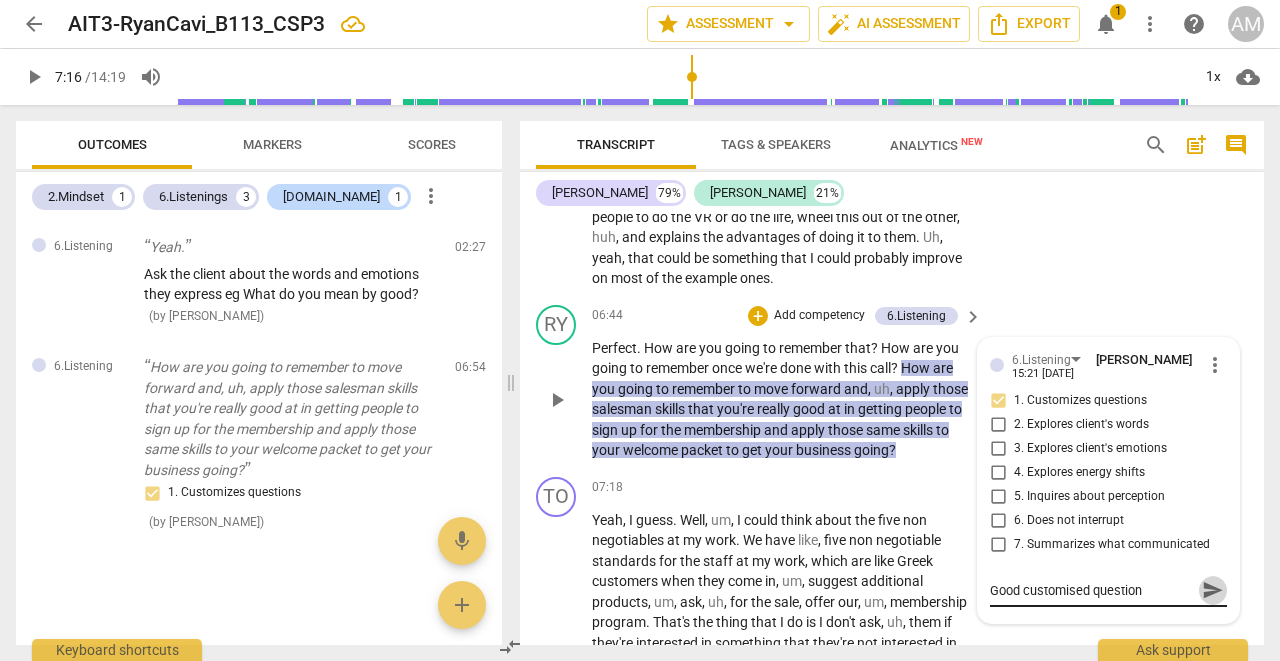 click on "send" at bounding box center [1213, 590] 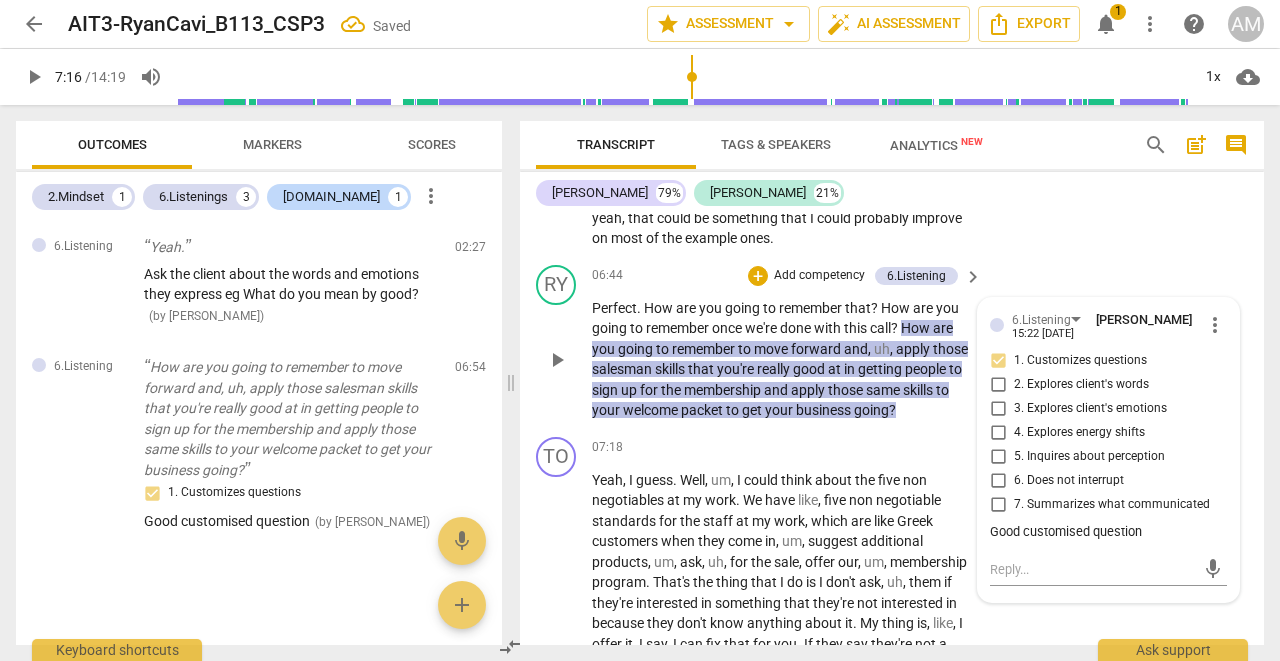 scroll, scrollTop: 4204, scrollLeft: 0, axis: vertical 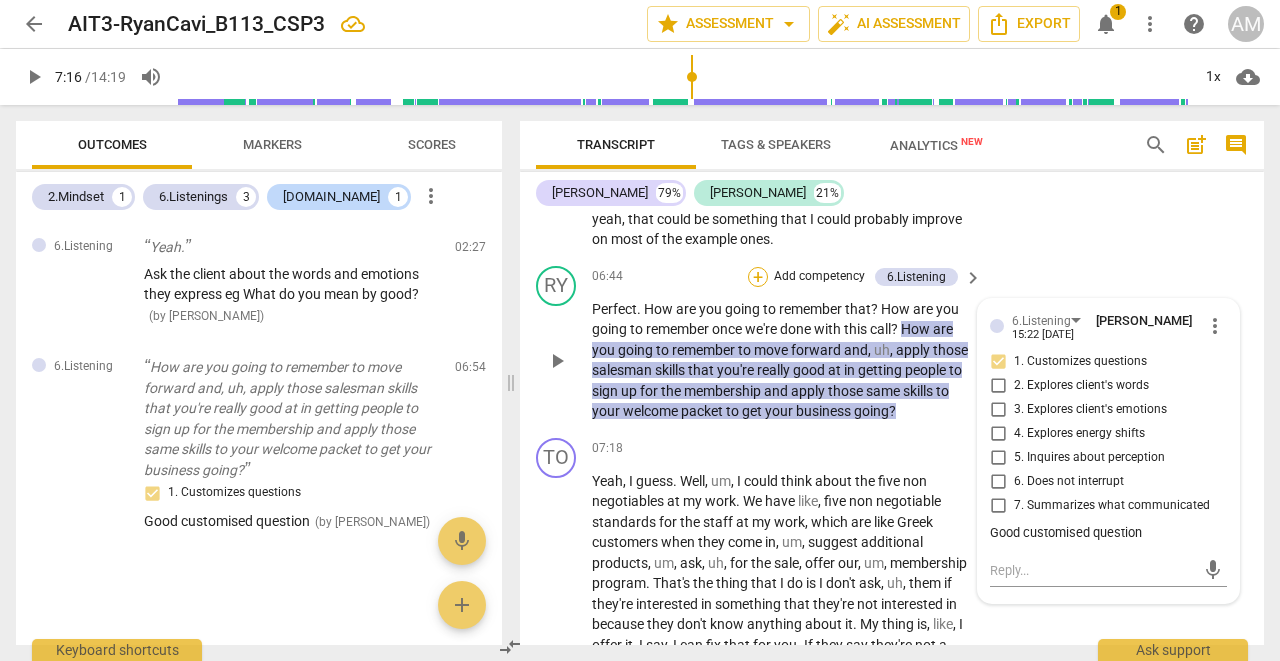click on "+" at bounding box center (758, 277) 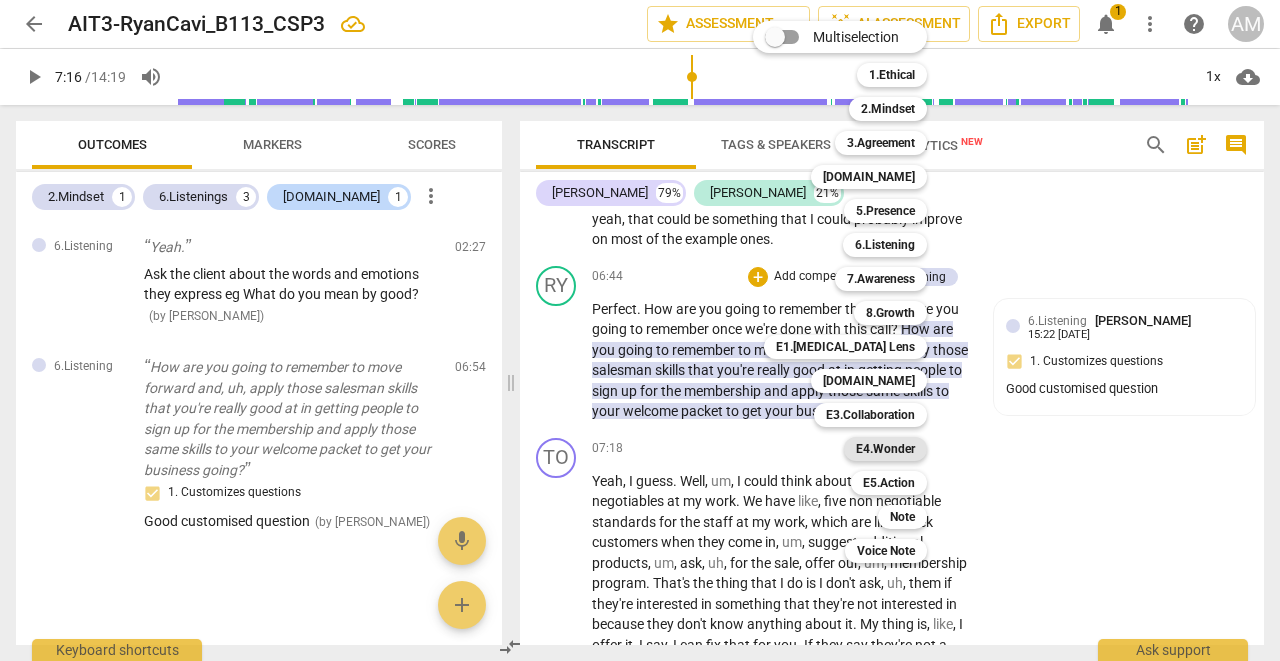click on "E4.Wonder" at bounding box center (885, 449) 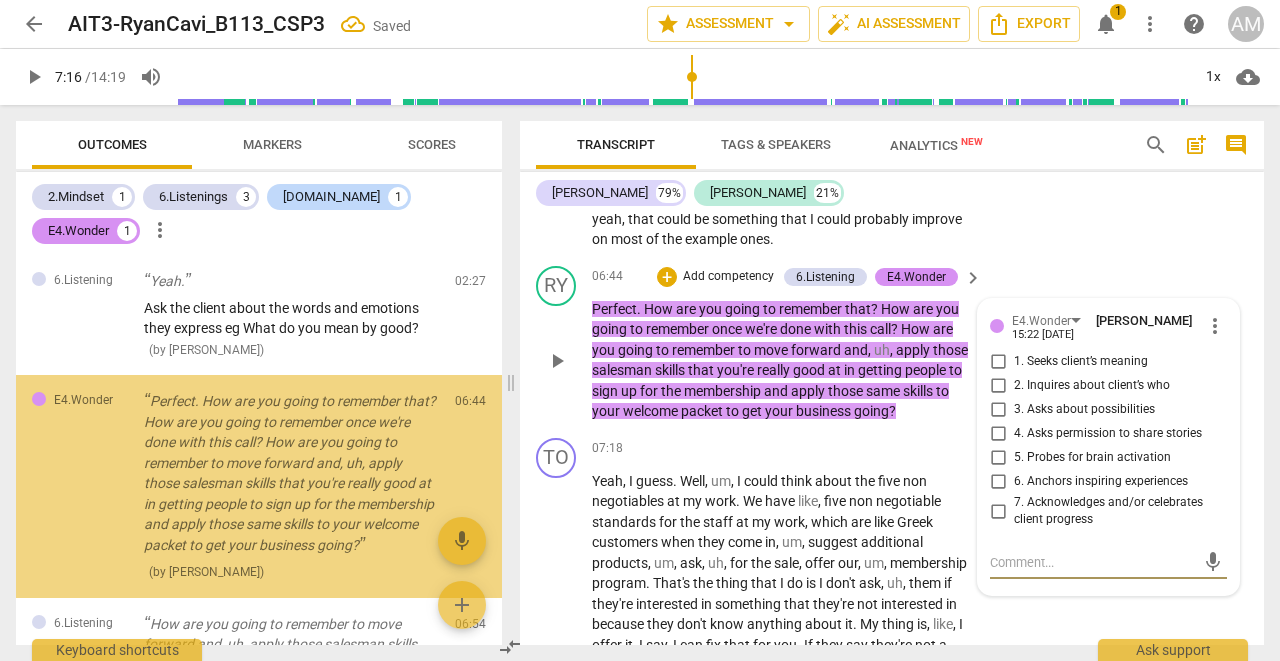 scroll, scrollTop: 666, scrollLeft: 0, axis: vertical 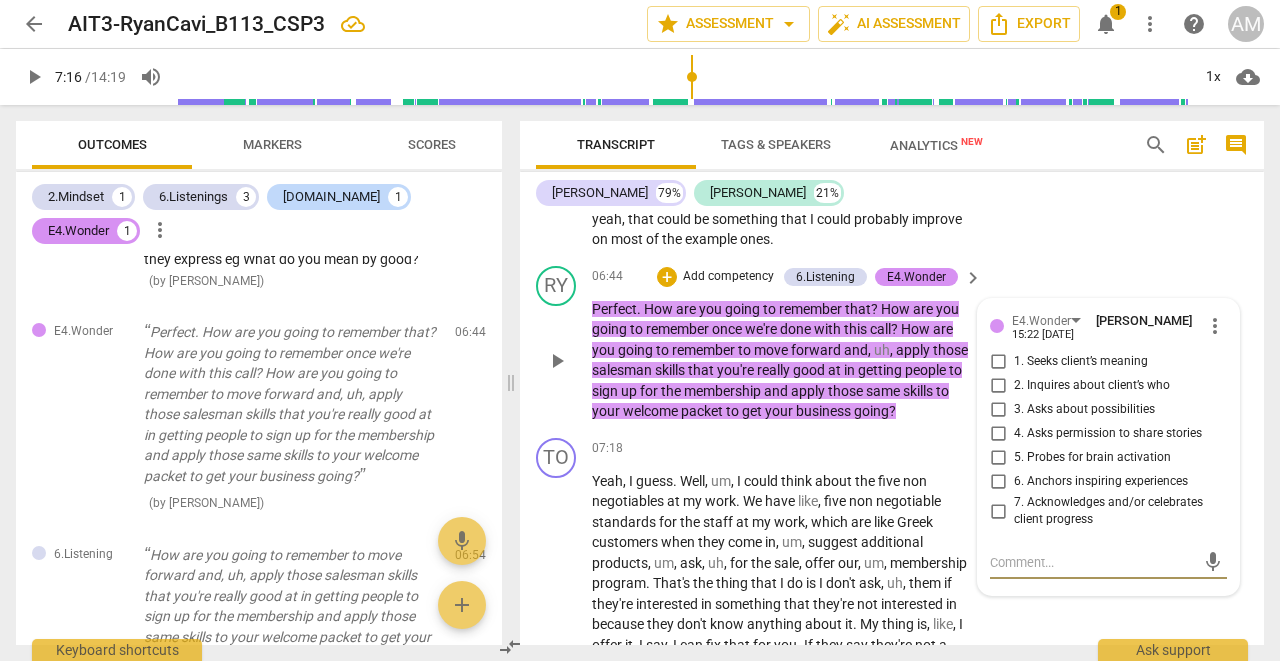 click on "more_vert" at bounding box center (1215, 326) 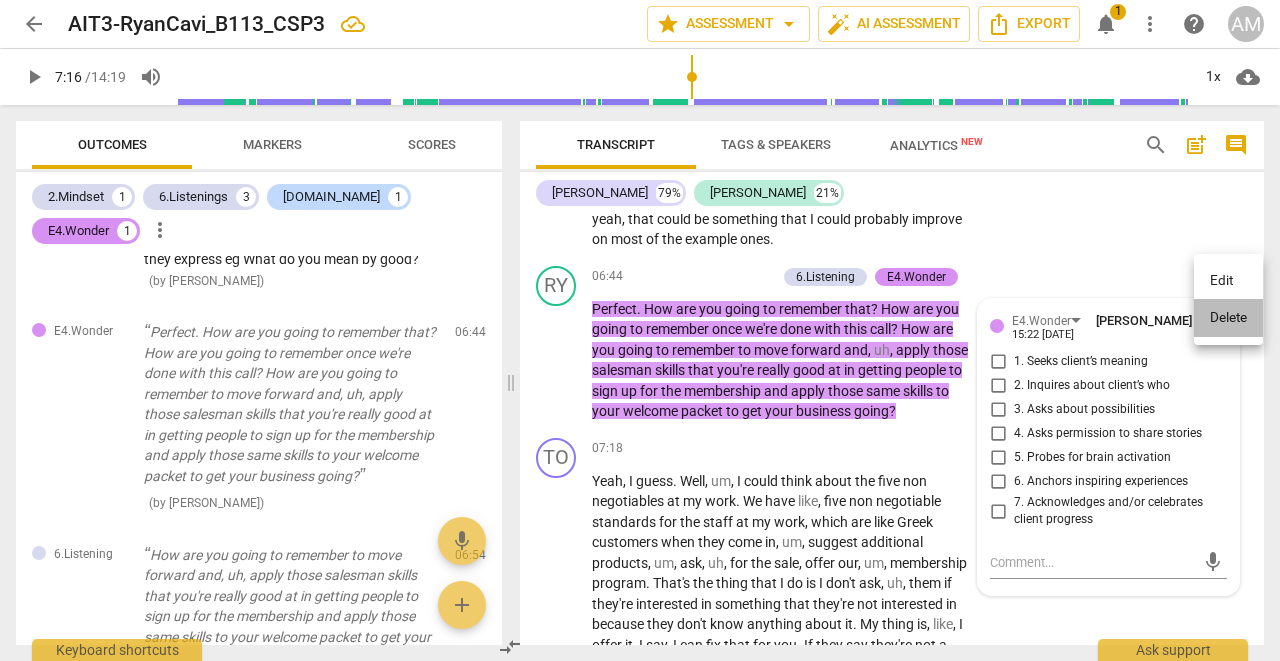 click on "Delete" at bounding box center (1228, 318) 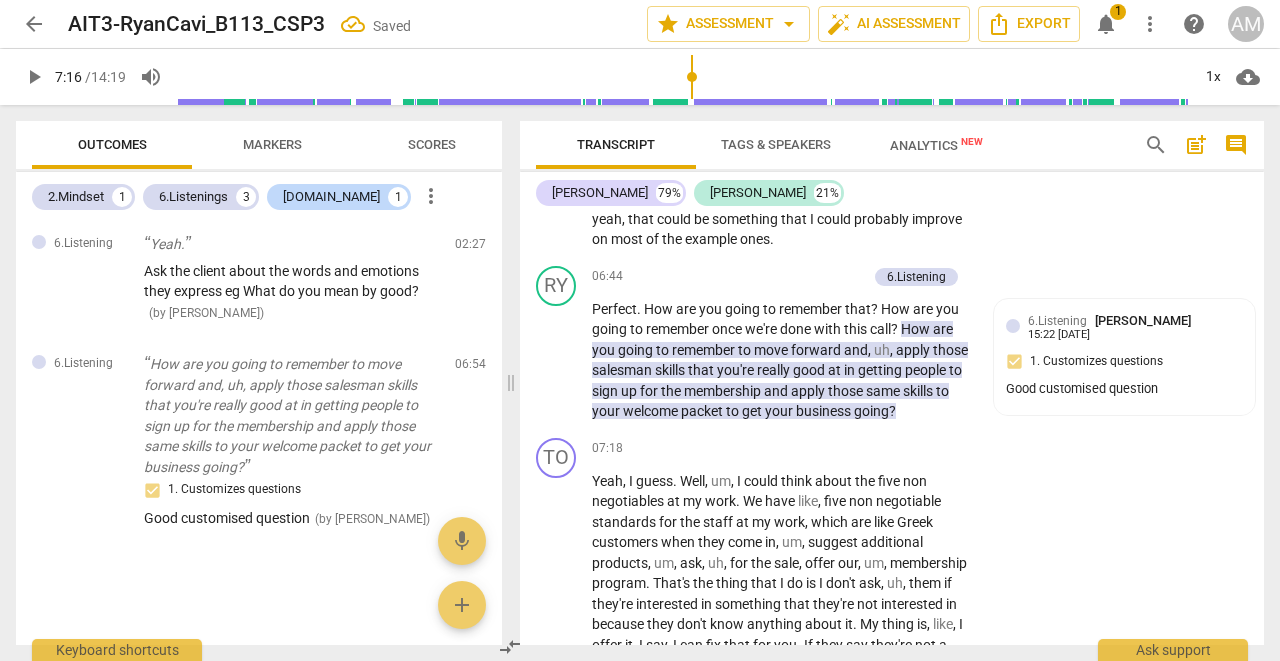 scroll, scrollTop: 642, scrollLeft: 0, axis: vertical 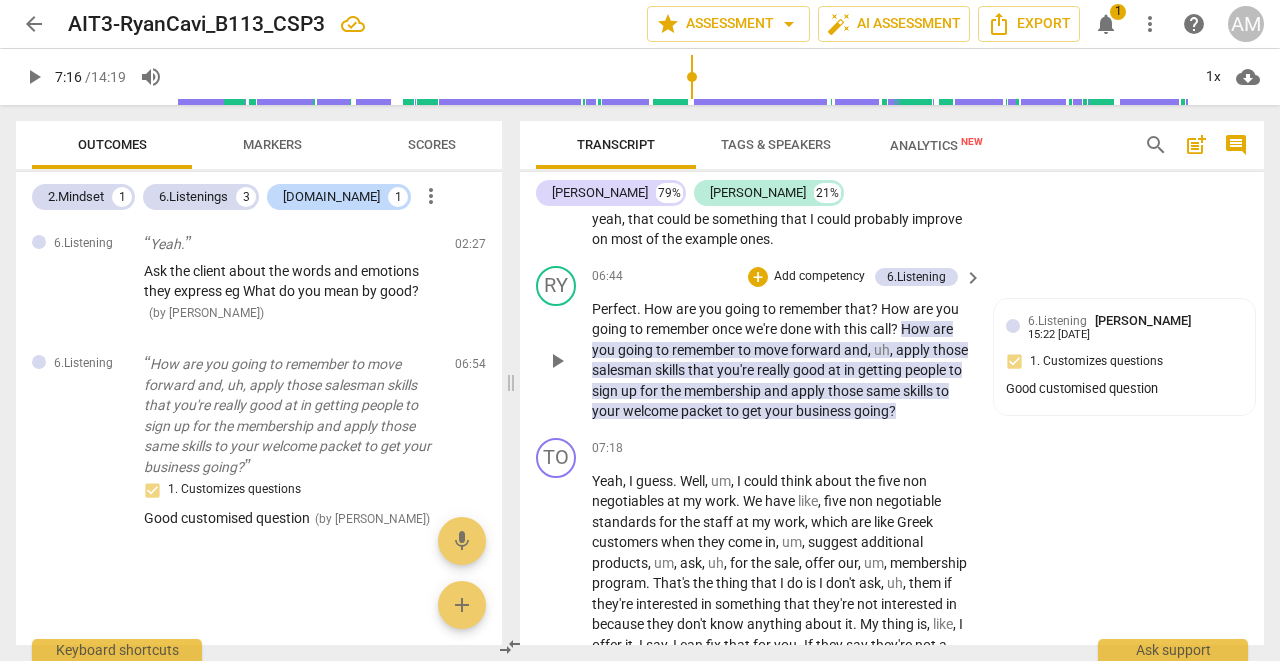 click on "Perfect .   How   are   you   going   to   remember   that ?   How   are   you   going   to   remember   once   we're   done   with   this   call ?   How   are   you   going   to   remember   to   move   forward   and ,   uh ,   apply   those   salesman   skills   that   you're   really   good   at   in   getting   people   to   sign   up   for   the   membership   and   apply   those   same   skills   to   your   welcome   packet   to   get   your   business   going ?" at bounding box center (782, 360) 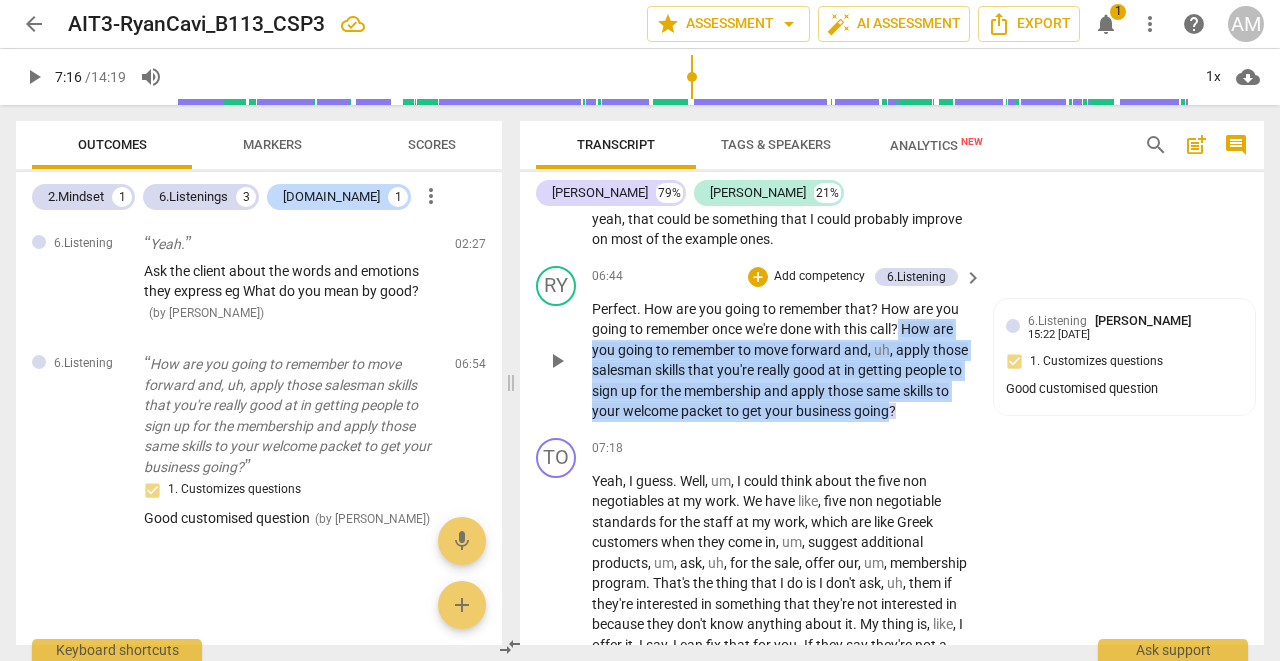 drag, startPoint x: 904, startPoint y: 273, endPoint x: 945, endPoint y: 353, distance: 89.89438 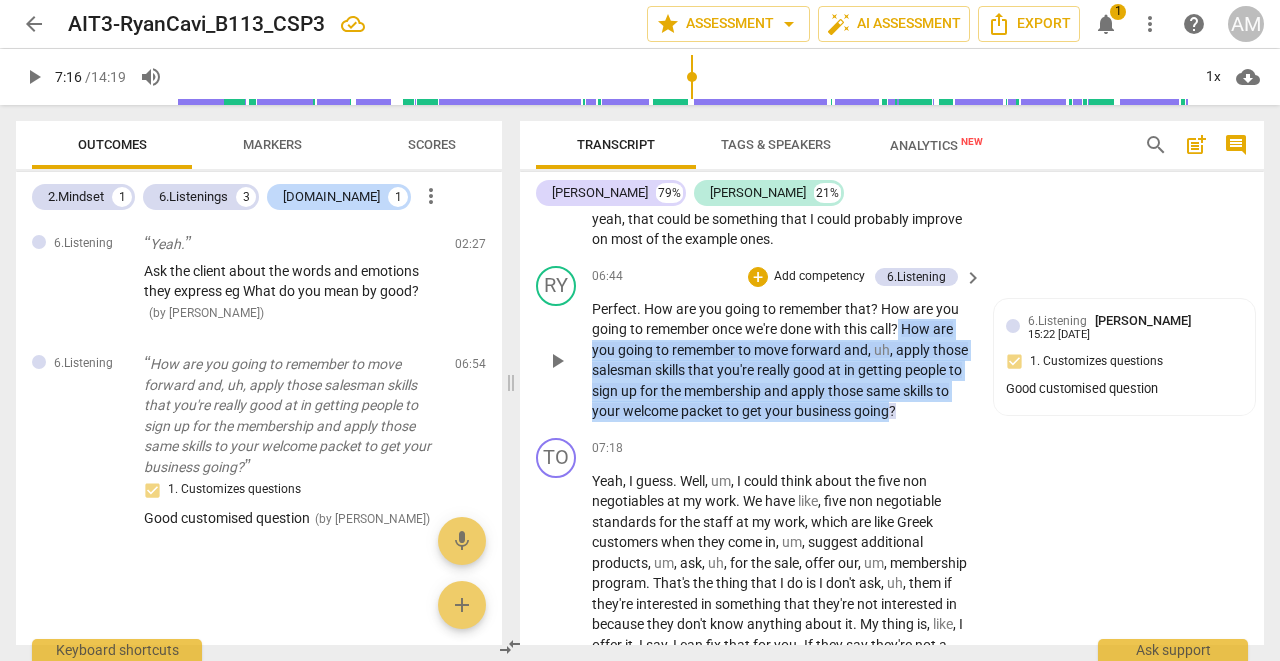 click on "Perfect .   How   are   you   going   to   remember   that ?   How   are   you   going   to   remember   once   we're   done   with   this   call ?   How   are   you   going   to   remember   to   move   forward   and ,   uh ,   apply   those   salesman   skills   that   you're   really   good   at   in   getting   people   to   sign   up   for   the   membership   and   apply   those   same   skills   to   your   welcome   packet   to   get   your   business   going ?" at bounding box center [782, 360] 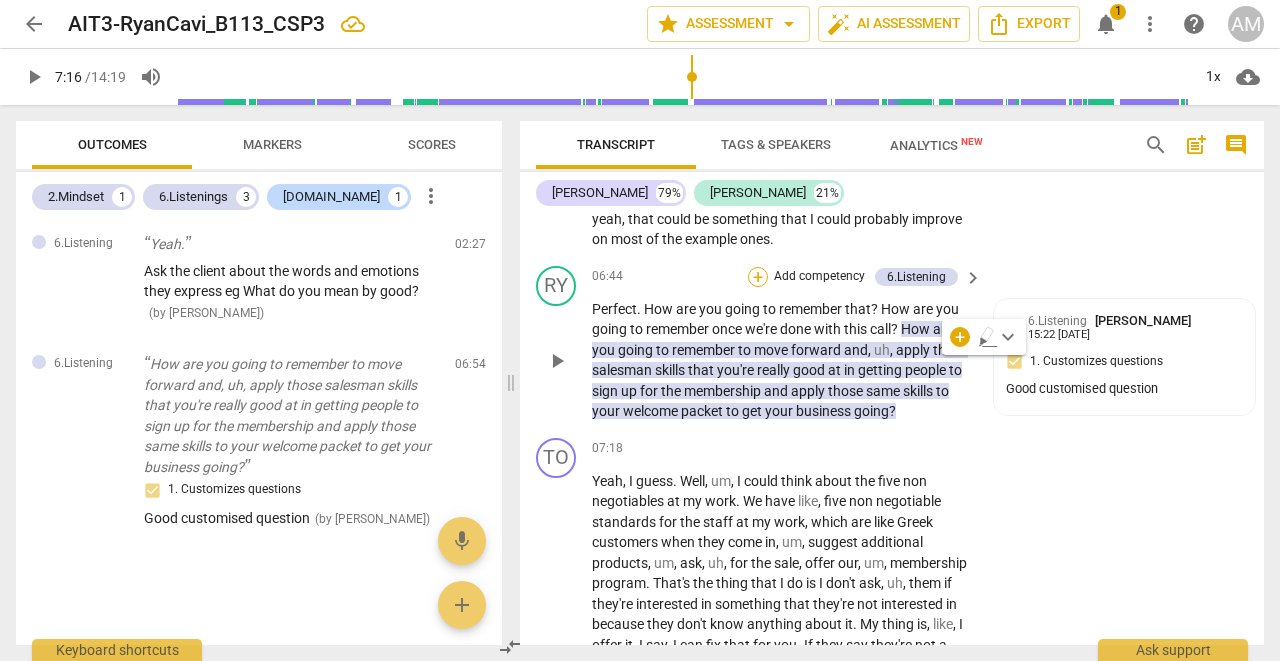 click on "+" at bounding box center (758, 277) 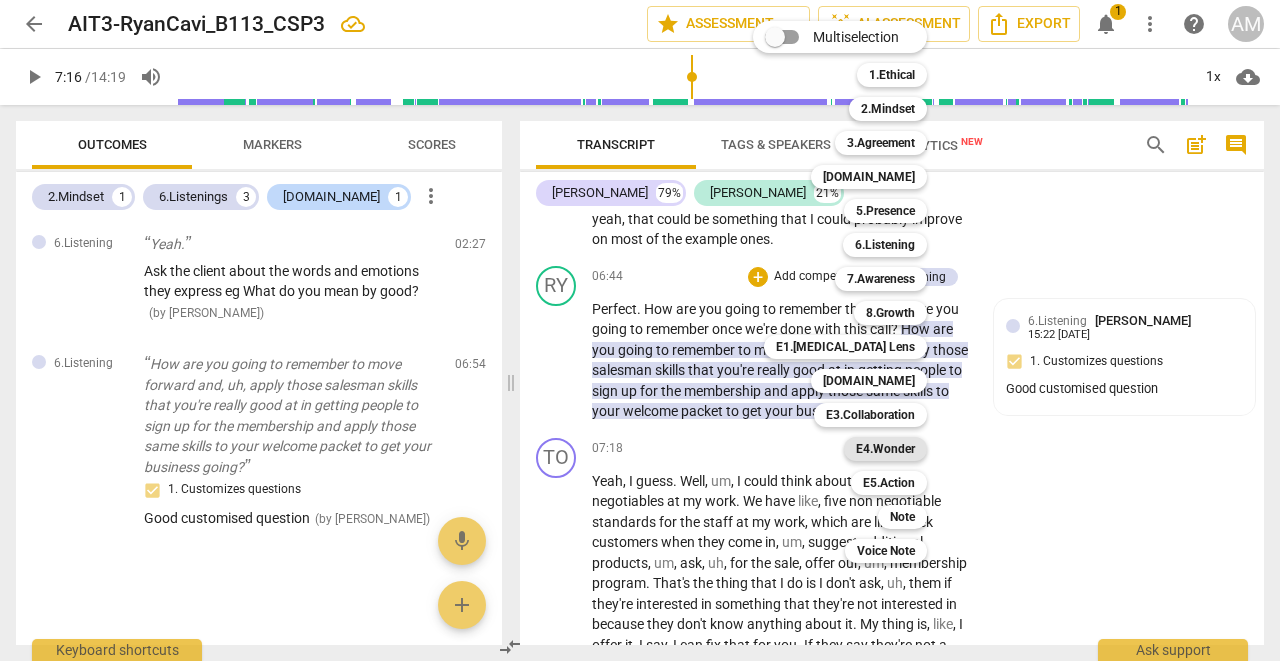 click on "E4.Wonder" at bounding box center [885, 449] 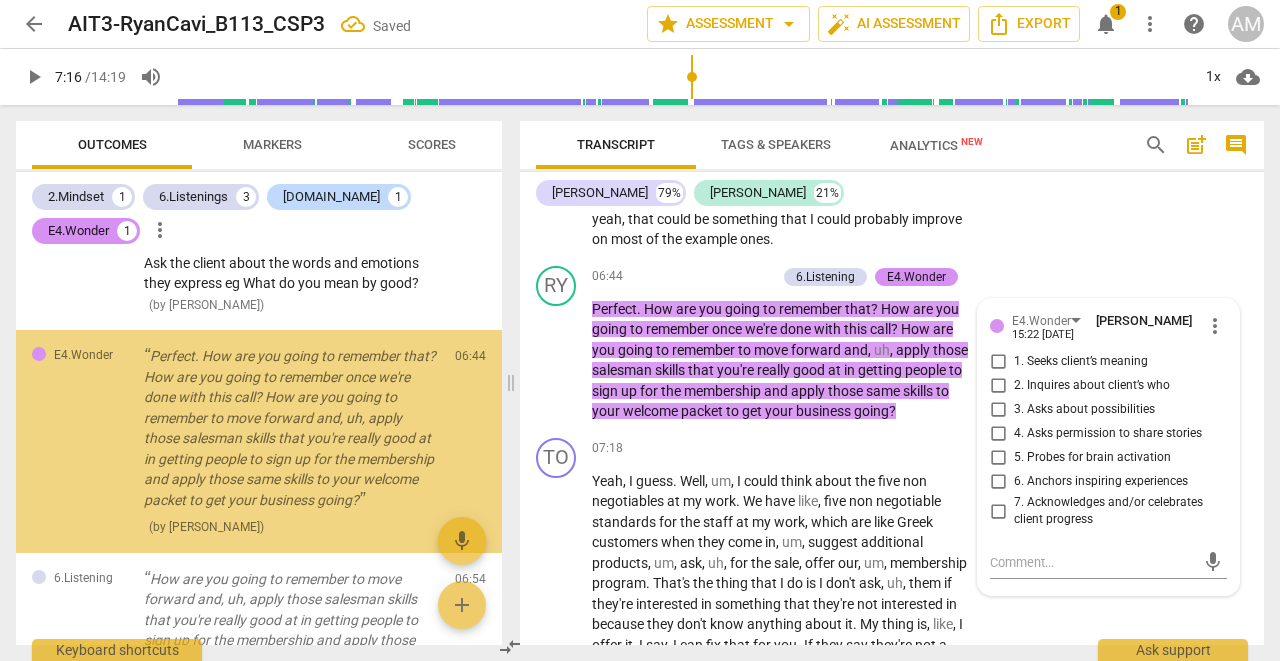 scroll, scrollTop: 666, scrollLeft: 0, axis: vertical 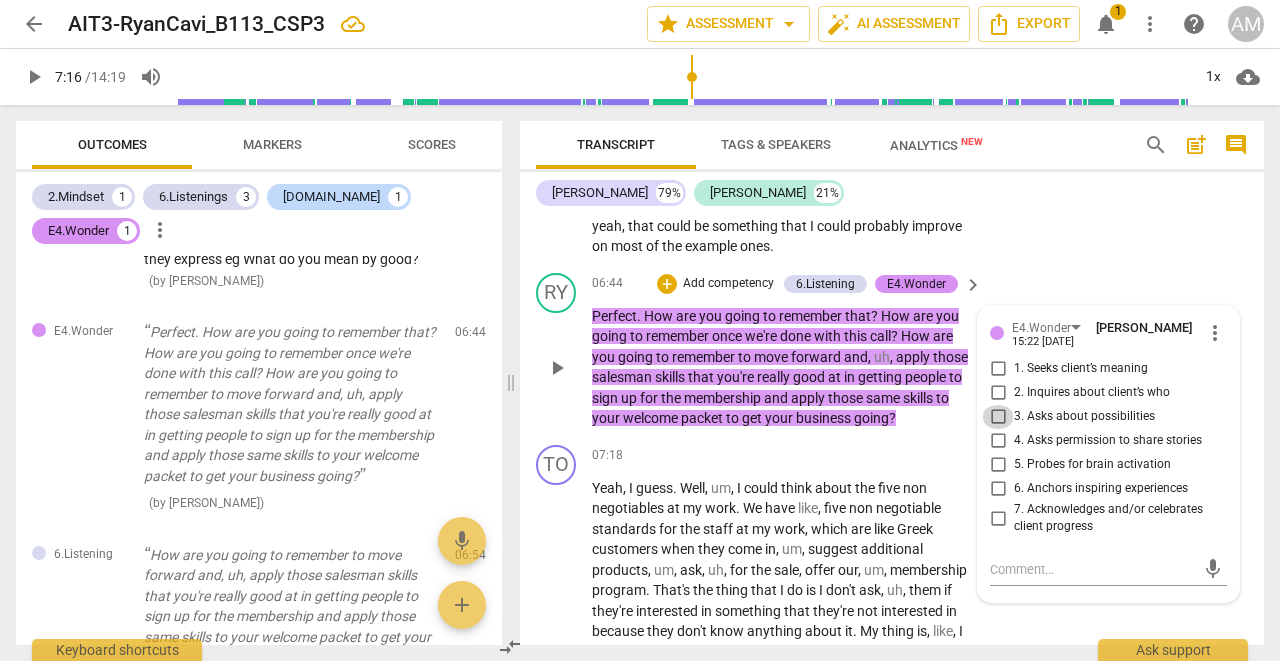 click on "3. Asks about possibilities" at bounding box center (998, 417) 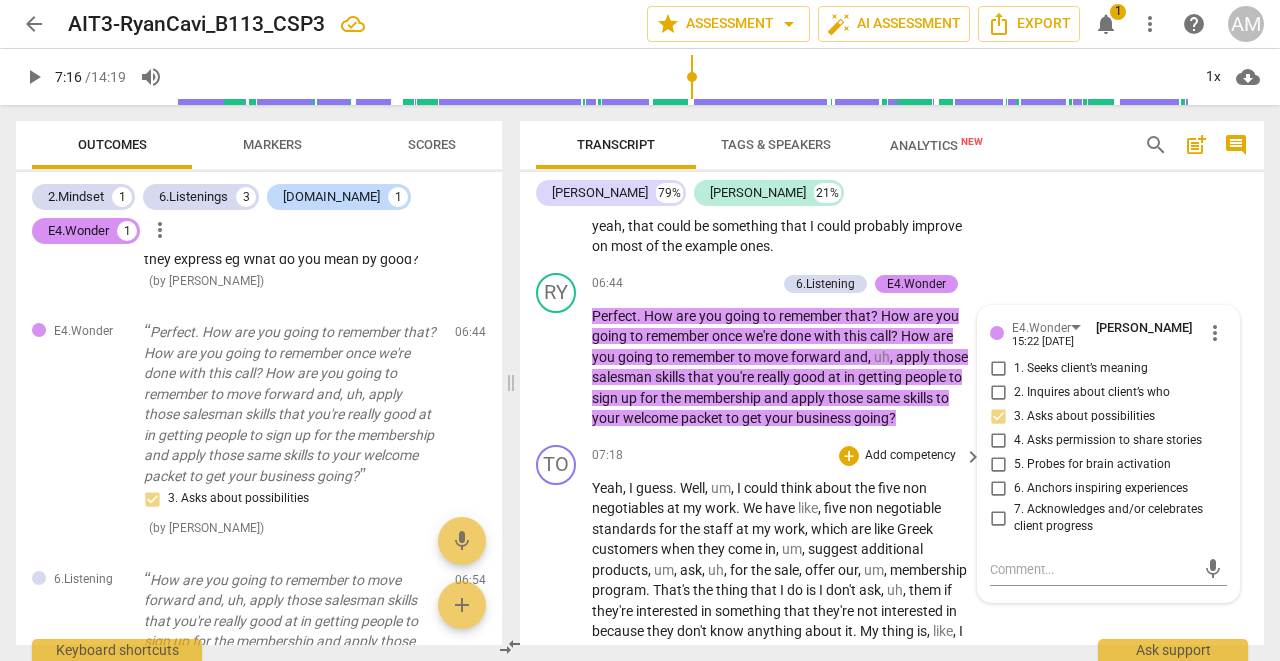 click on "07:18 + Add competency keyboard_arrow_right" at bounding box center (788, 456) 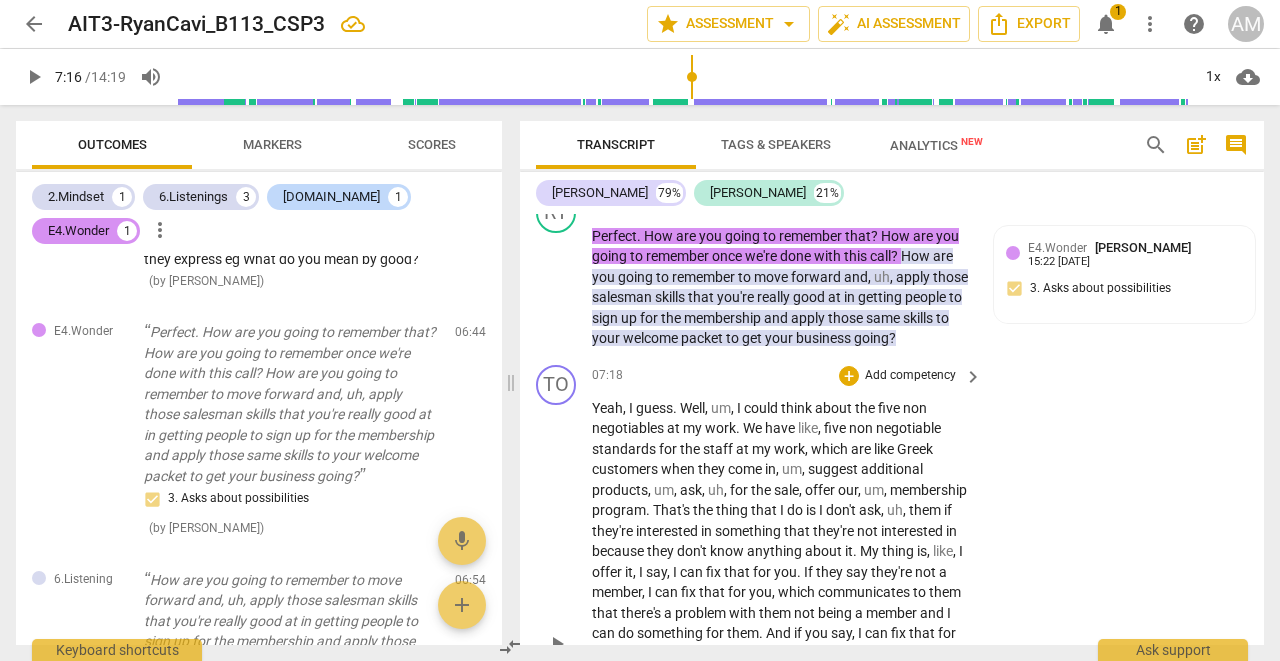 scroll, scrollTop: 4290, scrollLeft: 0, axis: vertical 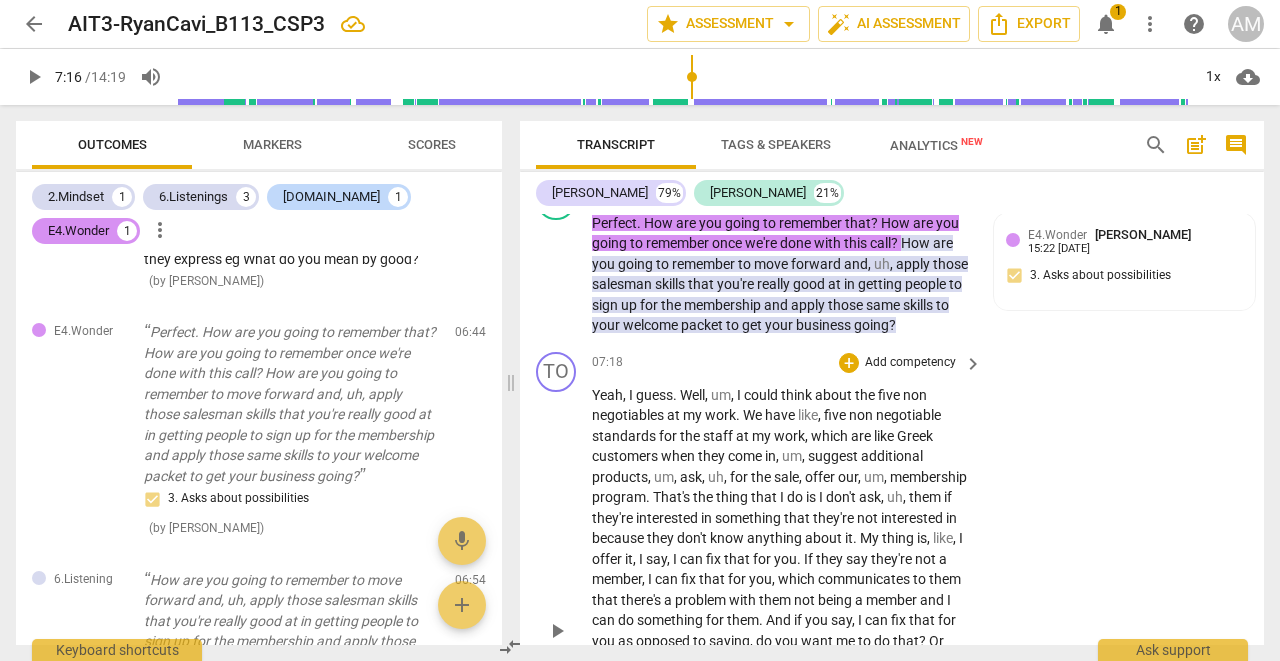 click on "play_arrow" at bounding box center (557, 631) 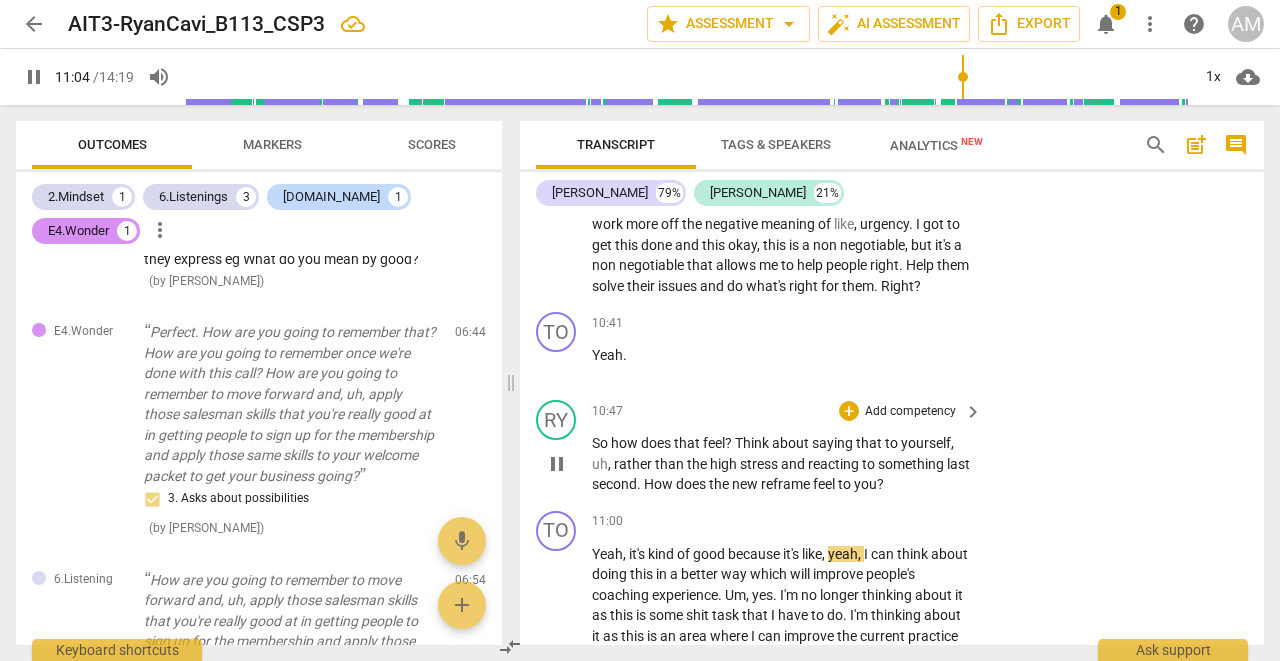 scroll, scrollTop: 5684, scrollLeft: 0, axis: vertical 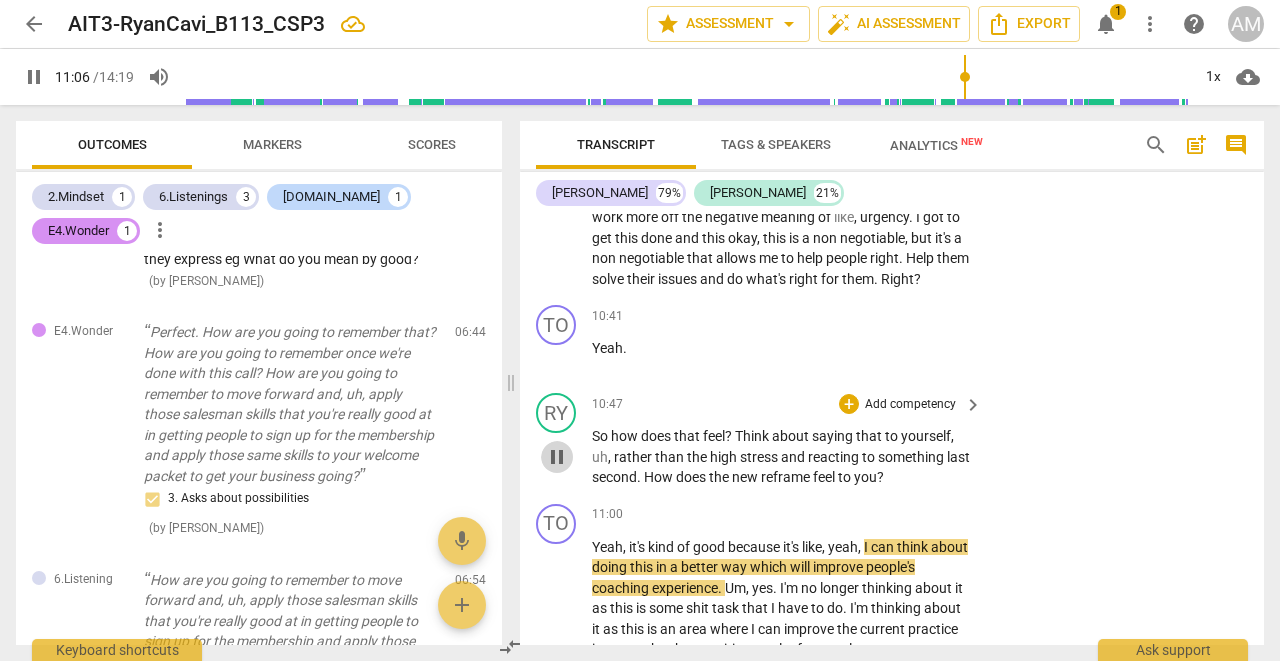 click on "pause" at bounding box center [557, 457] 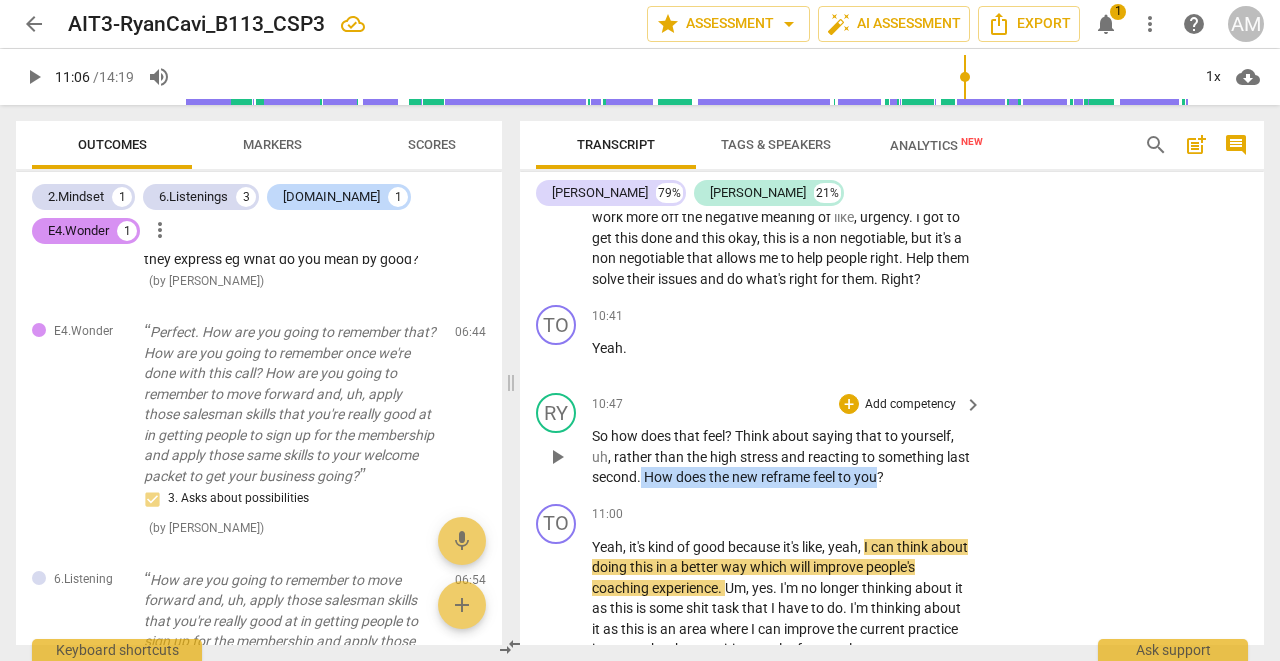 drag, startPoint x: 669, startPoint y: 432, endPoint x: 909, endPoint y: 424, distance: 240.1333 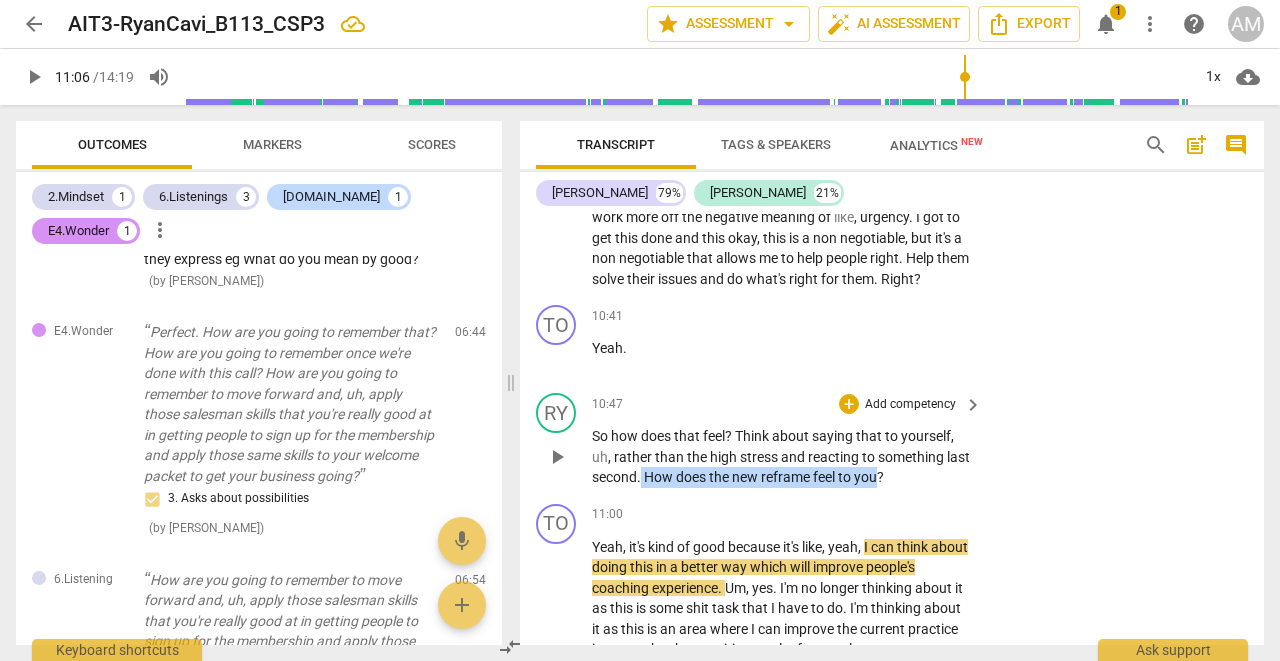 click on "So   how   does   that   feel ?   Think   about   saying   that   to   yourself ,   uh ,   rather   than   the   high   stress   and   reacting   to   something   last   second .   How   does   the   new   reframe   feel   to   you ?" at bounding box center [782, 457] 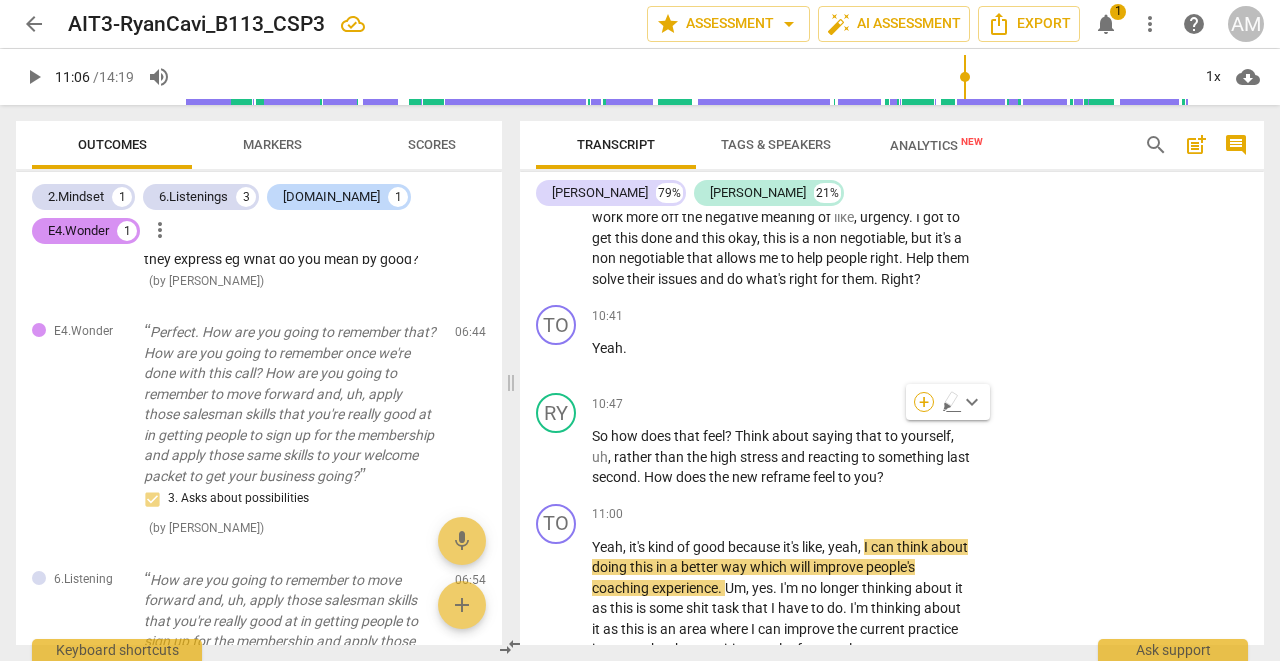 click on "+" at bounding box center [924, 402] 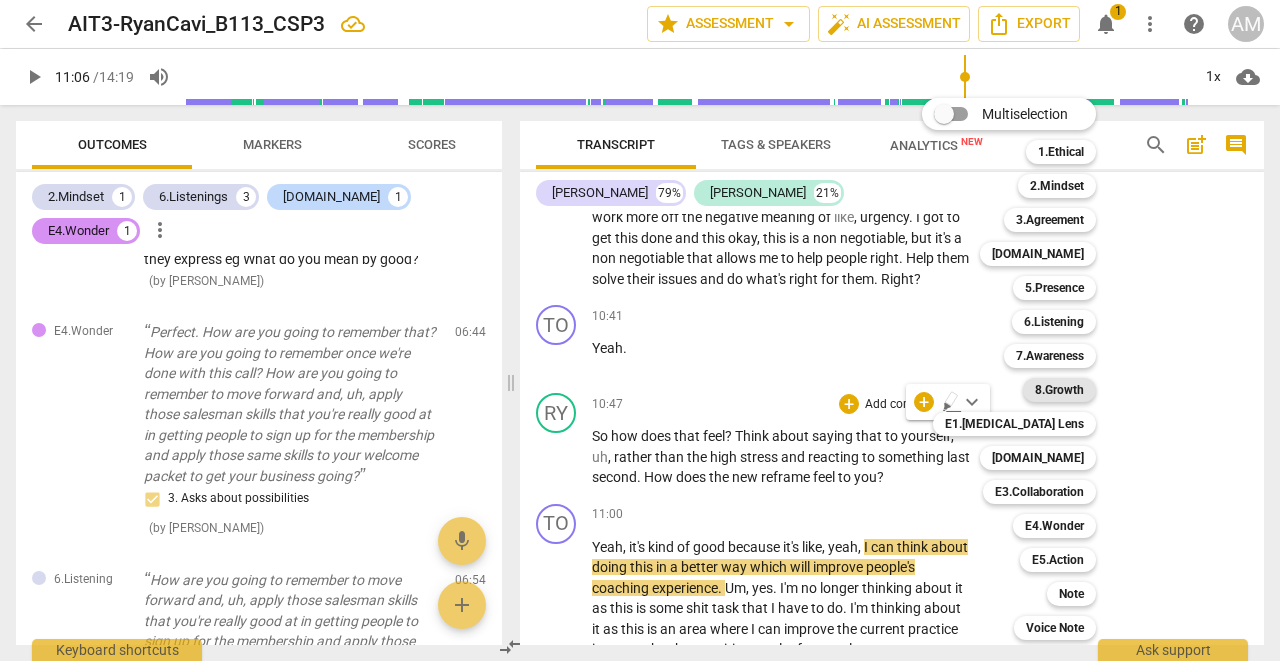 click on "8.Growth" at bounding box center [1059, 390] 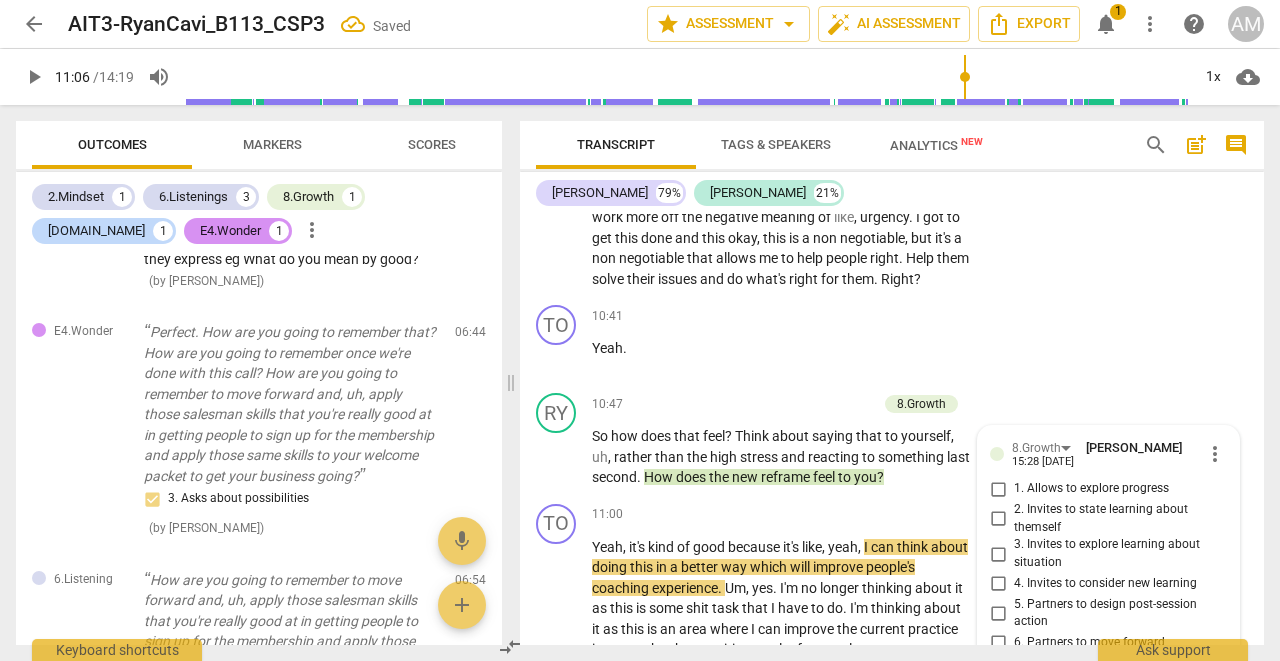 scroll, scrollTop: 1017, scrollLeft: 0, axis: vertical 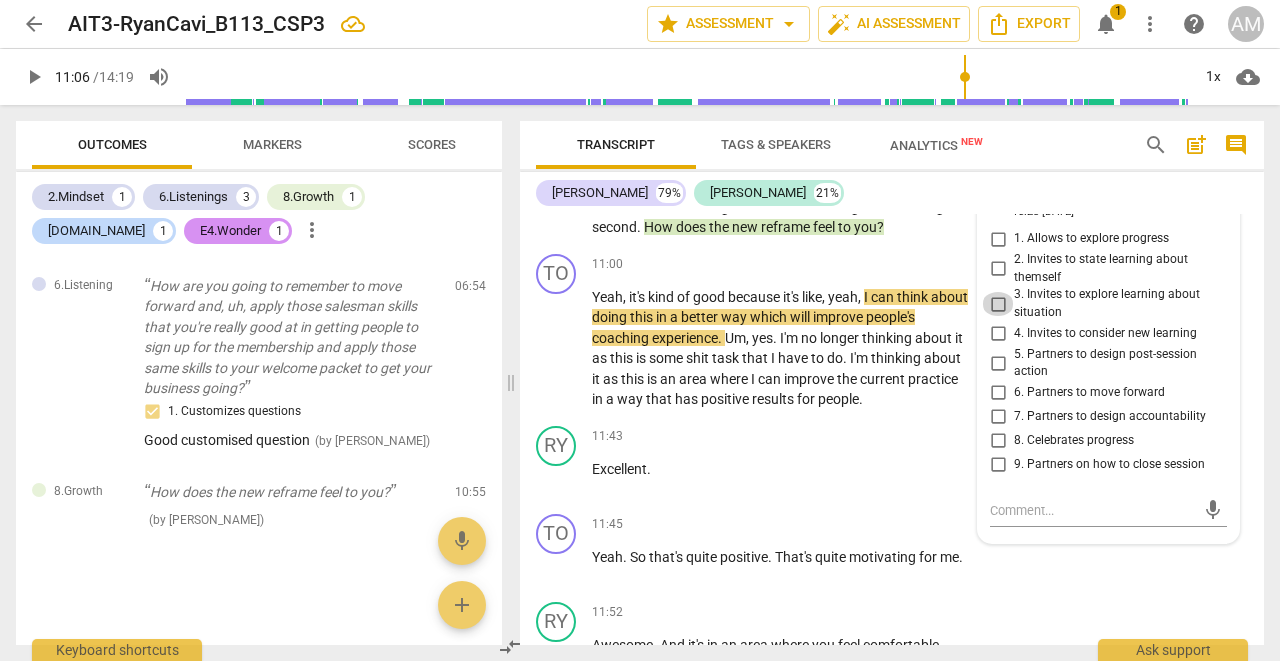 click on "3. Invites to explore learning about situation" at bounding box center (998, 304) 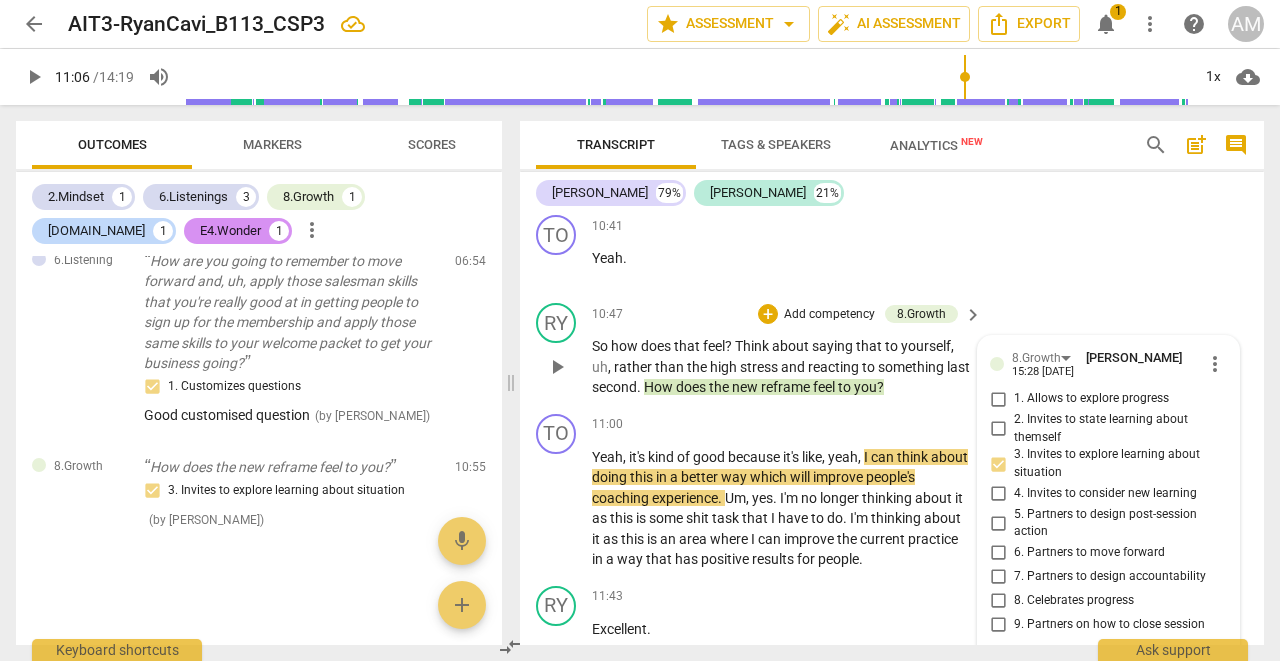 scroll, scrollTop: 5776, scrollLeft: 0, axis: vertical 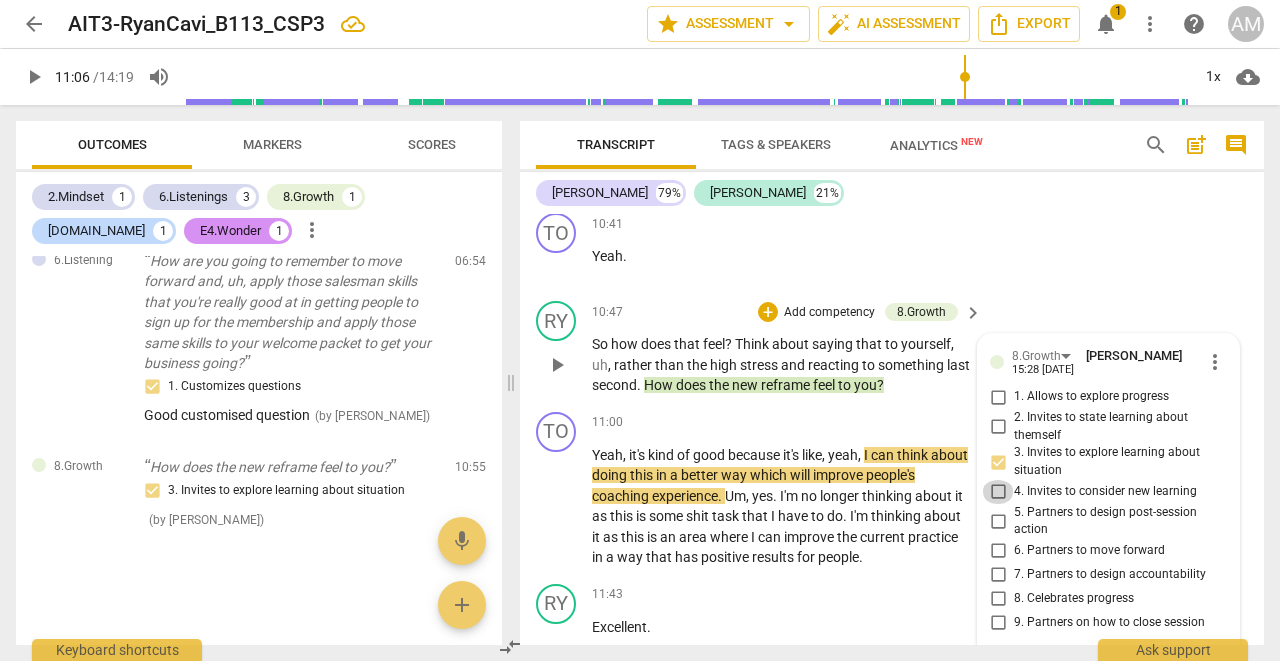 click on "4. Invites to consider new learning" at bounding box center [998, 492] 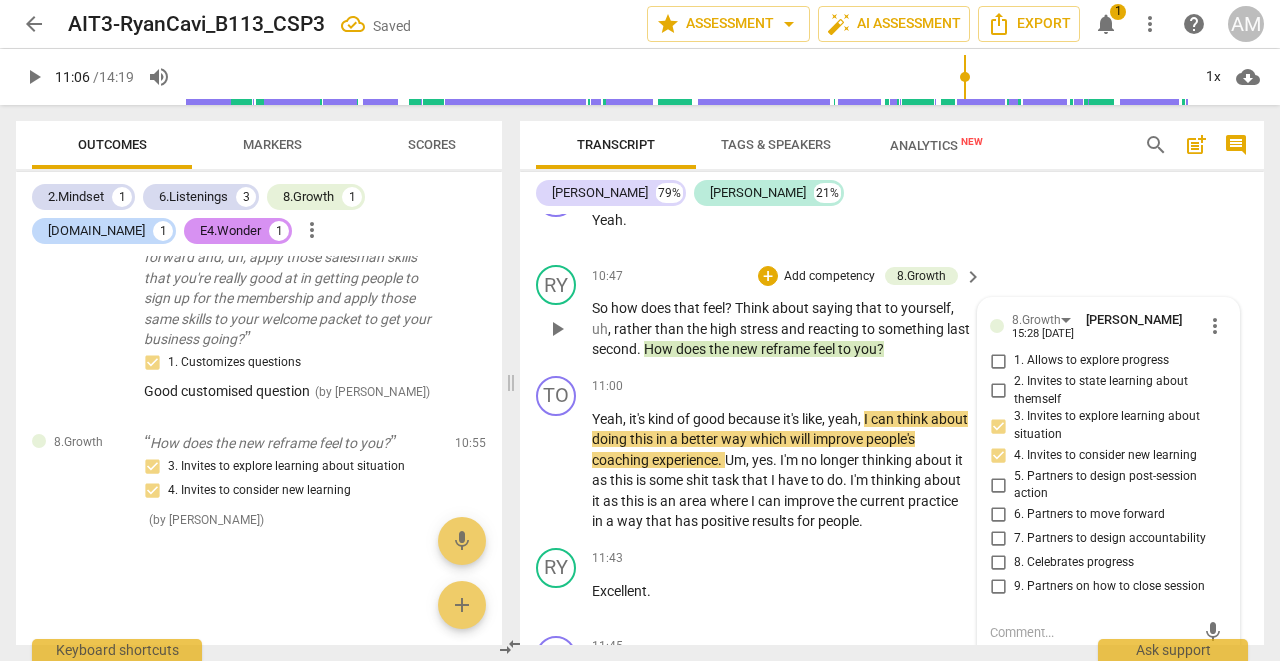 scroll, scrollTop: 5815, scrollLeft: 0, axis: vertical 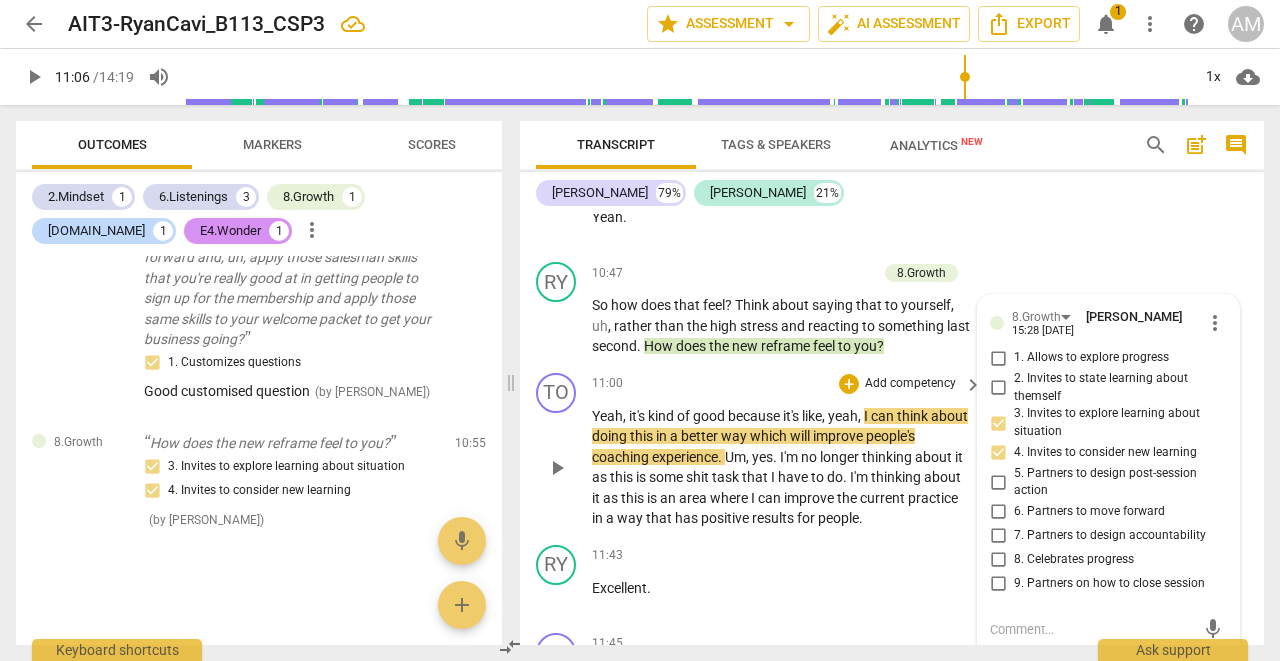 click on "11:00 + Add competency keyboard_arrow_right" at bounding box center (788, 384) 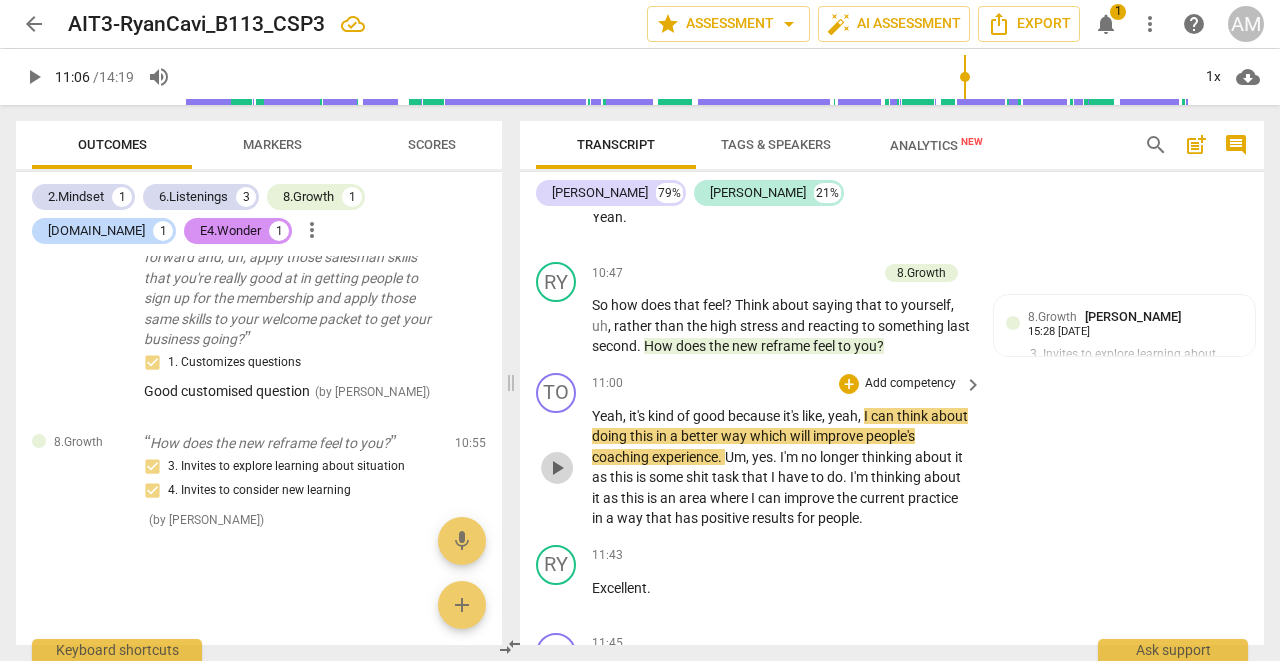 click on "play_arrow" at bounding box center [557, 468] 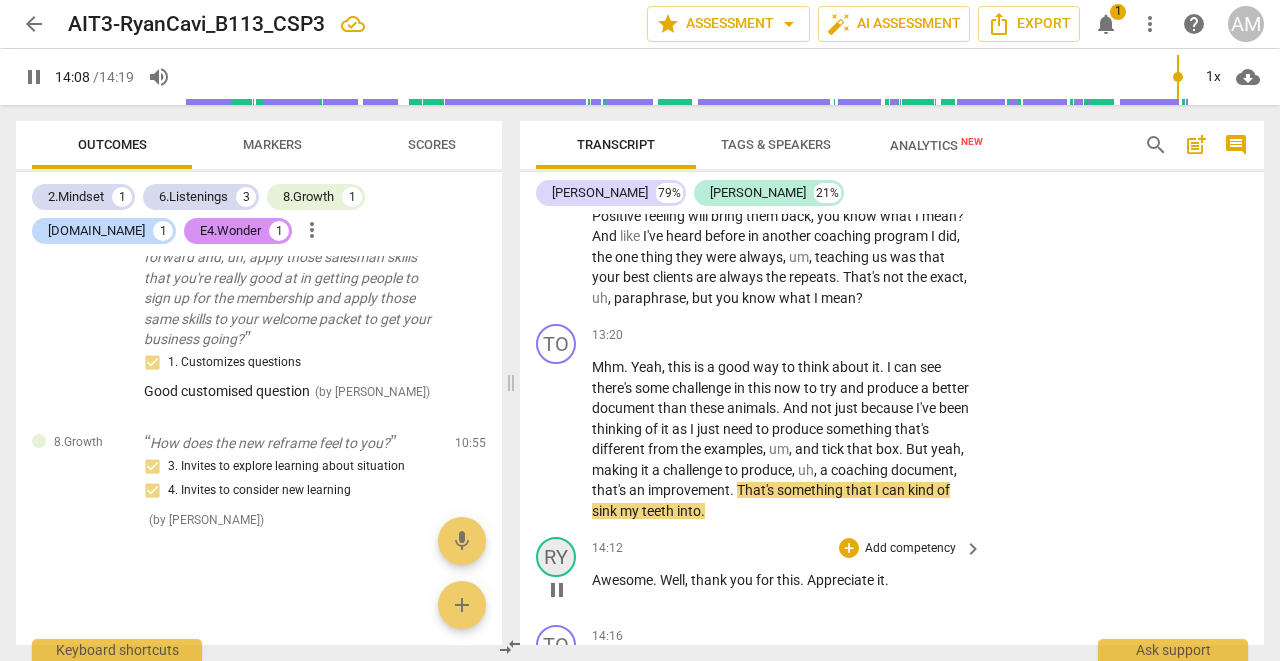 scroll, scrollTop: 6966, scrollLeft: 0, axis: vertical 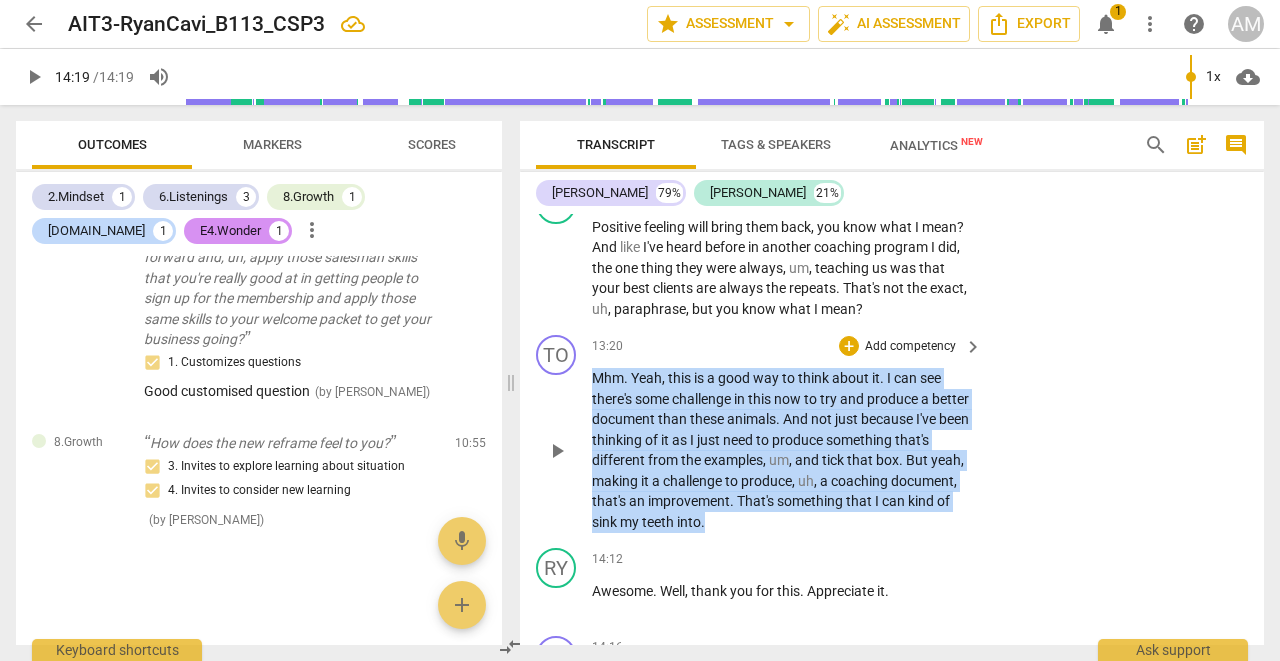 drag, startPoint x: 592, startPoint y: 317, endPoint x: 787, endPoint y: 474, distance: 250.34776 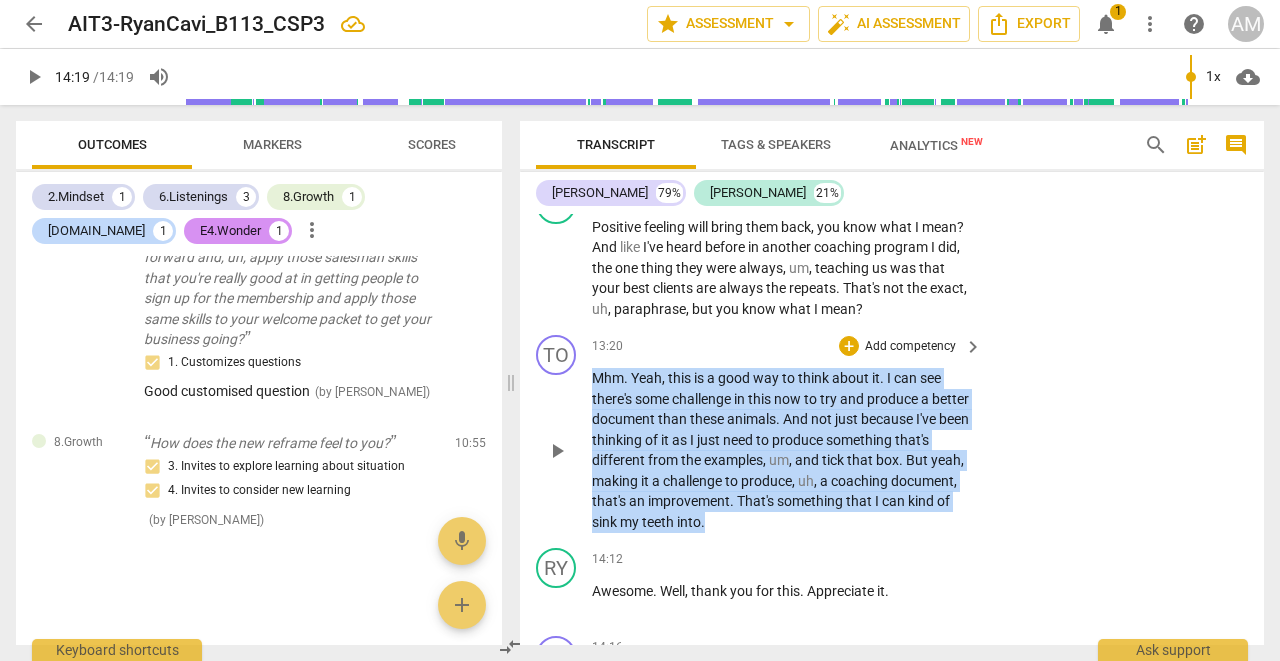 click on "TO play_arrow pause 13:20 + Add competency keyboard_arrow_right Mhm .   Yeah ,   this   is   a   good   way   to   think   about   it .   I   can   see   there's   some   challenge   in   this   now   to   try   and   produce   a   better   document   than   these   animals .   And   not   just   because   I've   been   thinking   of   it   as   I   just   need   to   produce   something   that's   different   from   the   examples ,   um ,   and   tick   that   box .   But   yeah ,   making   it   a   challenge   to   produce ,   uh ,   a   coaching   document ,   that's   an   improvement .   That's   something   that   I   can   kind   of   sink   my   teeth   into ." at bounding box center (892, 433) 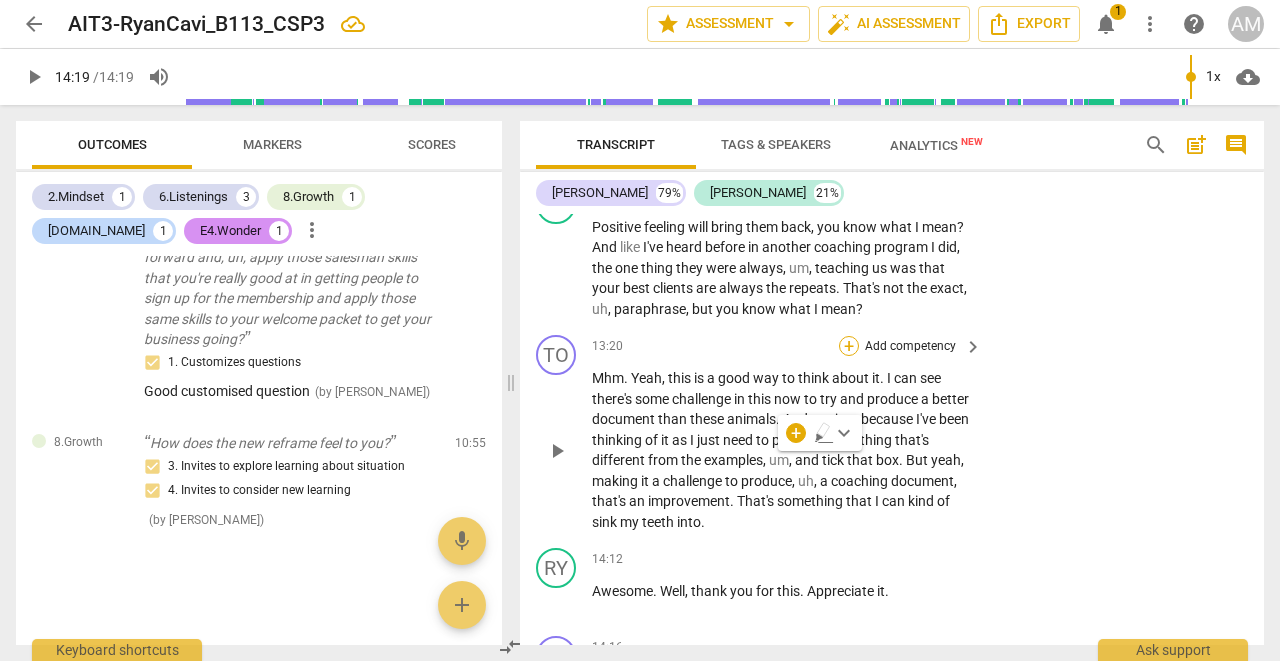click on "+" at bounding box center [849, 346] 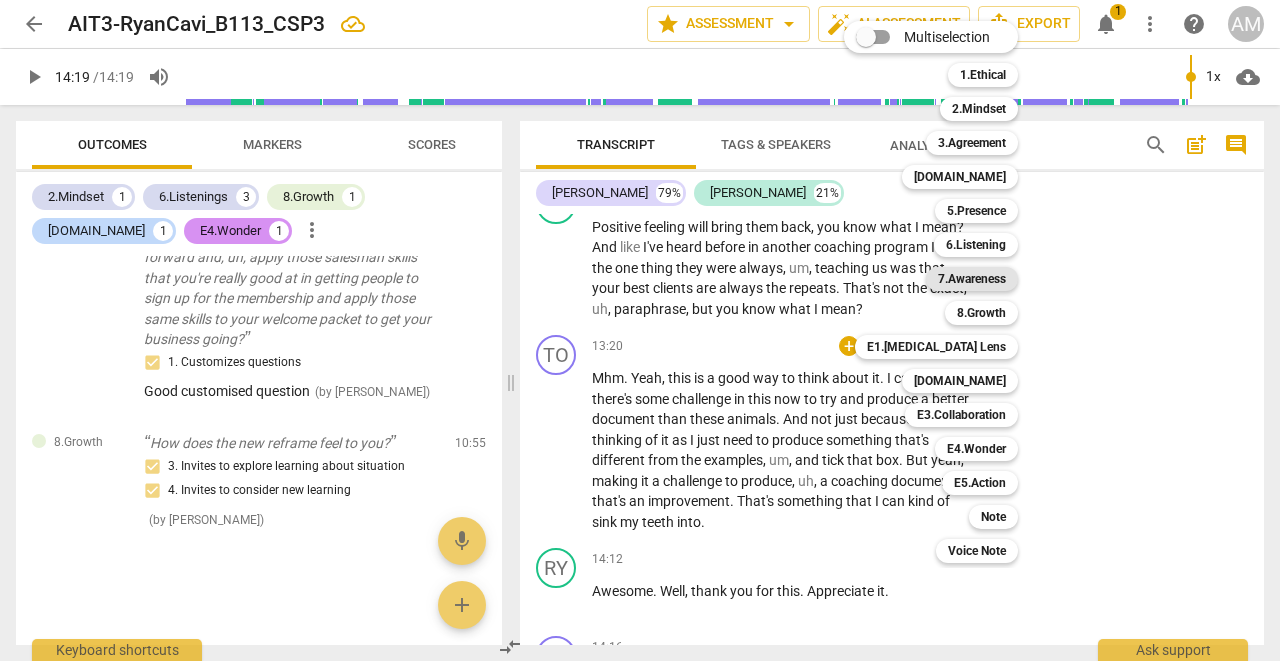 click on "7.Awareness" at bounding box center (972, 279) 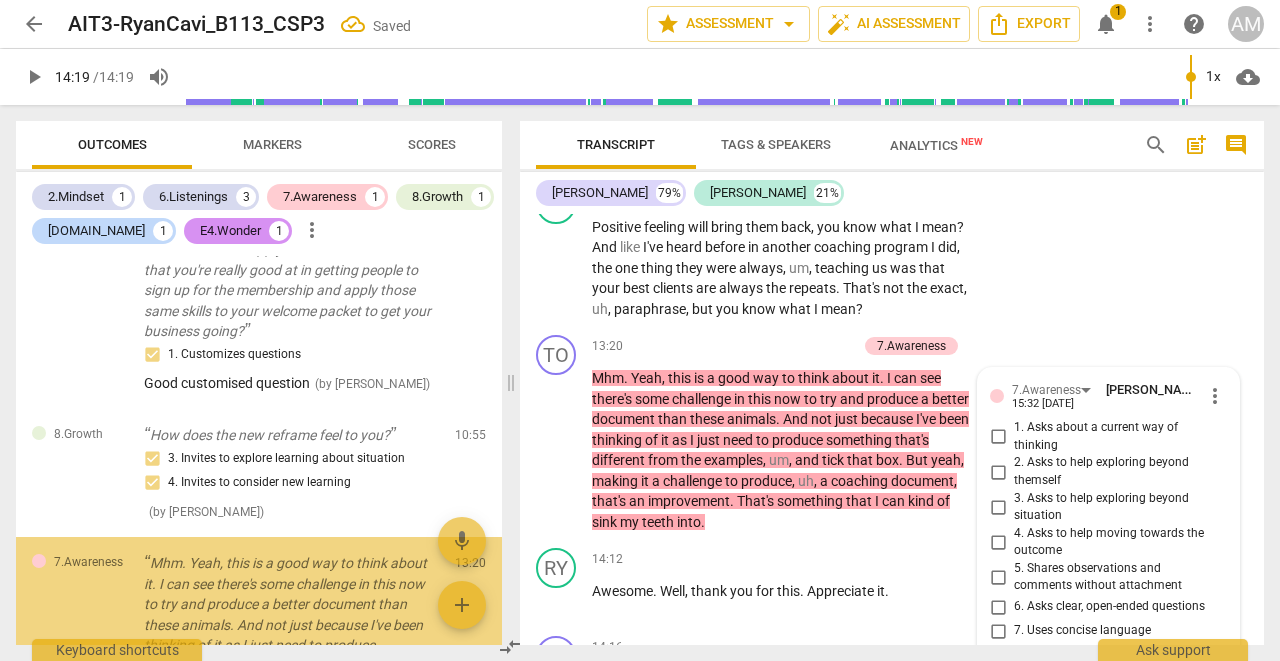 scroll, scrollTop: 1300, scrollLeft: 0, axis: vertical 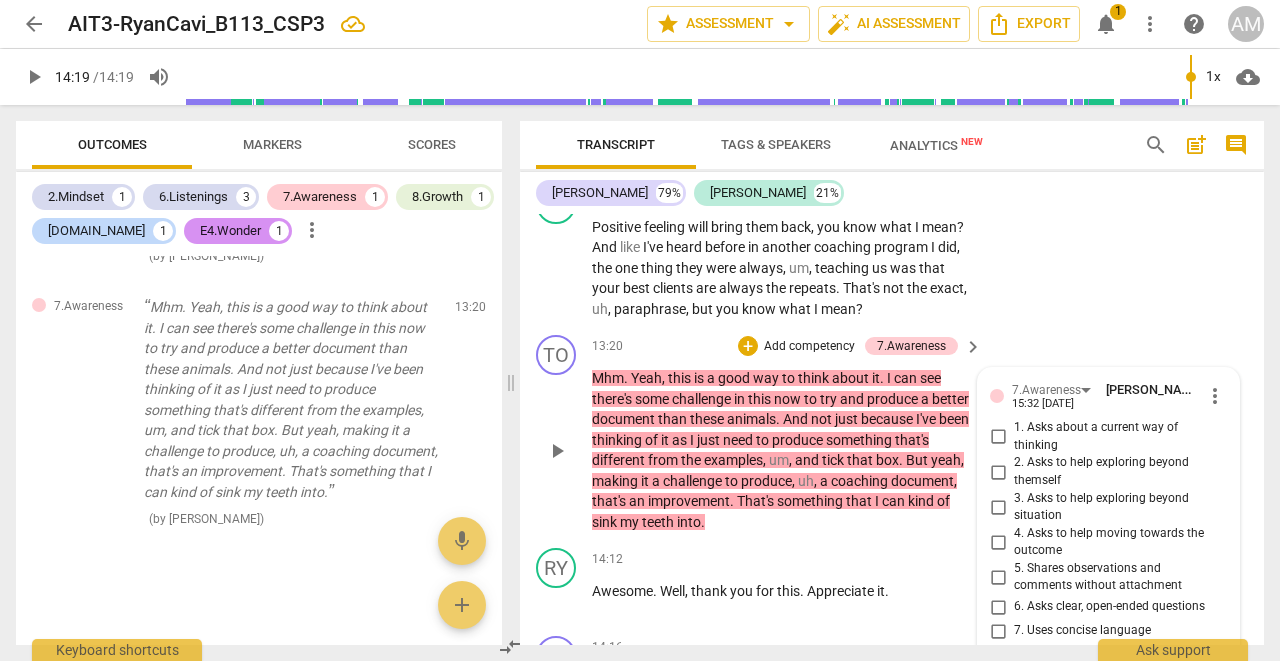 click on "8. Allows client most of the talking" at bounding box center [998, 655] 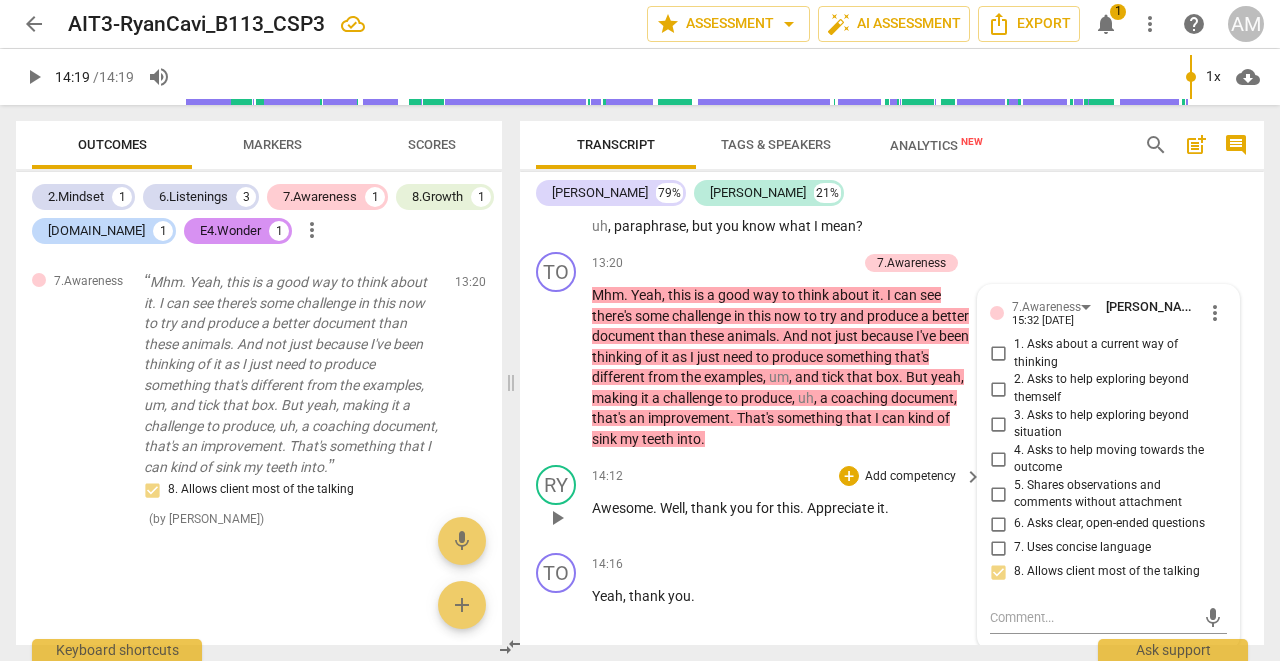 scroll, scrollTop: 7048, scrollLeft: 0, axis: vertical 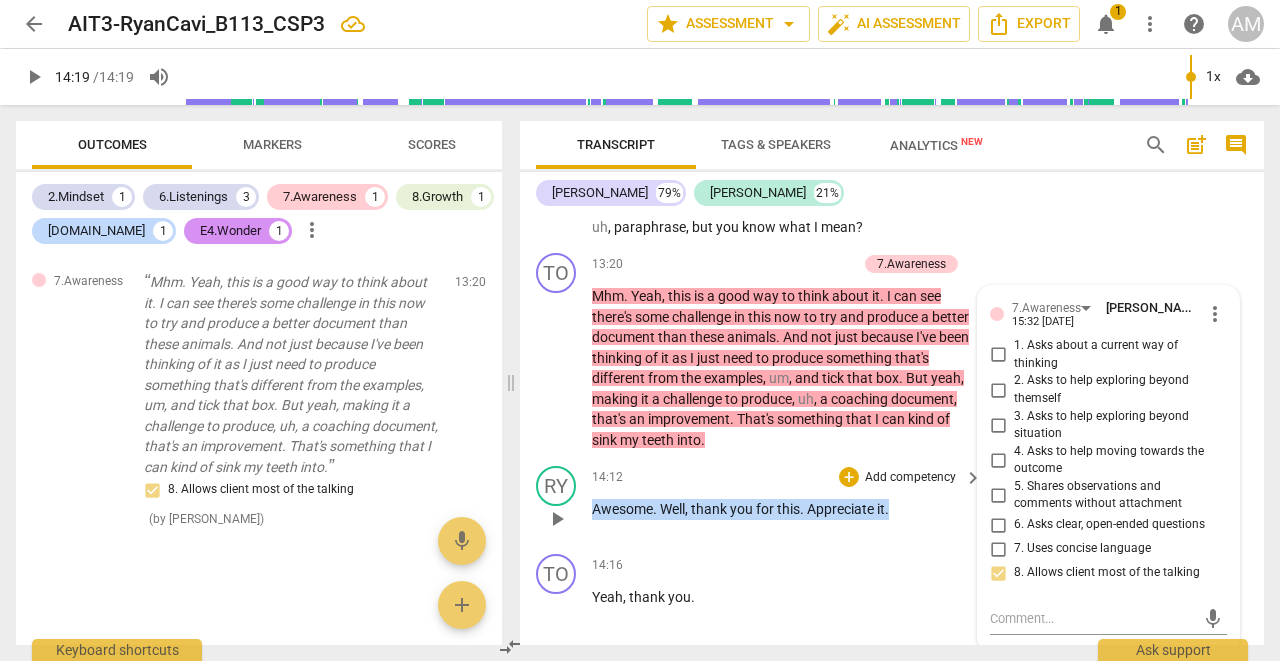 drag, startPoint x: 593, startPoint y: 446, endPoint x: 888, endPoint y: 453, distance: 295.08304 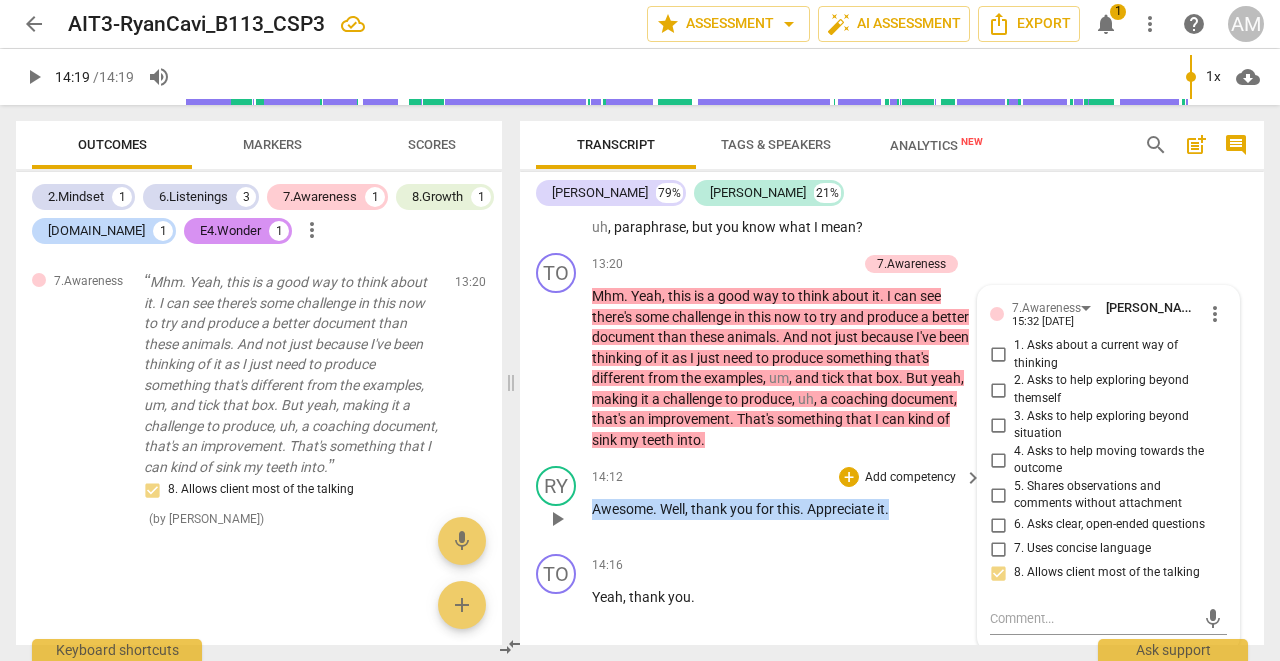 click on "Awesome .   Well ,   thank   you   for   this .   Appreciate   it ." at bounding box center (782, 509) 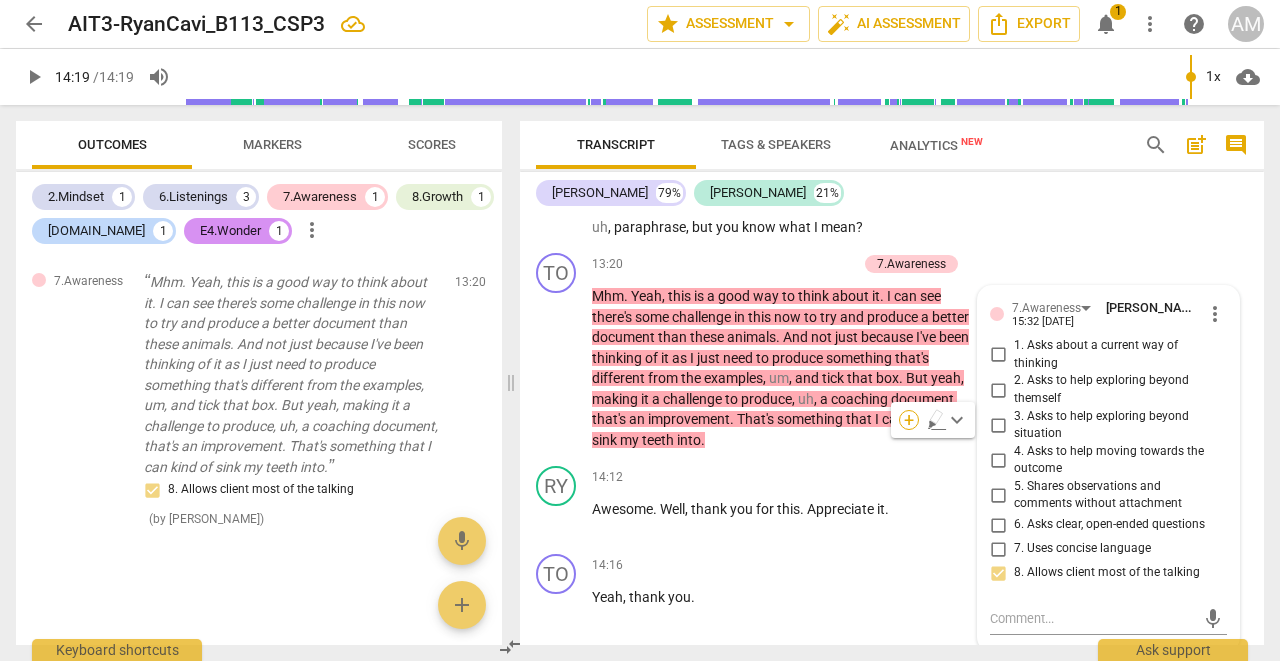 click on "+" at bounding box center [909, 420] 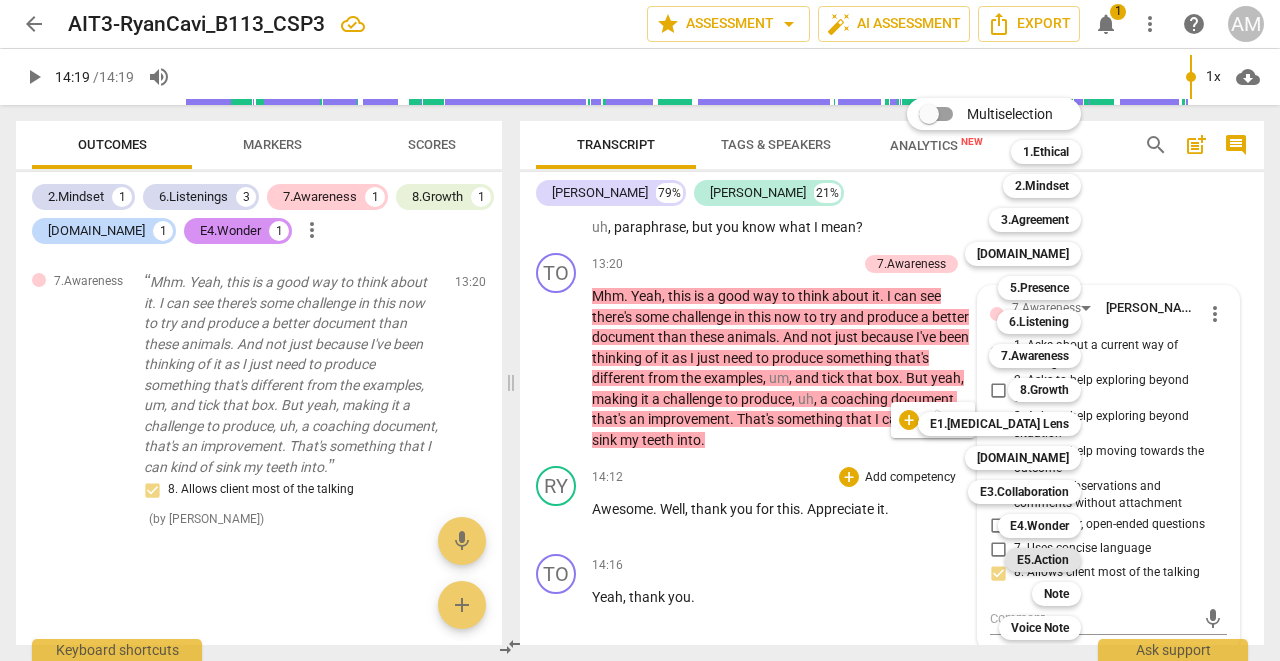 click on "E5.Action" at bounding box center (1043, 560) 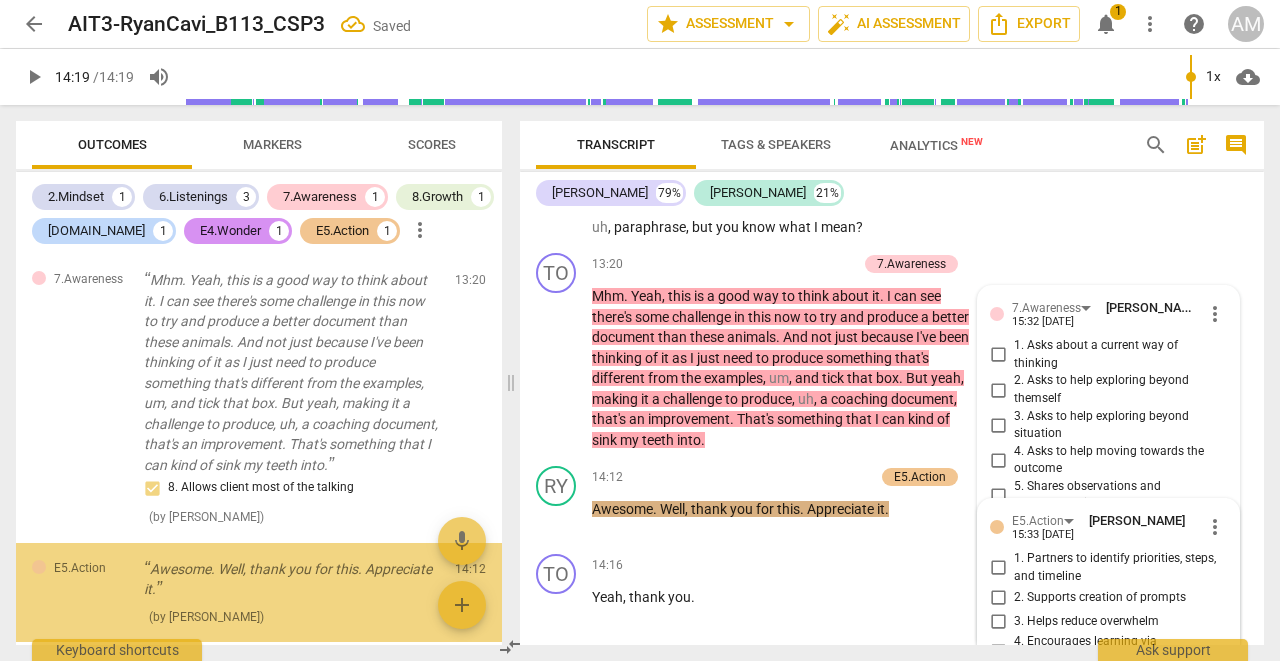 scroll, scrollTop: 1499, scrollLeft: 0, axis: vertical 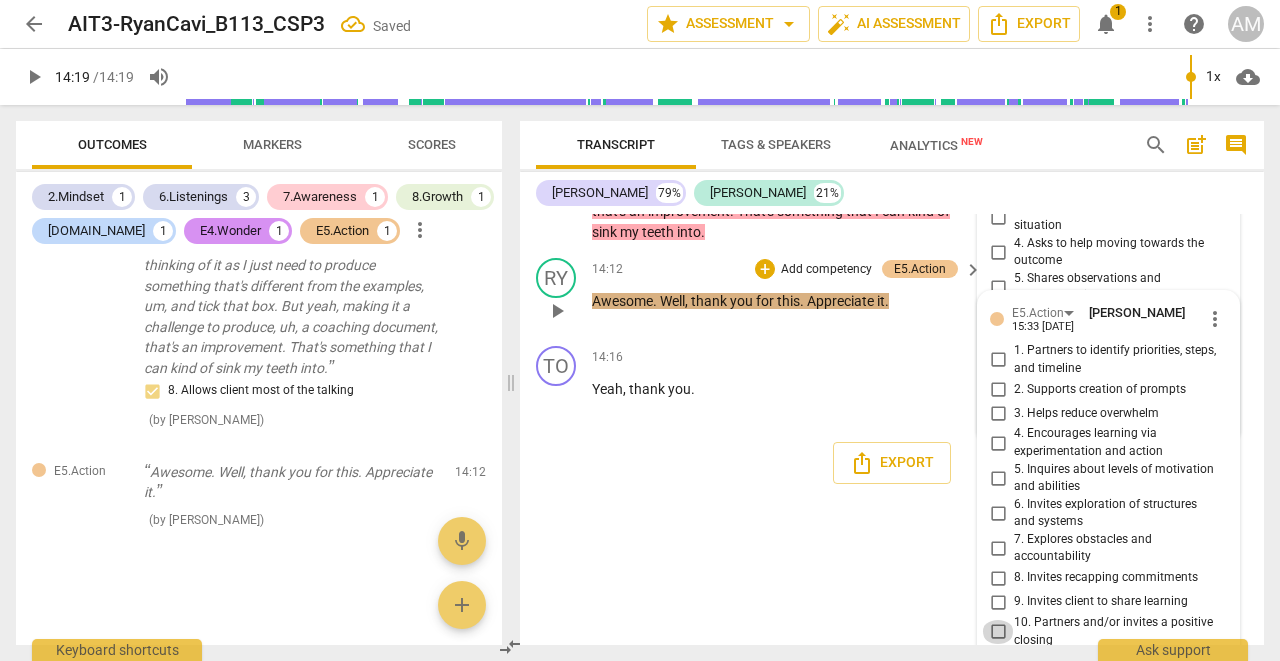click on "10. Partners and/or invites a positive closing" at bounding box center [998, 632] 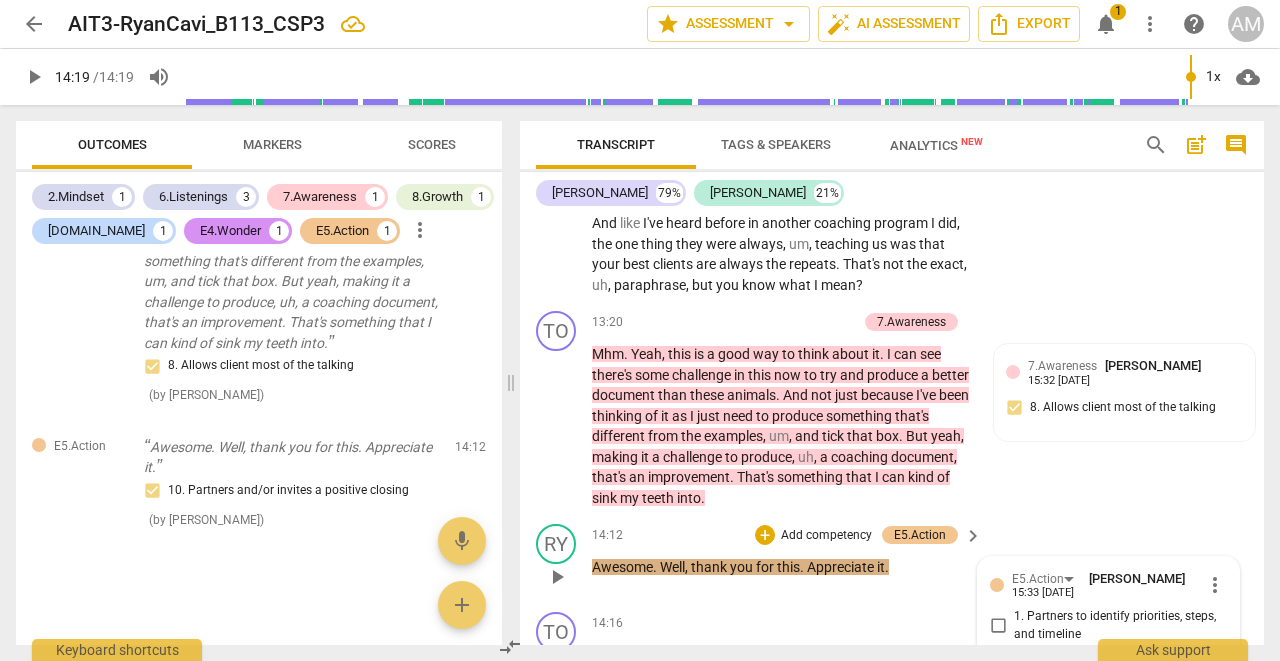scroll, scrollTop: 7001, scrollLeft: 0, axis: vertical 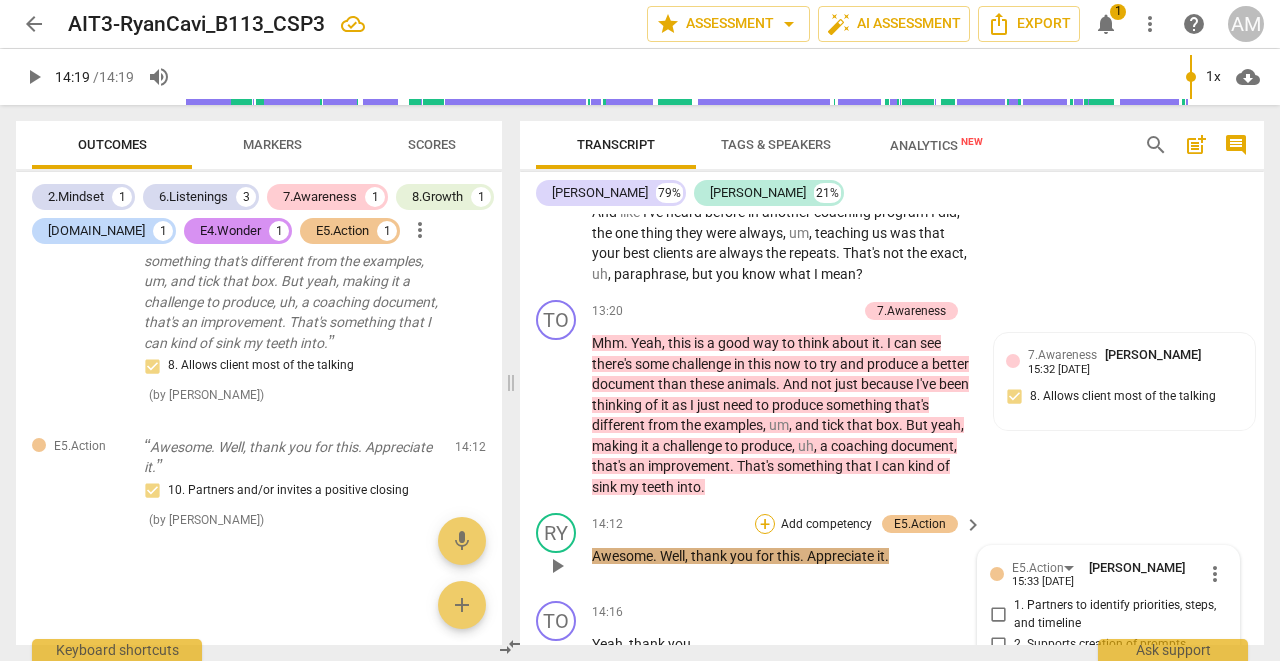 click on "+" at bounding box center (765, 524) 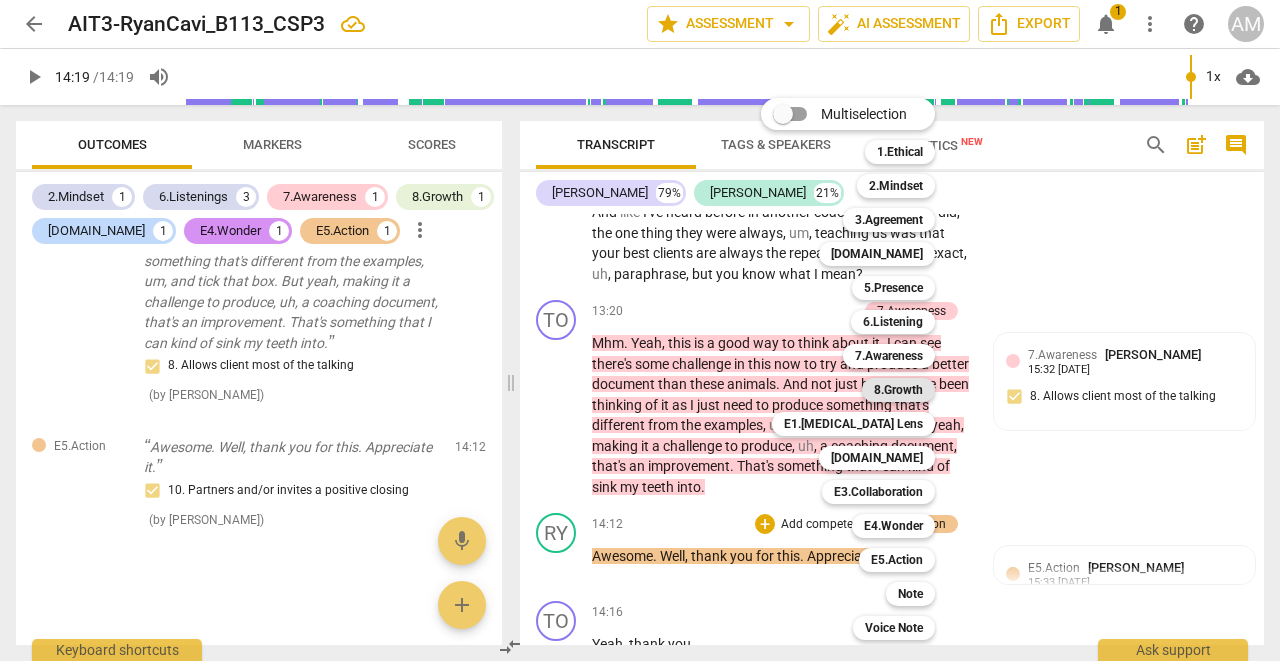 click on "8.Growth" at bounding box center (898, 390) 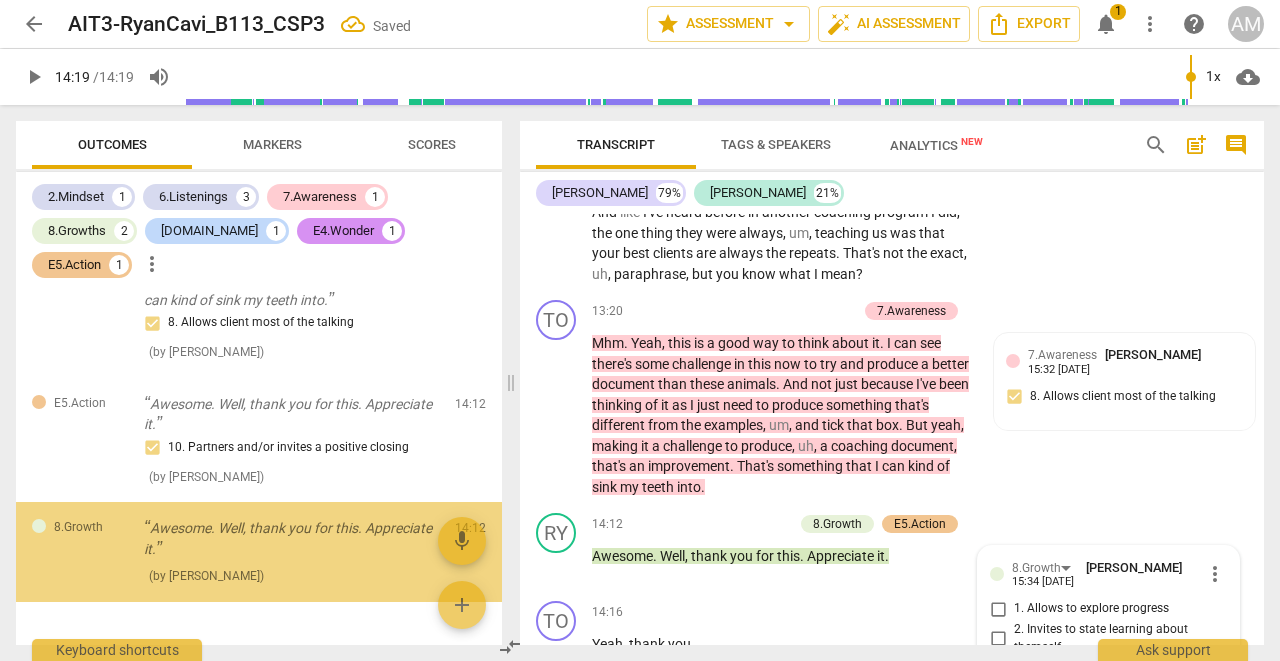 scroll, scrollTop: 1622, scrollLeft: 0, axis: vertical 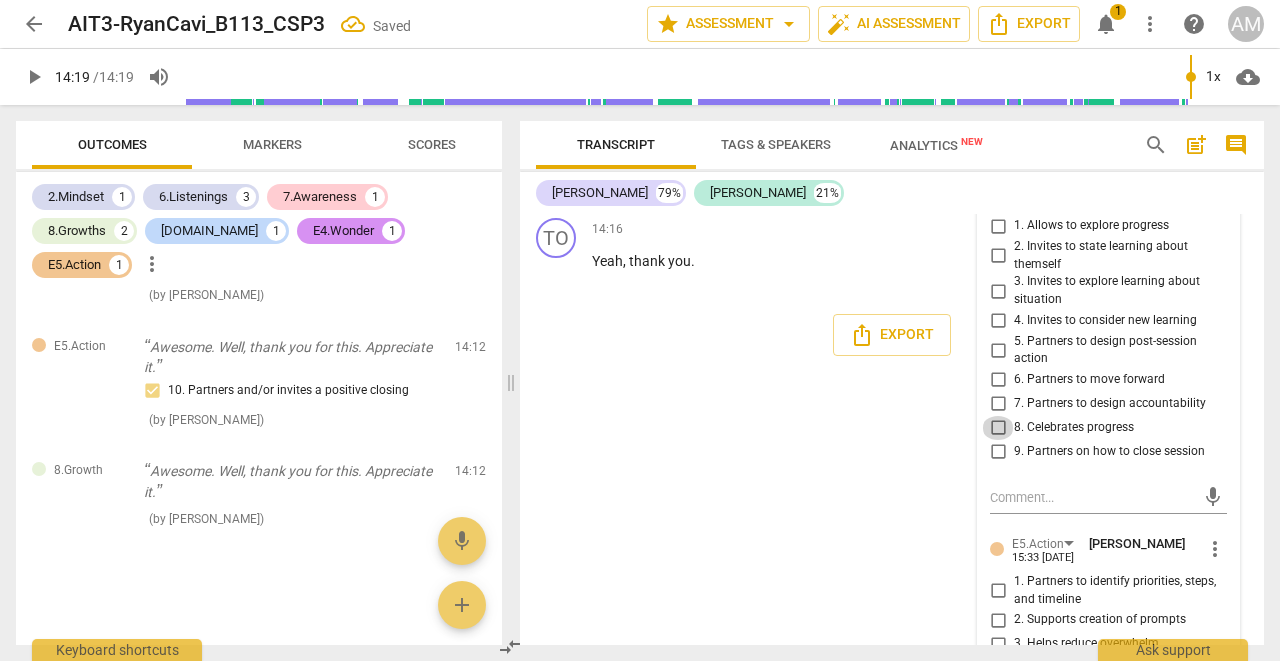 click on "8. Celebrates progress" at bounding box center (998, 428) 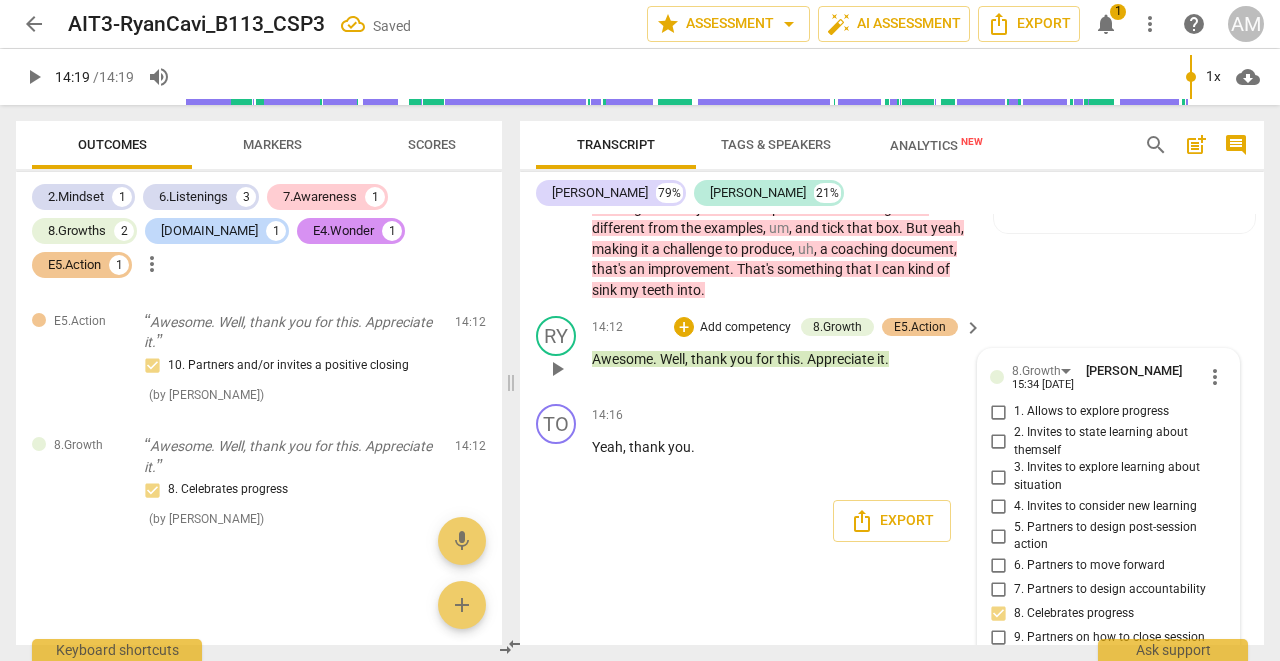 scroll, scrollTop: 7206, scrollLeft: 0, axis: vertical 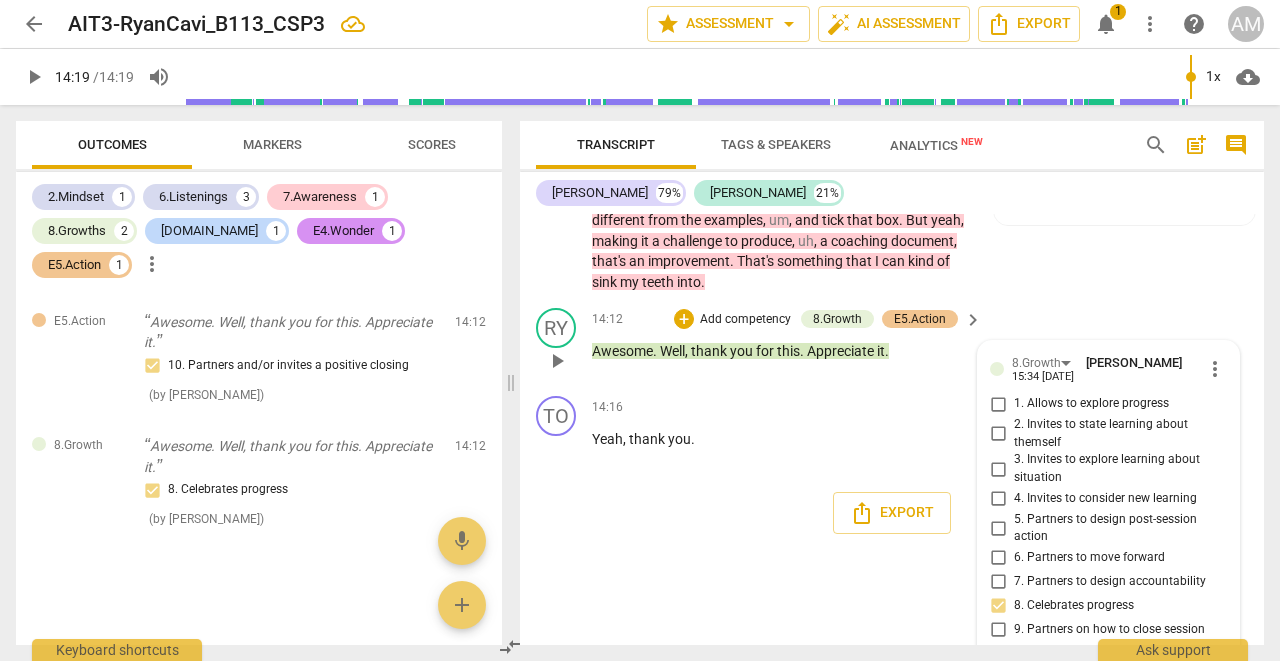 click on "Awesome .   Well ,   thank   you   for   this .   Appreciate   it ." at bounding box center (782, 351) 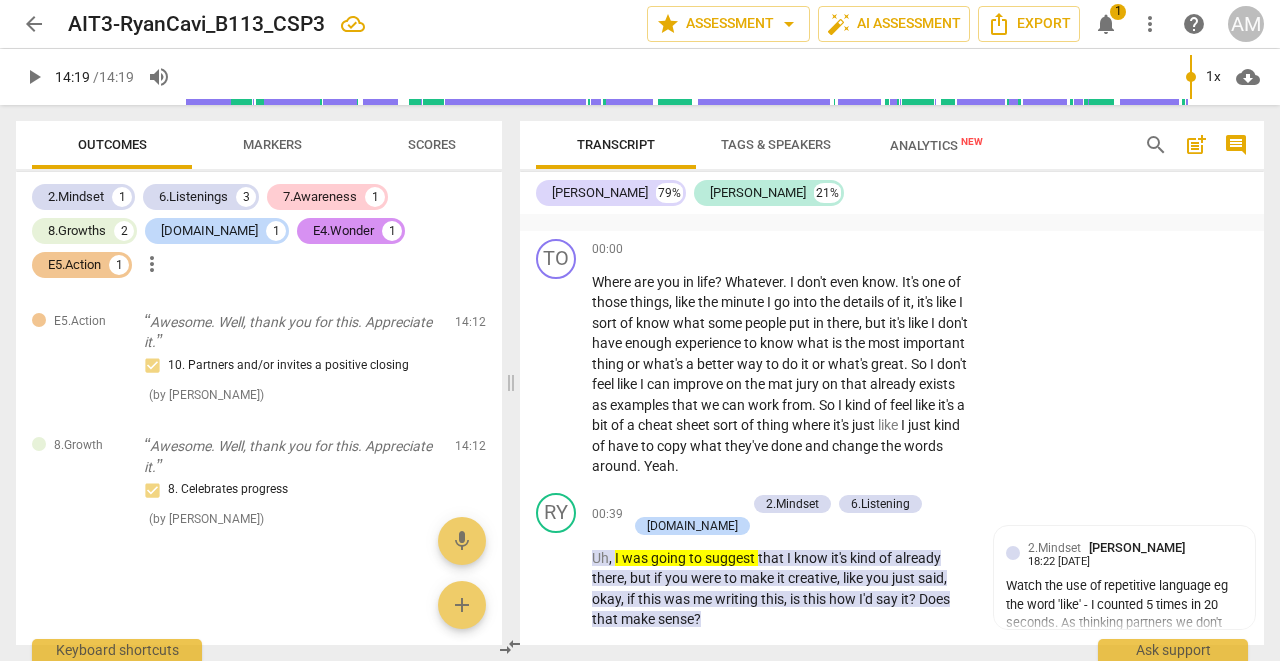 scroll, scrollTop: 1619, scrollLeft: 0, axis: vertical 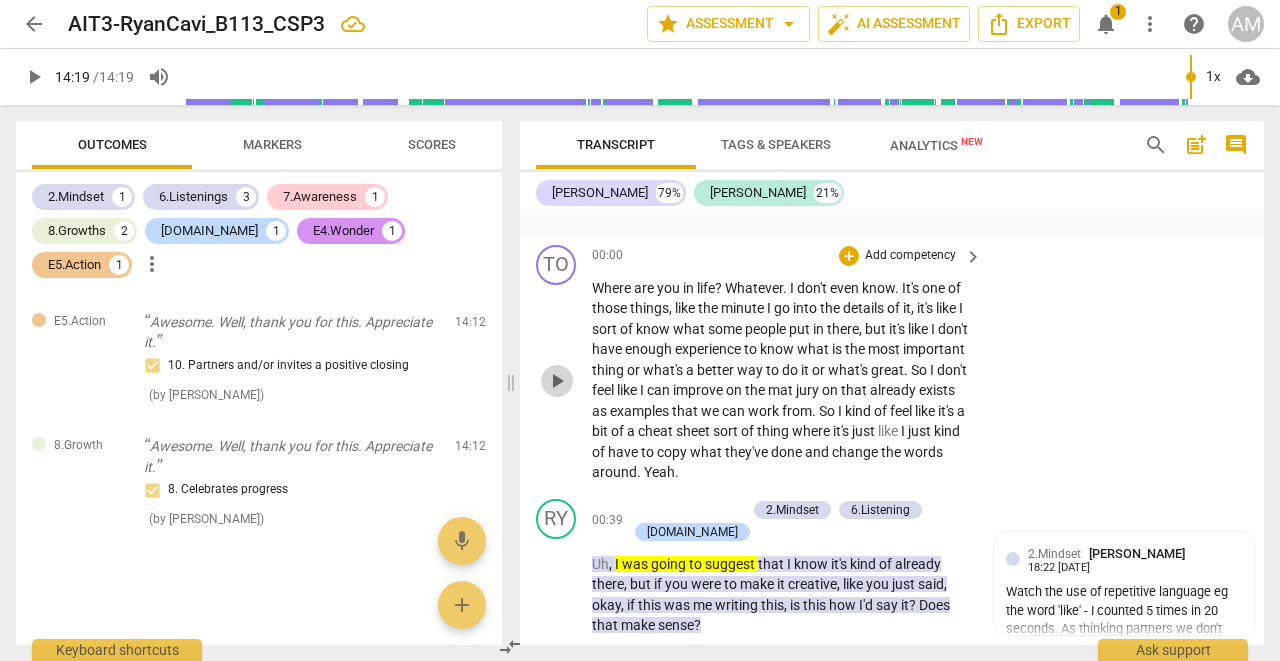 click on "play_arrow" at bounding box center [557, 381] 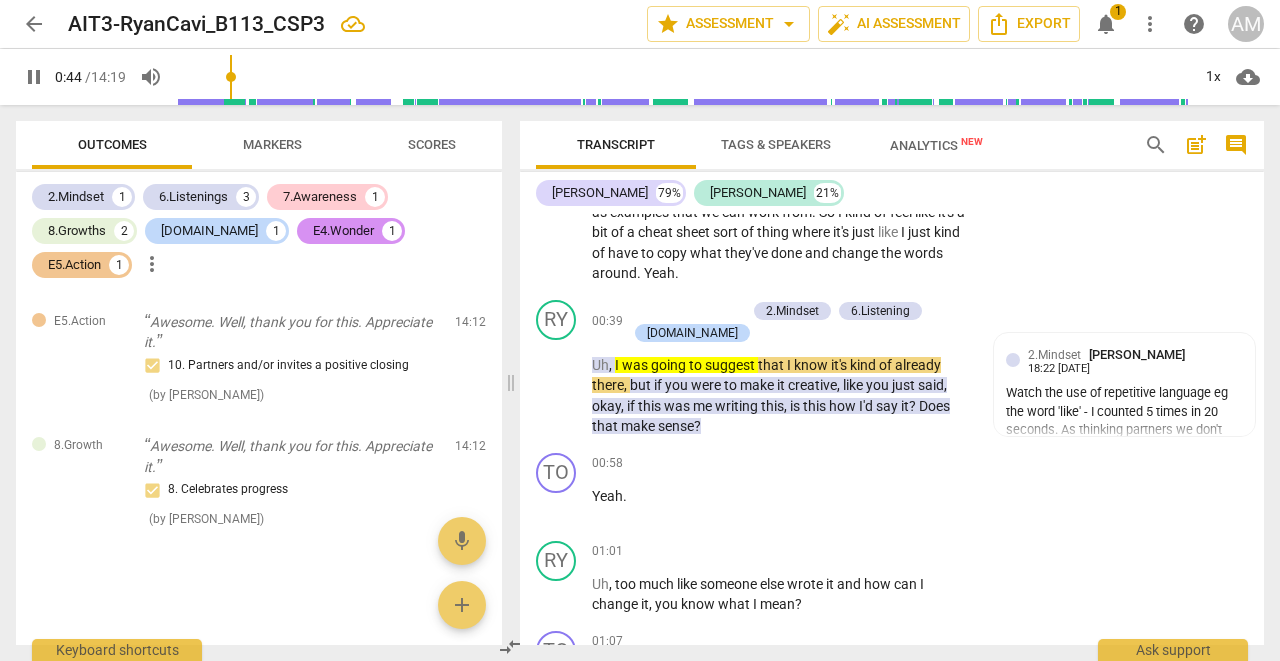 scroll, scrollTop: 547, scrollLeft: 0, axis: vertical 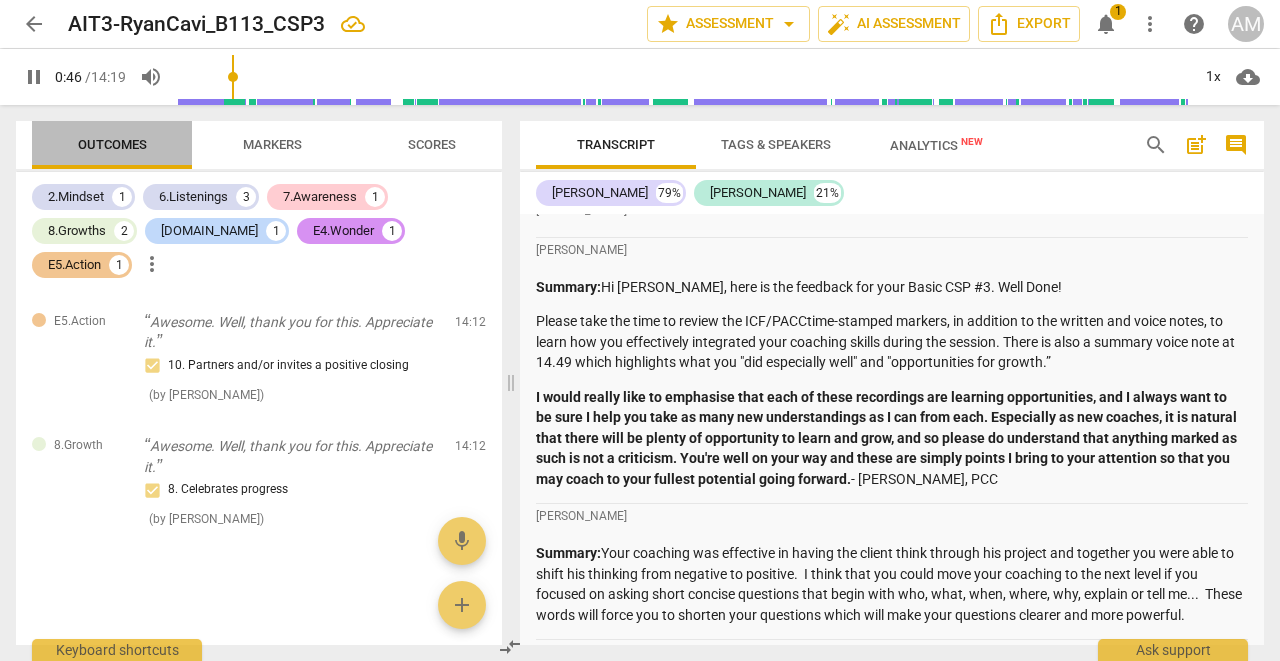 click on "Outcomes" at bounding box center [112, 144] 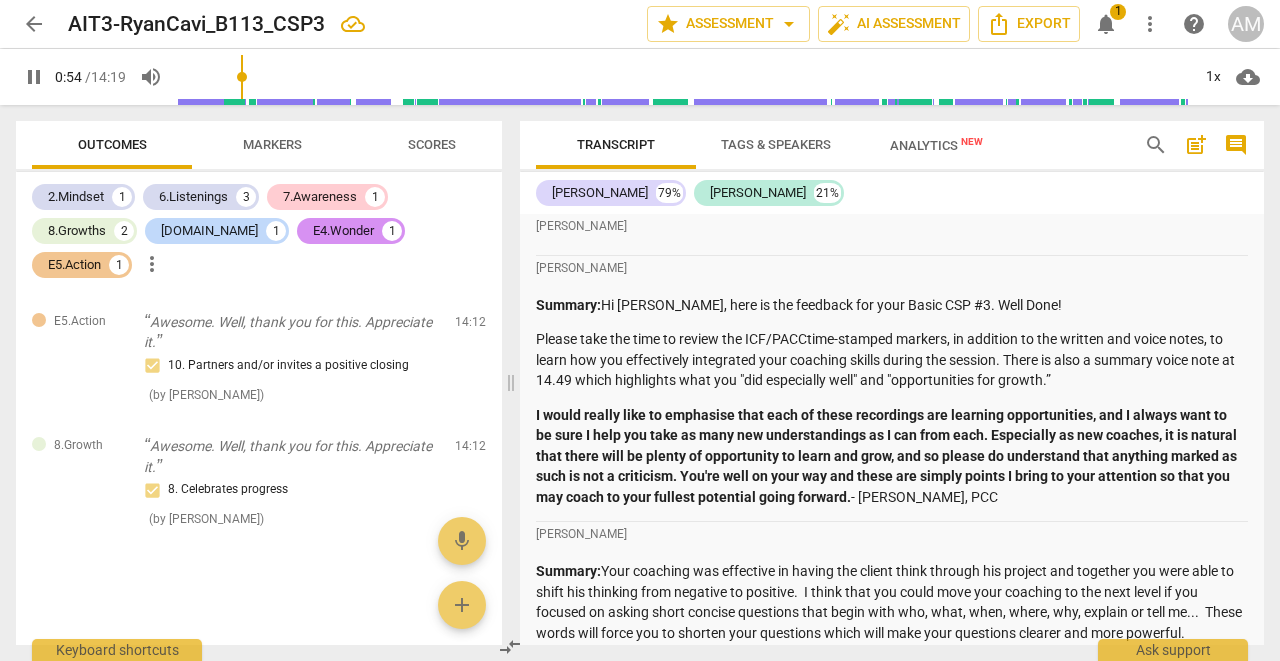 scroll, scrollTop: 1572, scrollLeft: 0, axis: vertical 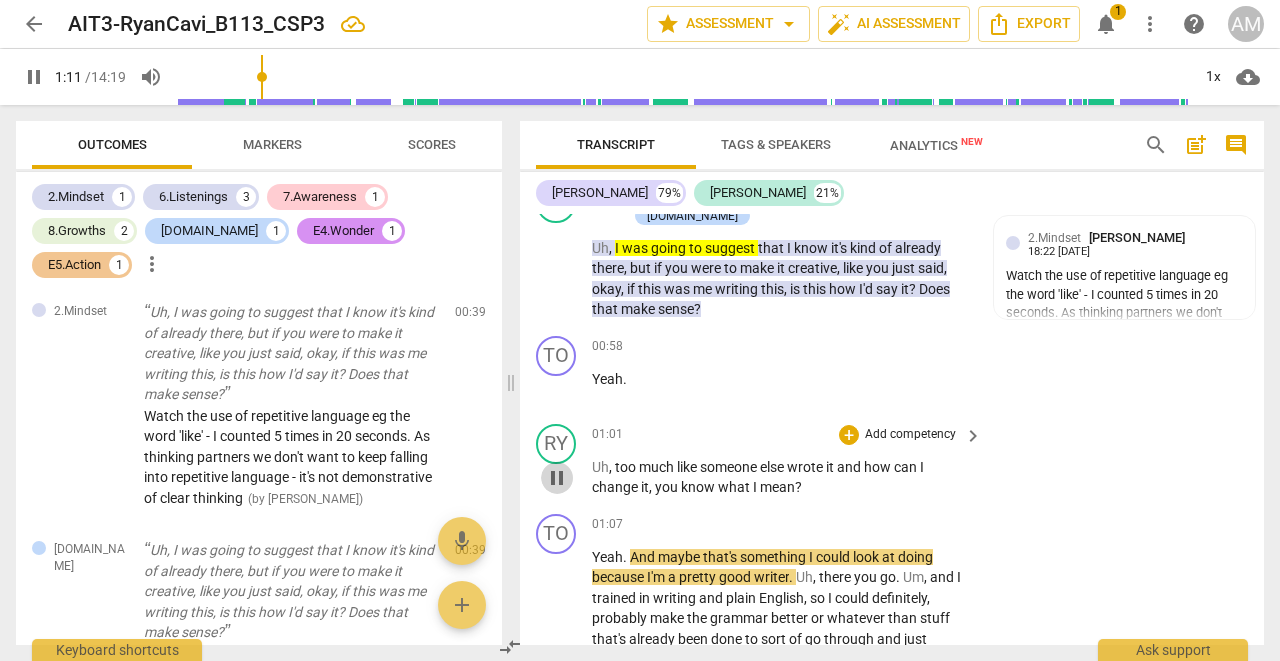 click on "pause" at bounding box center [557, 478] 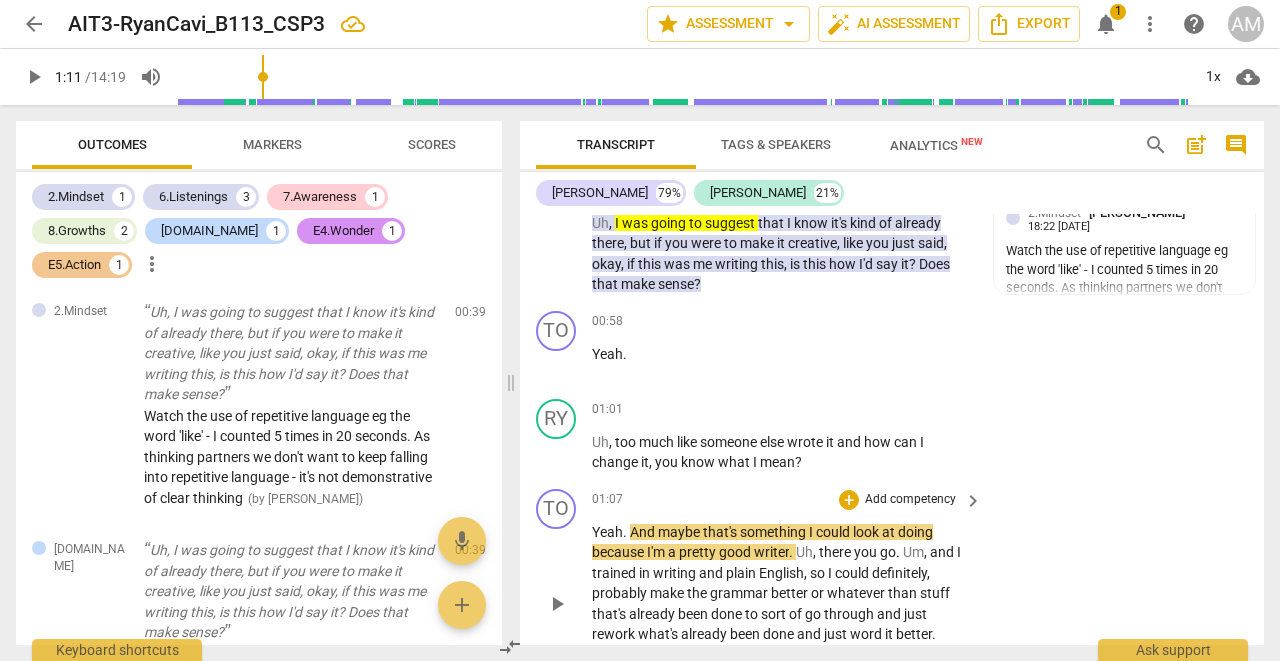 scroll, scrollTop: 1969, scrollLeft: 0, axis: vertical 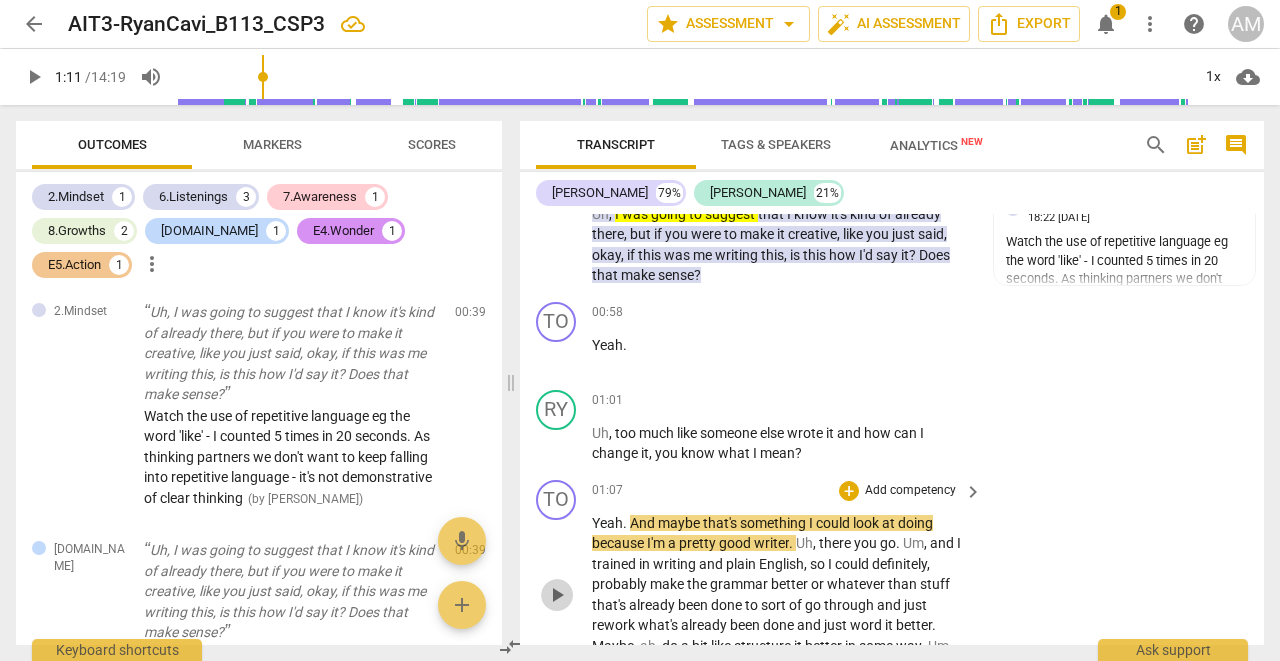 click on "play_arrow" at bounding box center [557, 595] 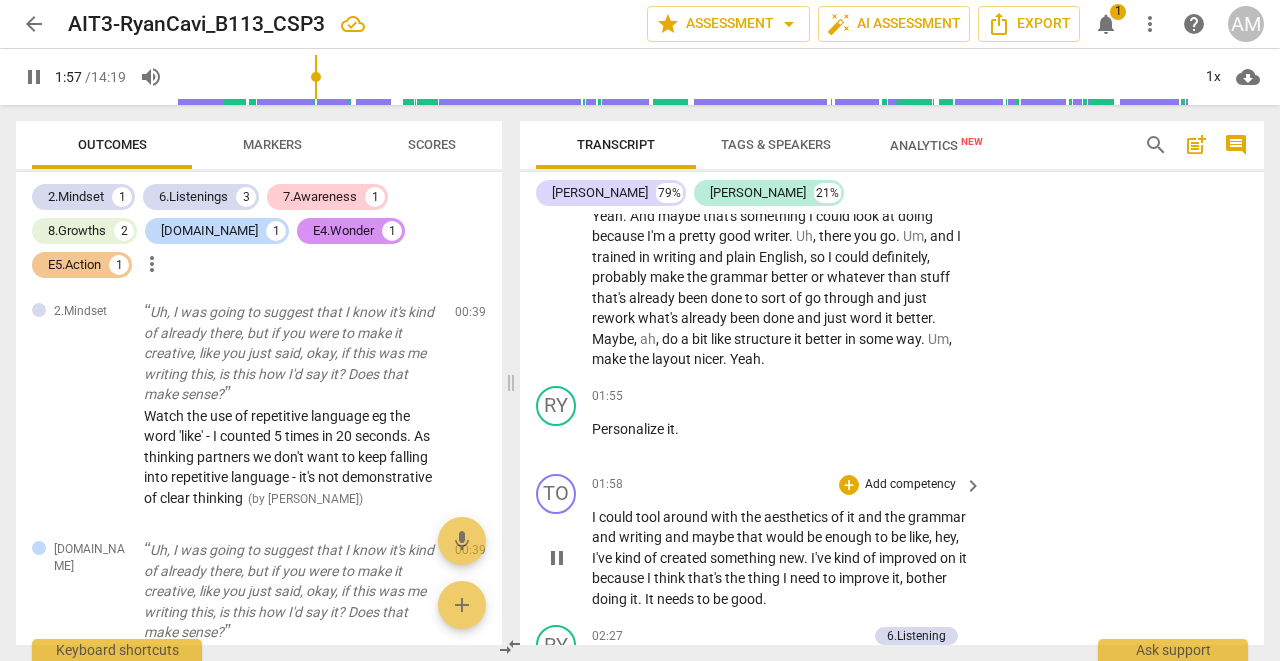 scroll, scrollTop: 2295, scrollLeft: 0, axis: vertical 